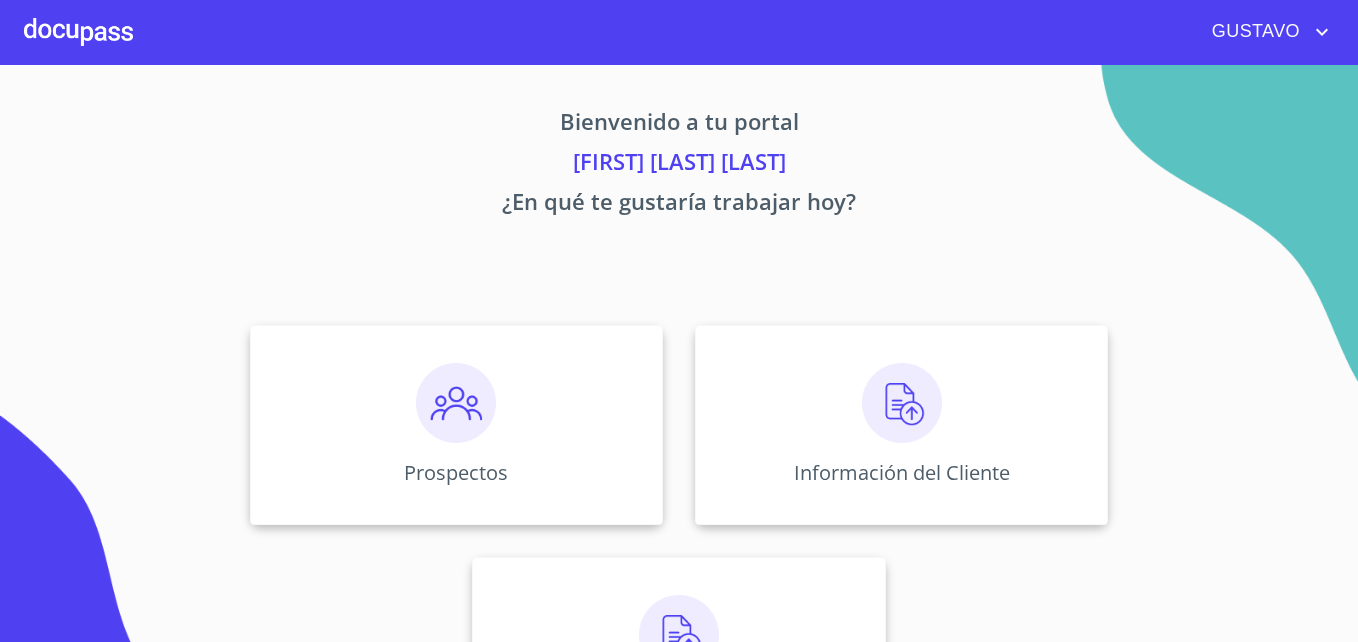 scroll, scrollTop: 0, scrollLeft: 0, axis: both 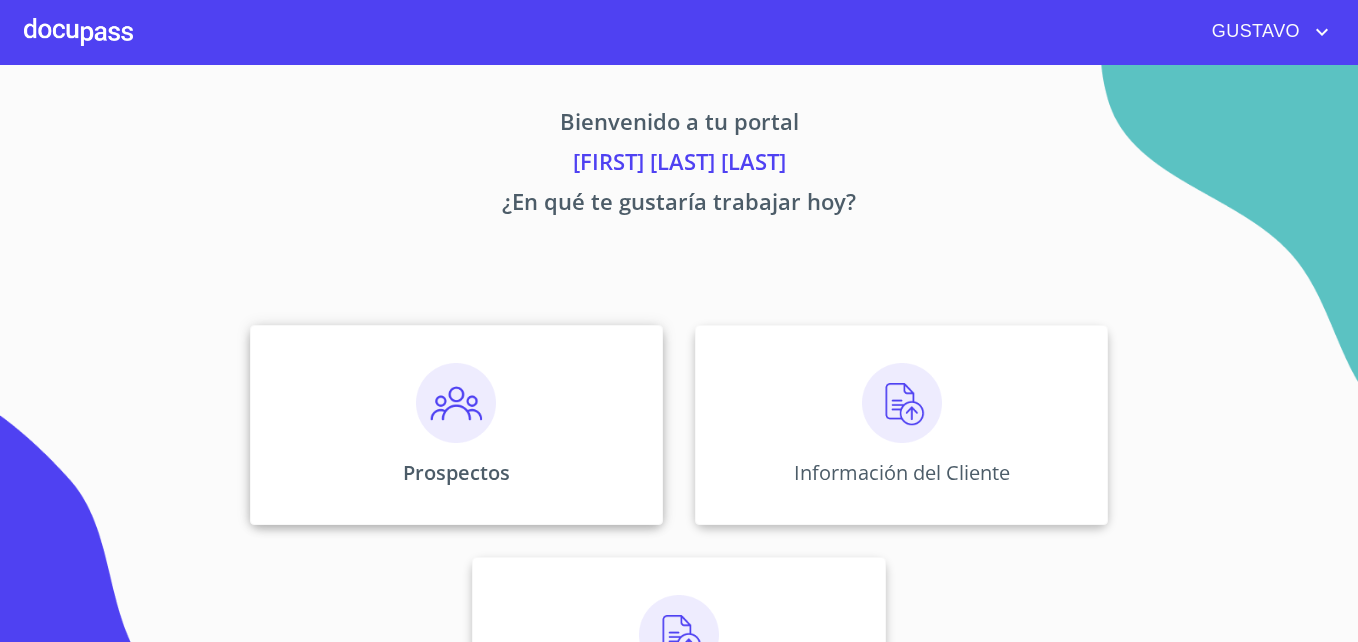 click at bounding box center (456, 403) 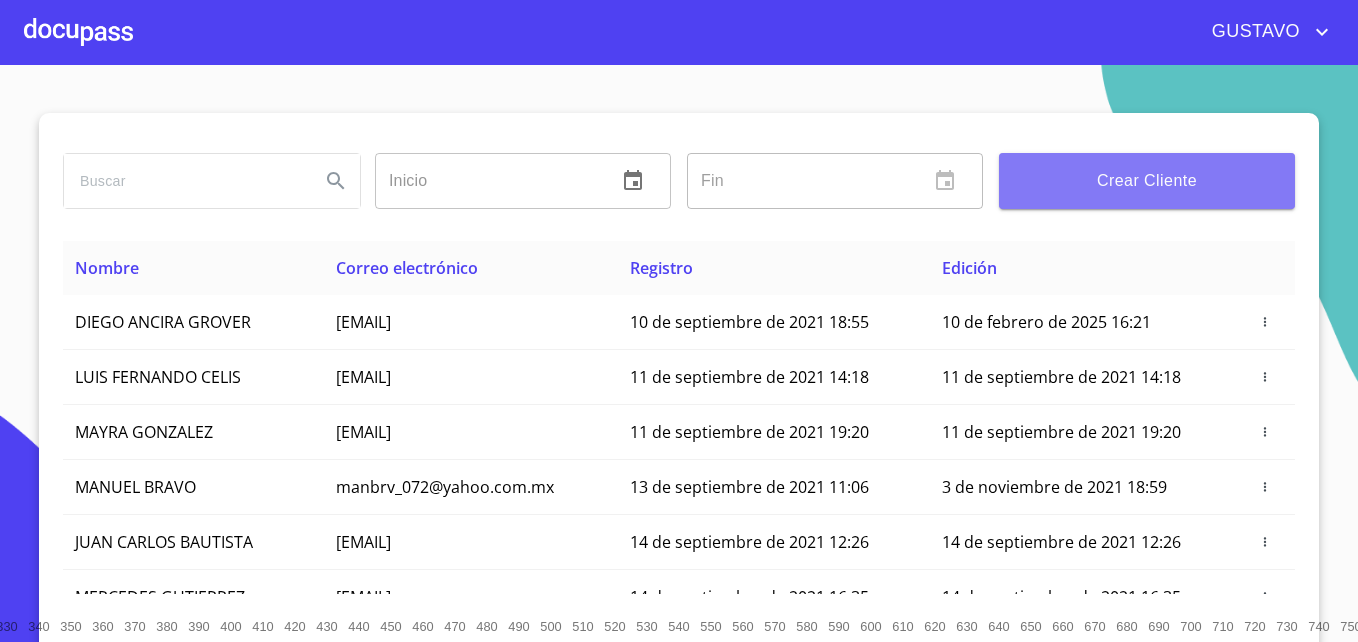click on "Crear Cliente" at bounding box center (1147, 181) 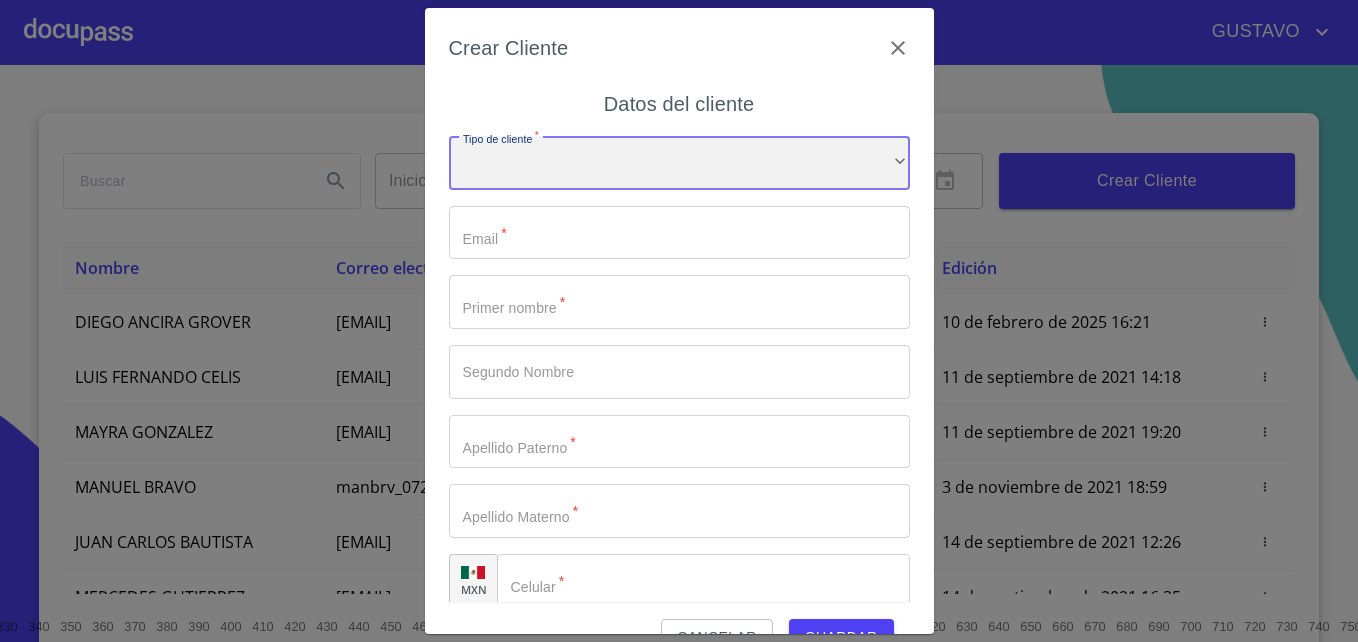 click on "​" at bounding box center [679, 163] 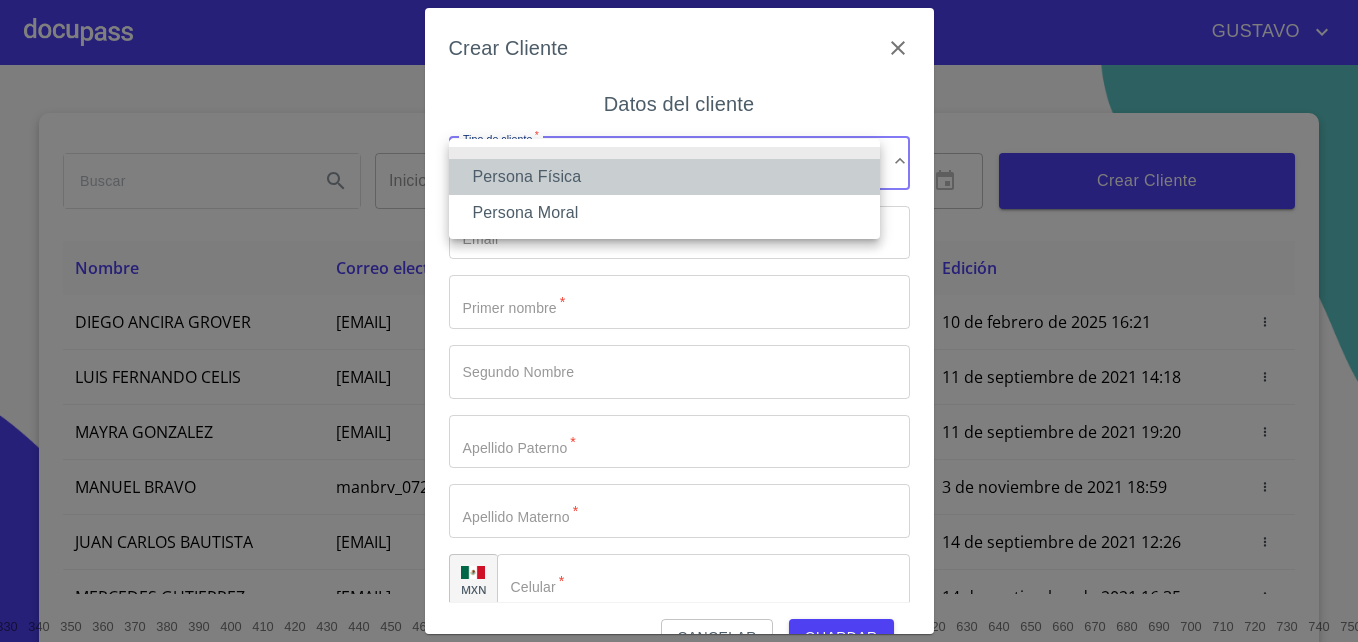click on "Persona Física" at bounding box center (664, 177) 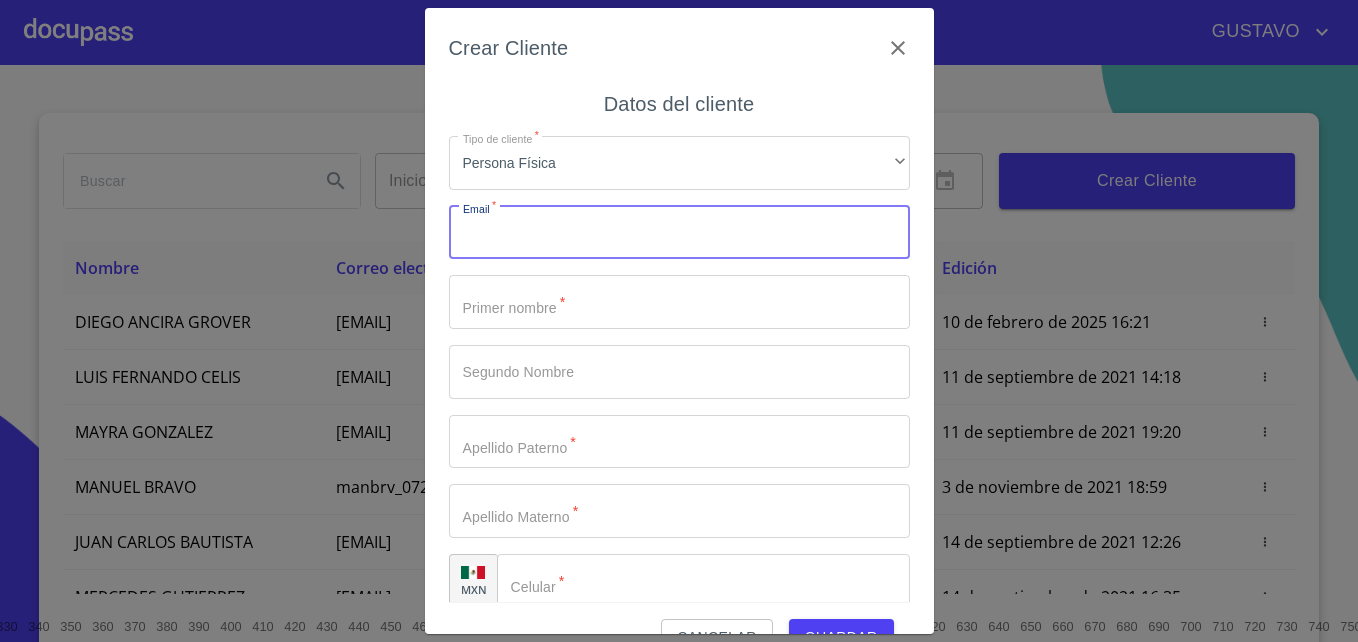 click on "Tipo de cliente   *" at bounding box center (679, 233) 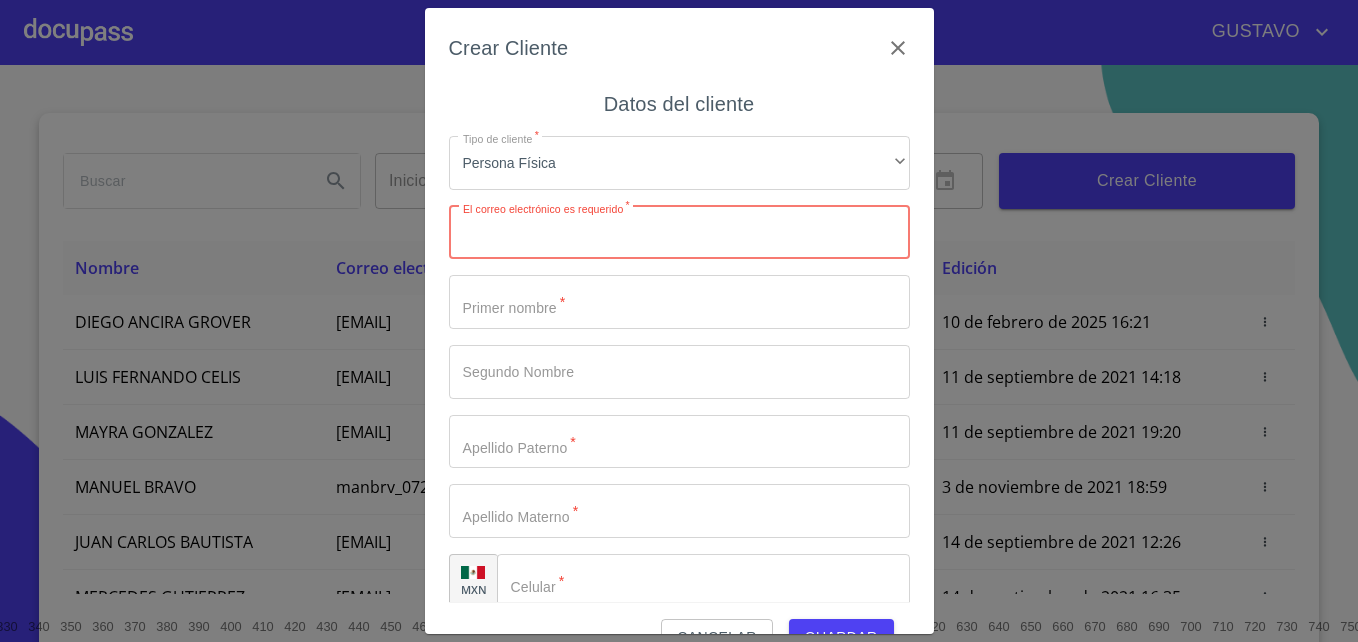 paste on "[EMAIL]" 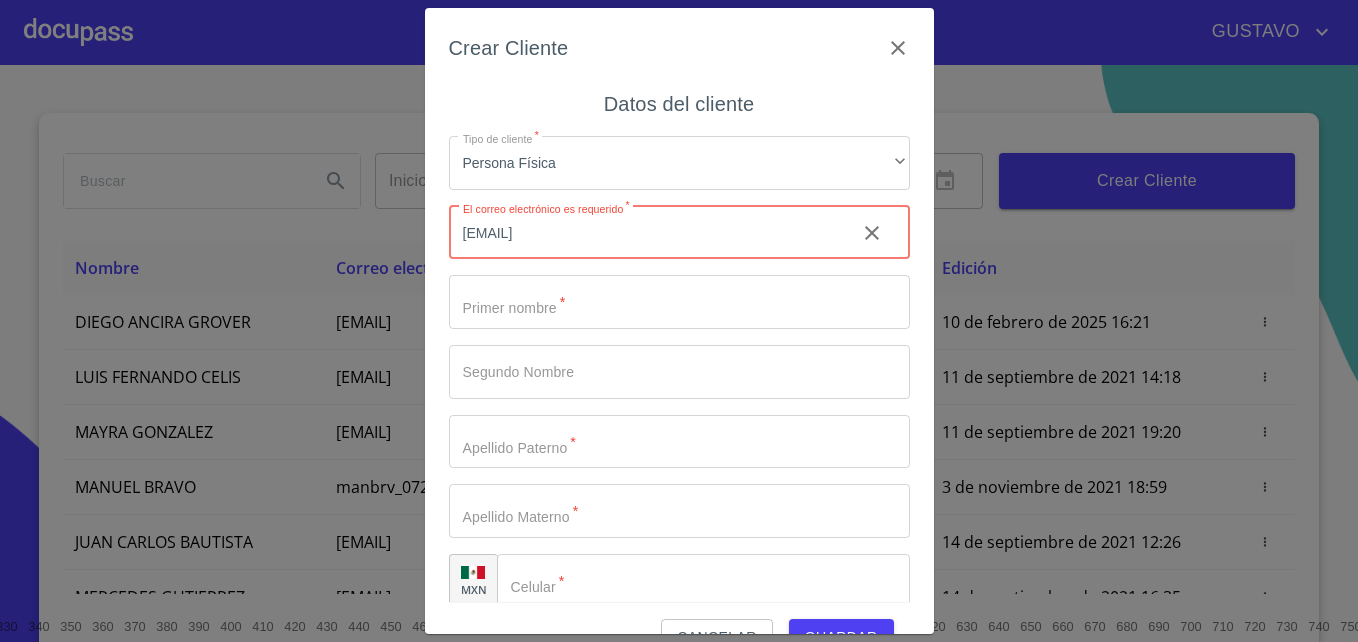 type on "[EMAIL]" 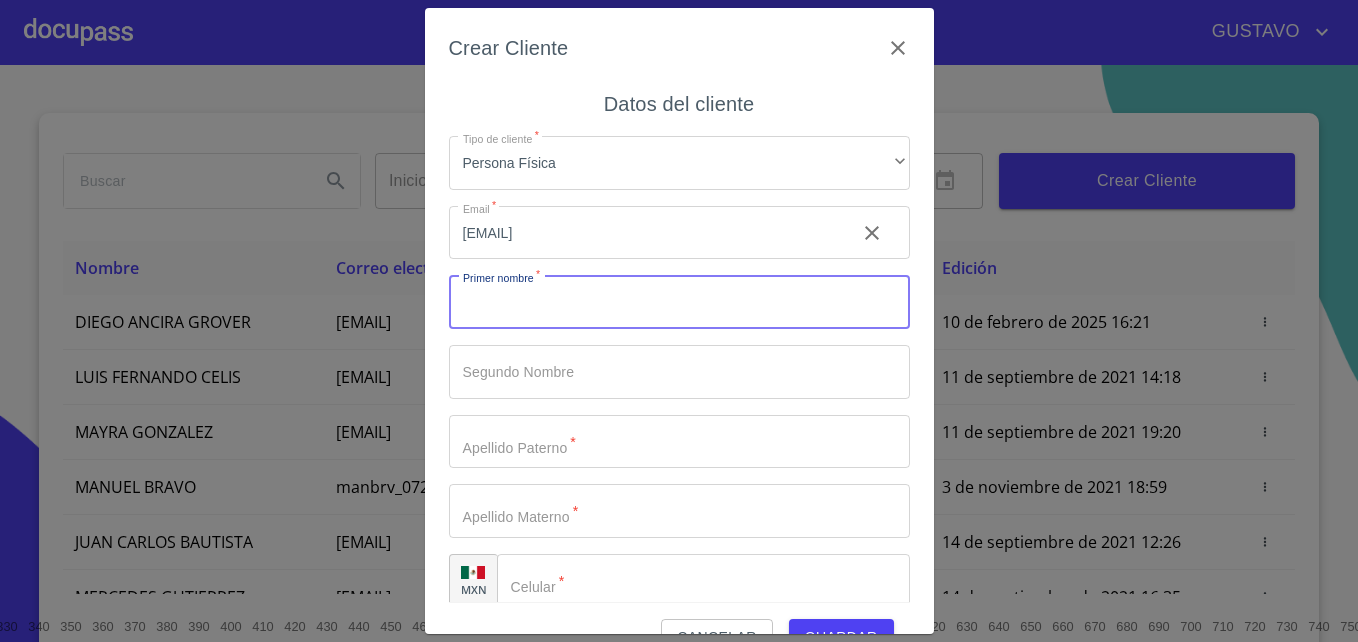 click on "Tipo de cliente   *" at bounding box center [679, 302] 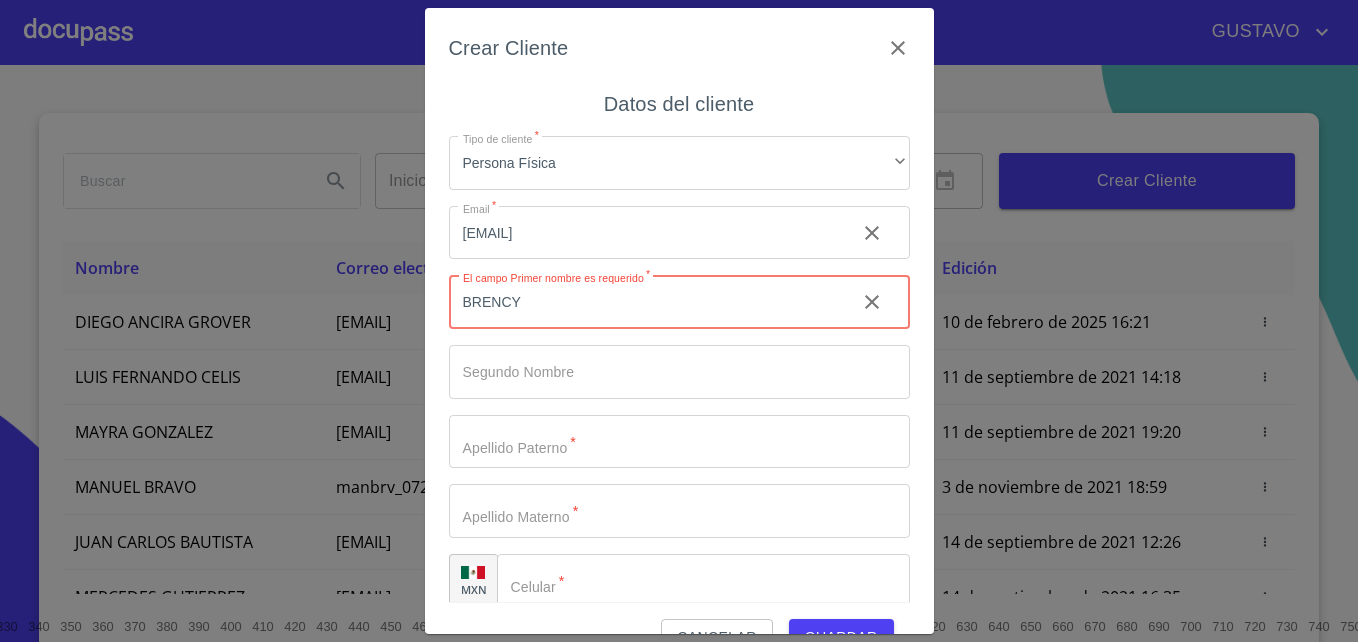 type on "BRENCY" 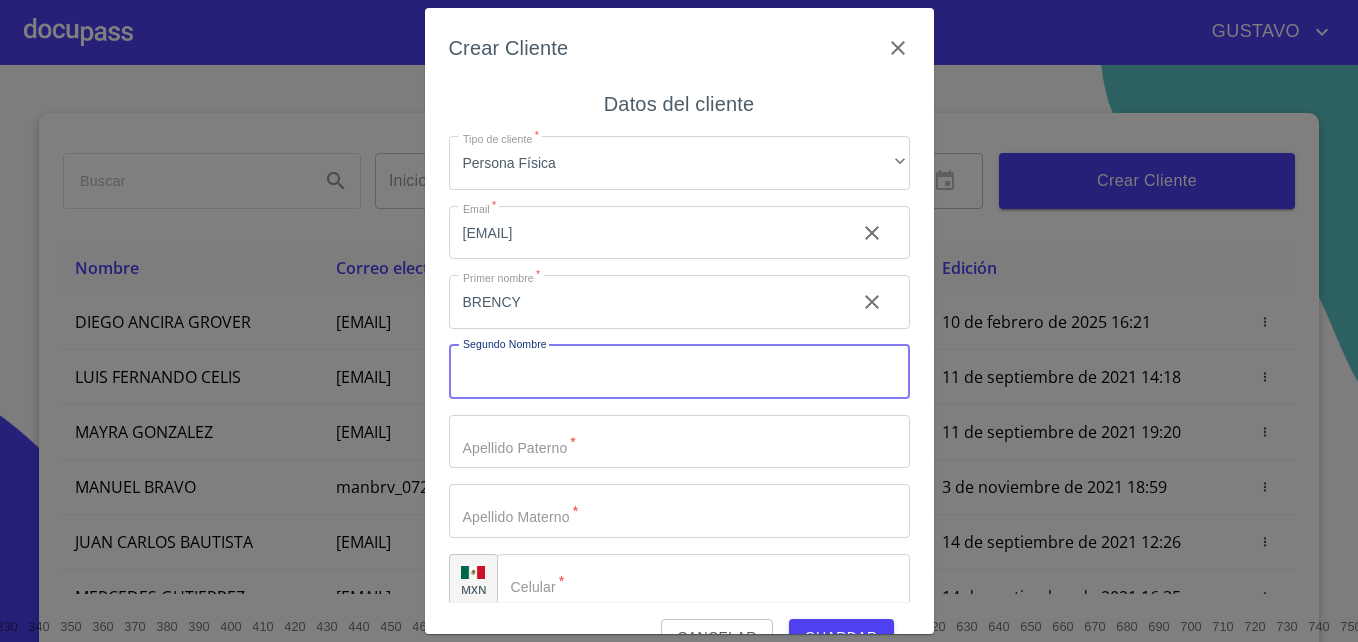 click on "Tipo de cliente   *" at bounding box center [679, 372] 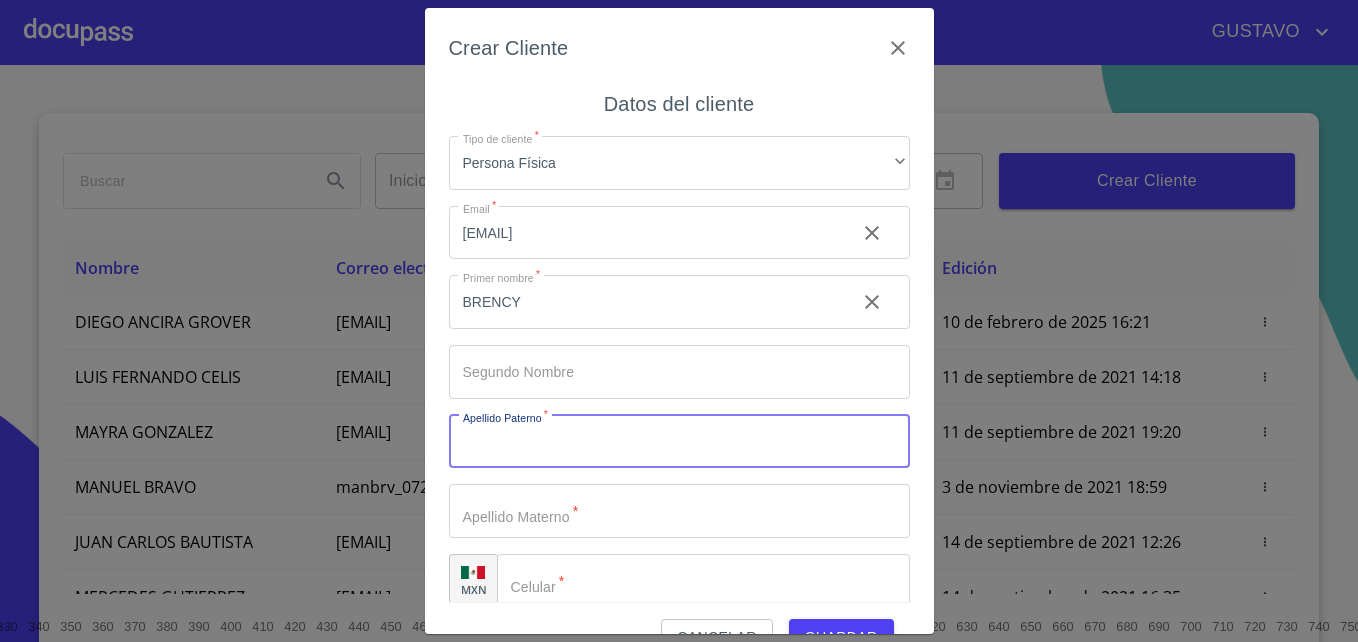 click on "Tipo de cliente   *" at bounding box center [679, 442] 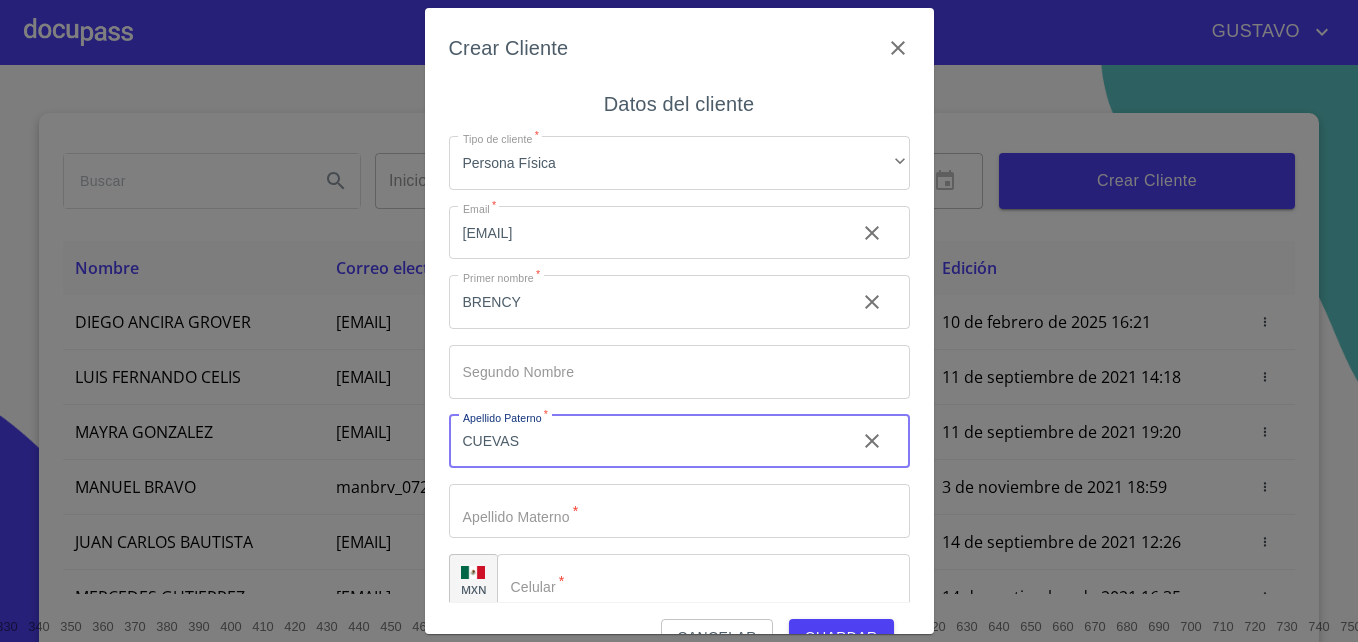 type on "CUEVAS" 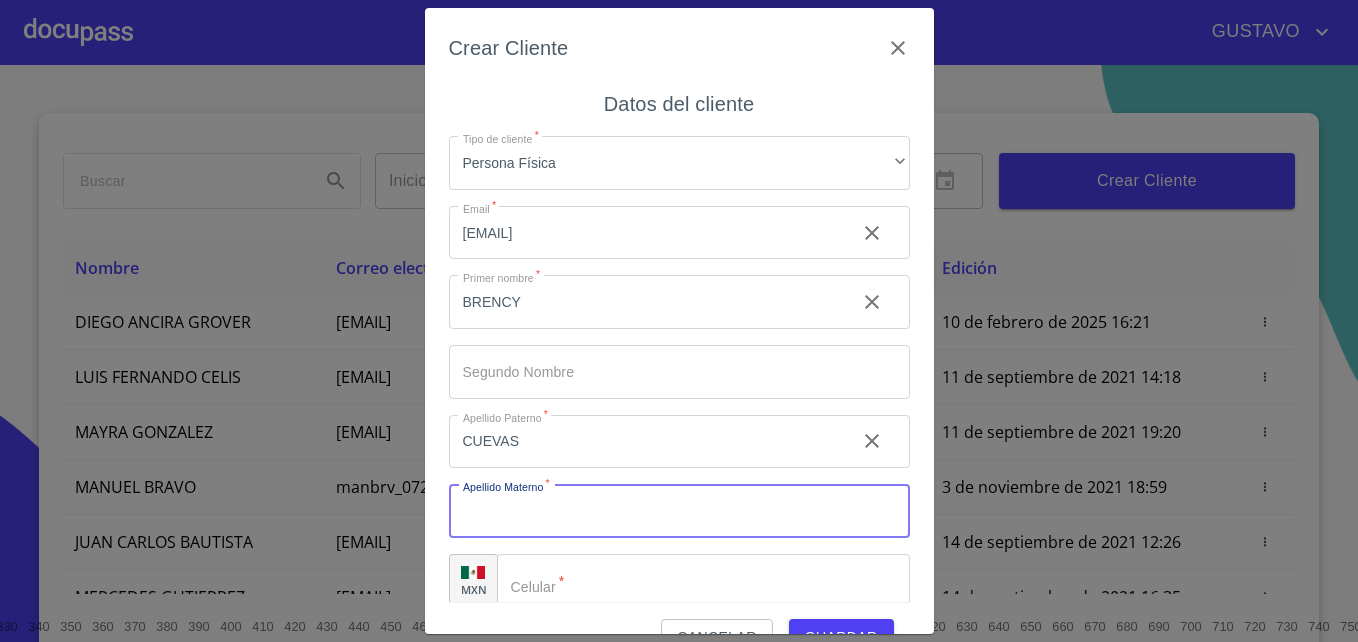 click on "Tipo de cliente   *" at bounding box center [679, 511] 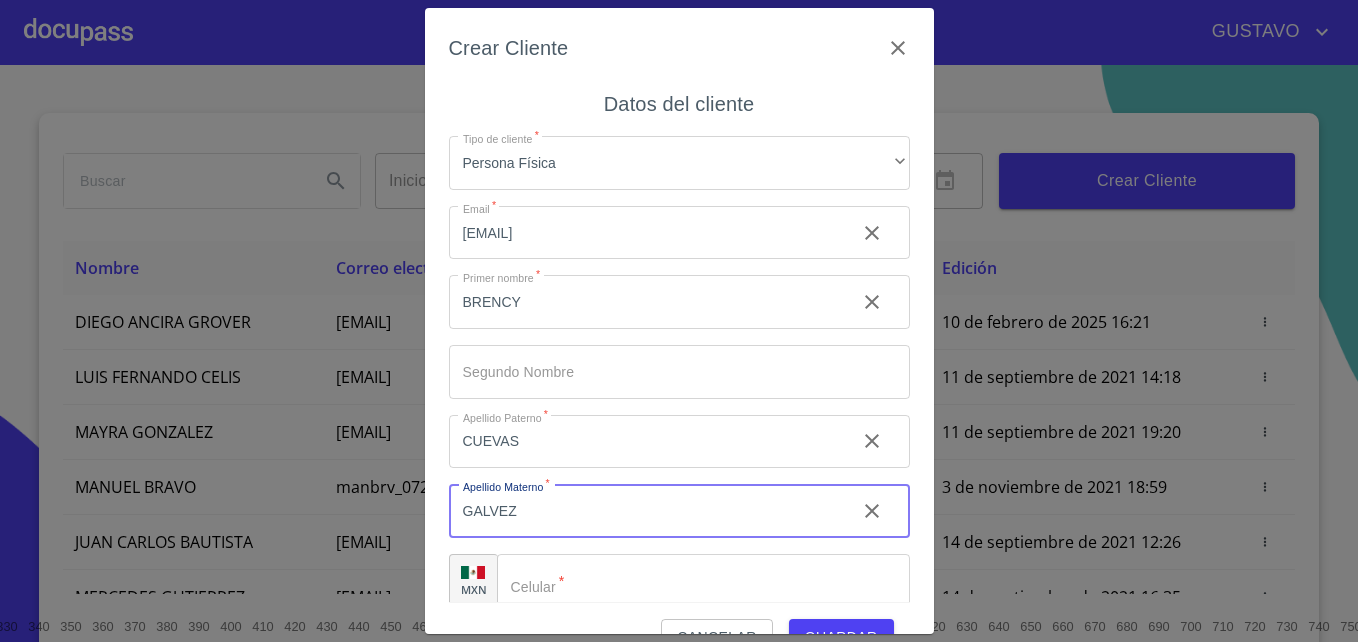 scroll, scrollTop: 22, scrollLeft: 0, axis: vertical 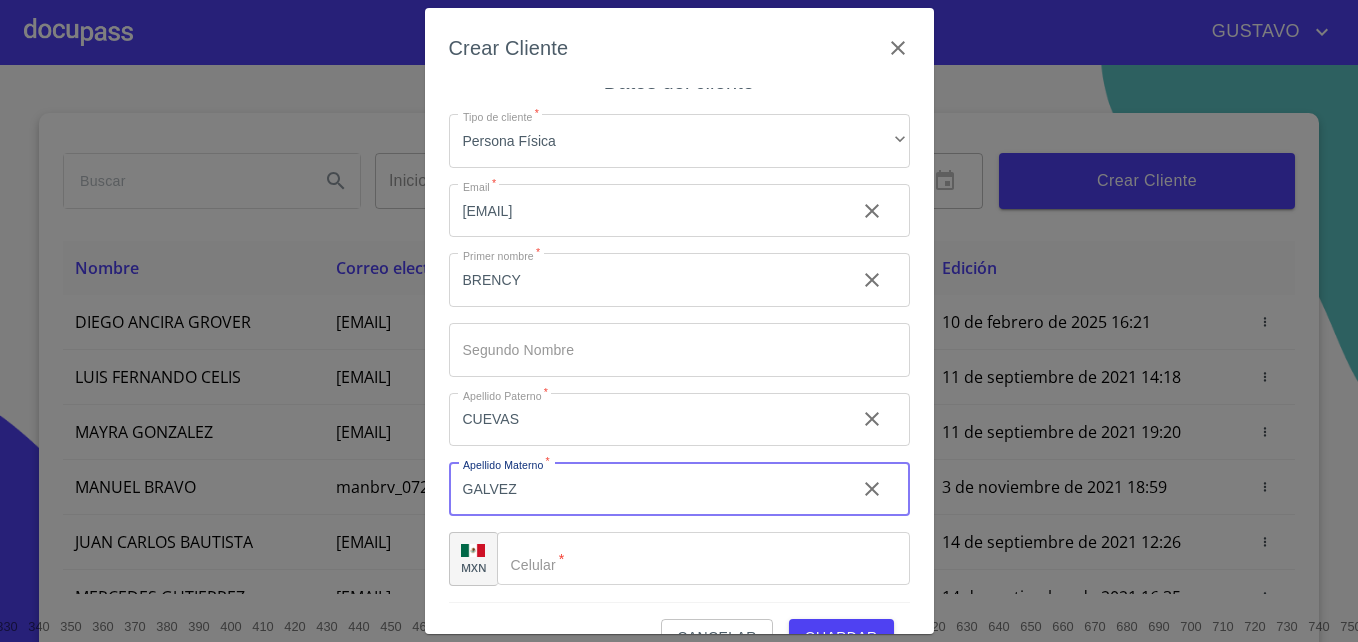 type on "GALVEZ" 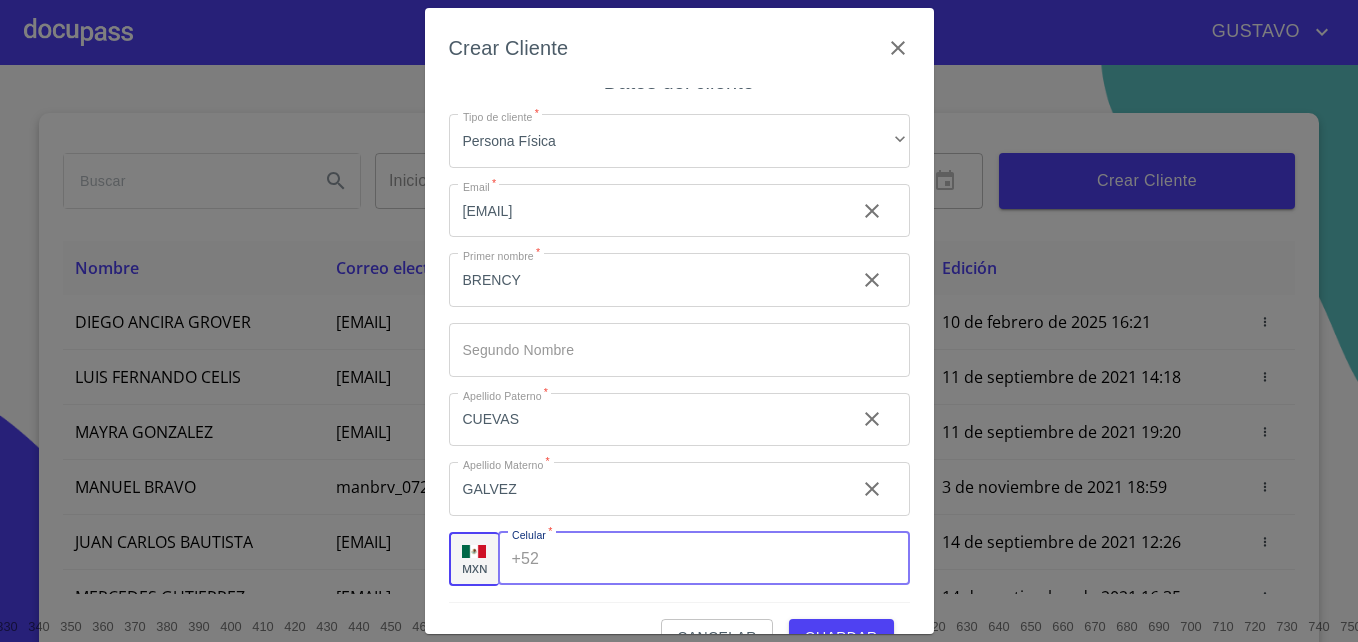 click on "+52 ​" at bounding box center [704, 559] 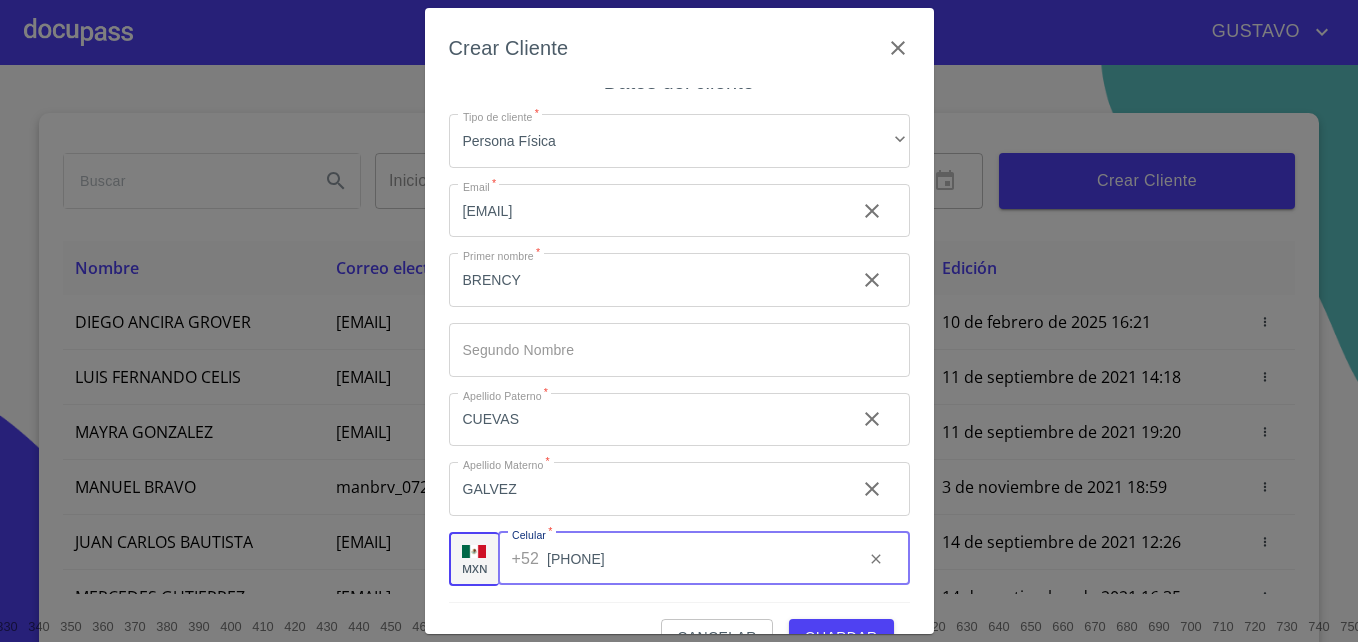 scroll, scrollTop: 45, scrollLeft: 0, axis: vertical 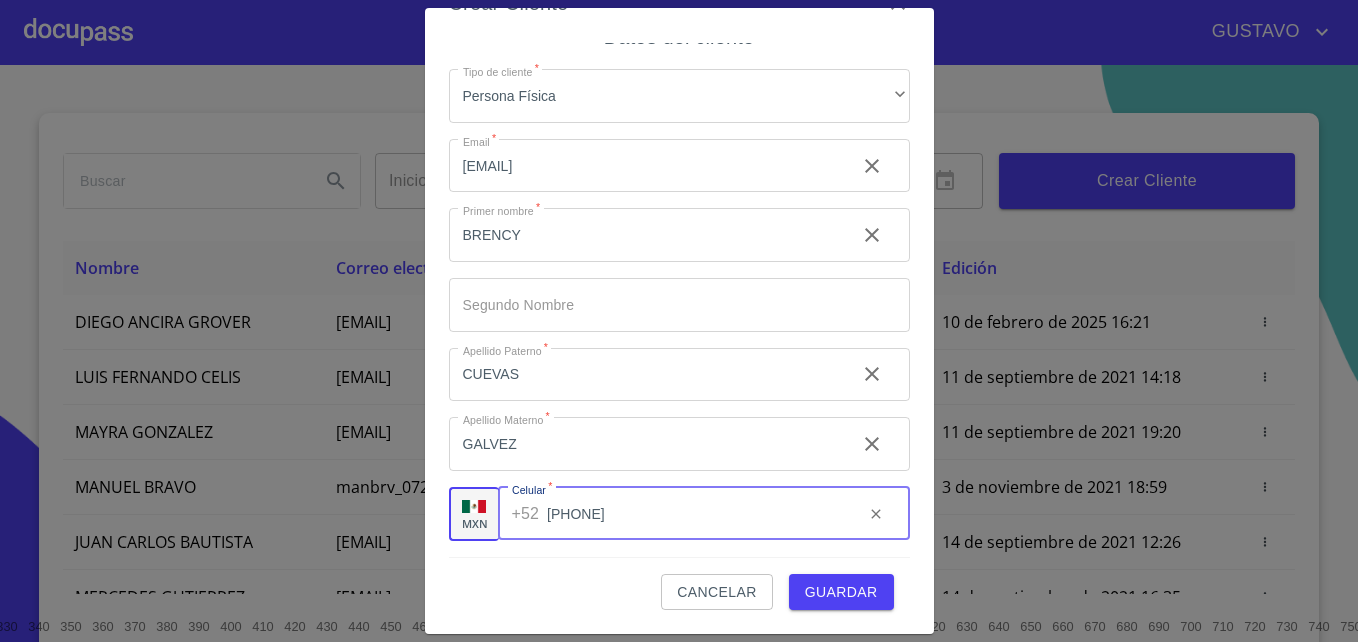 type on "[PHONE]" 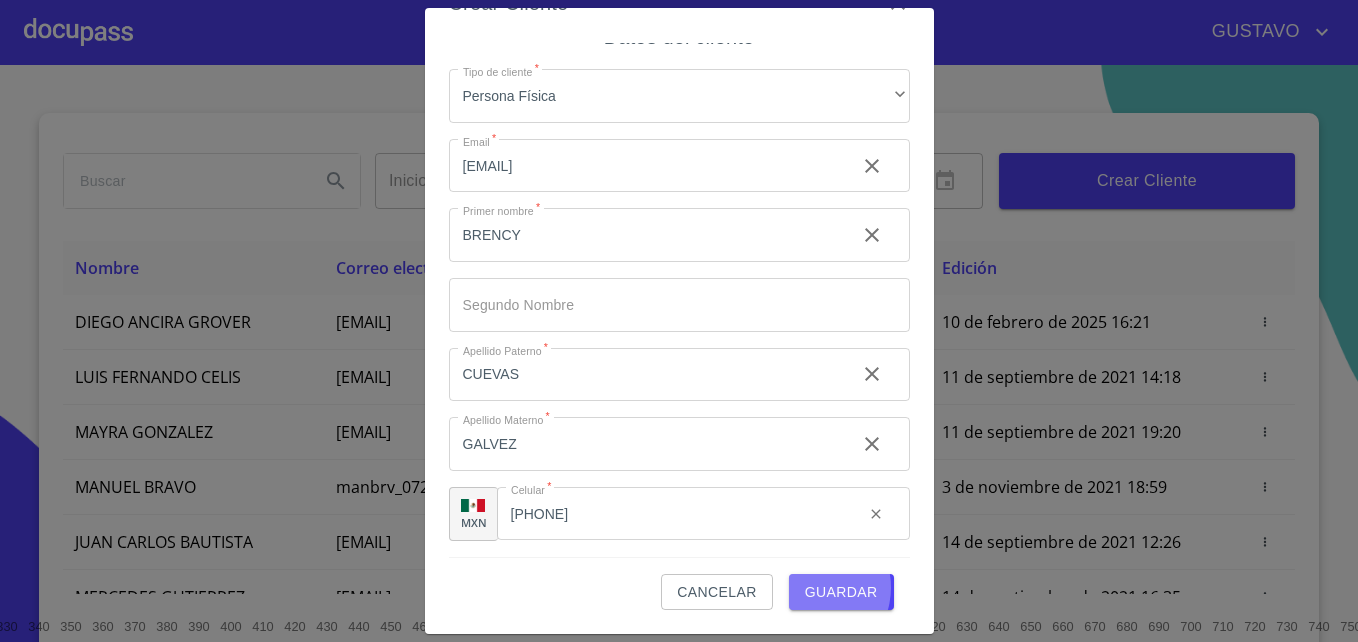 click on "Guardar" at bounding box center (841, 592) 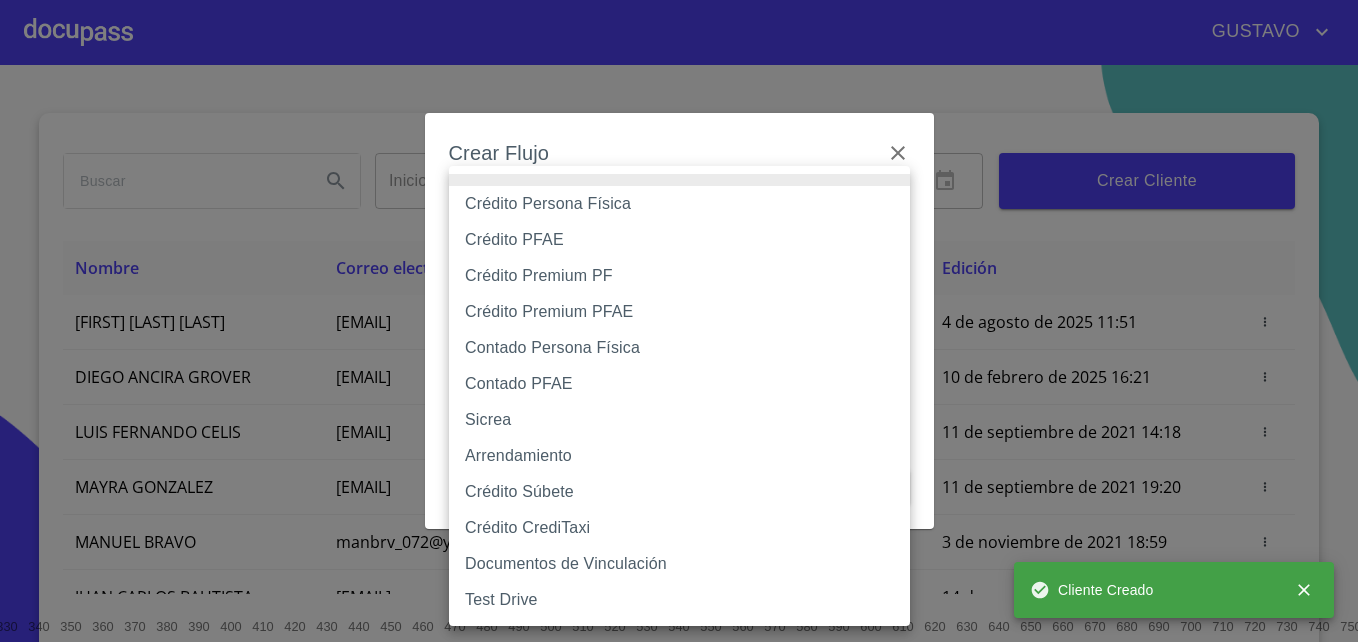 click on "GUSTAVO  Inicio ​ Fin ​ Crear Cliente Nombre   Correo electrónico   Registro   Edición     BRENCY CUEVAS GALVEZ brency.cuevas@gmail.com 4 de agosto de 2025 11:51 4 de agosto de 2025 11:51 DIEGO ANCIRA GROVER diego.ancira.grover@gmail.com 10 de septiembre de 2021 18:55 10 de febrero de 2025 16:21 LUIS FERNANDO CELIS  luis.celis@live.com.mx 11 de septiembre de 2021 14:18 11 de septiembre de 2021 14:18 MAYRA  GONZALEZ mayragl@hotmail.com 11 de septiembre de 2021 19:20 11 de septiembre de 2021 19:20 MANUEL BRAVO manbrv_072@yahoo.com.mx 13 de septiembre de 2021 11:06 3 de noviembre de 2021 18:59 JUAN CARLOS BAUTISTA 123bautistas@gmail.com 14 de septiembre de 2021 12:26 14 de septiembre de 2021 12:26 MERCEDES GUTIERREZ juanmontiel626@gmail.com 14 de septiembre de 2021 16:35 14 de septiembre de 2021 16:35 JUAN ANTONIO CRUZ maliachi_7@hotmail.com 14 de septiembre de 2021 18:24 14 de septiembre de 2021 18:24 JAIME  GONZALEZ  jaimeglez2103@gmail.com 15 de septiembre de 2021 13:18 OSCAR JAVIER  RODRIGUEZ 1 2" at bounding box center [679, 321] 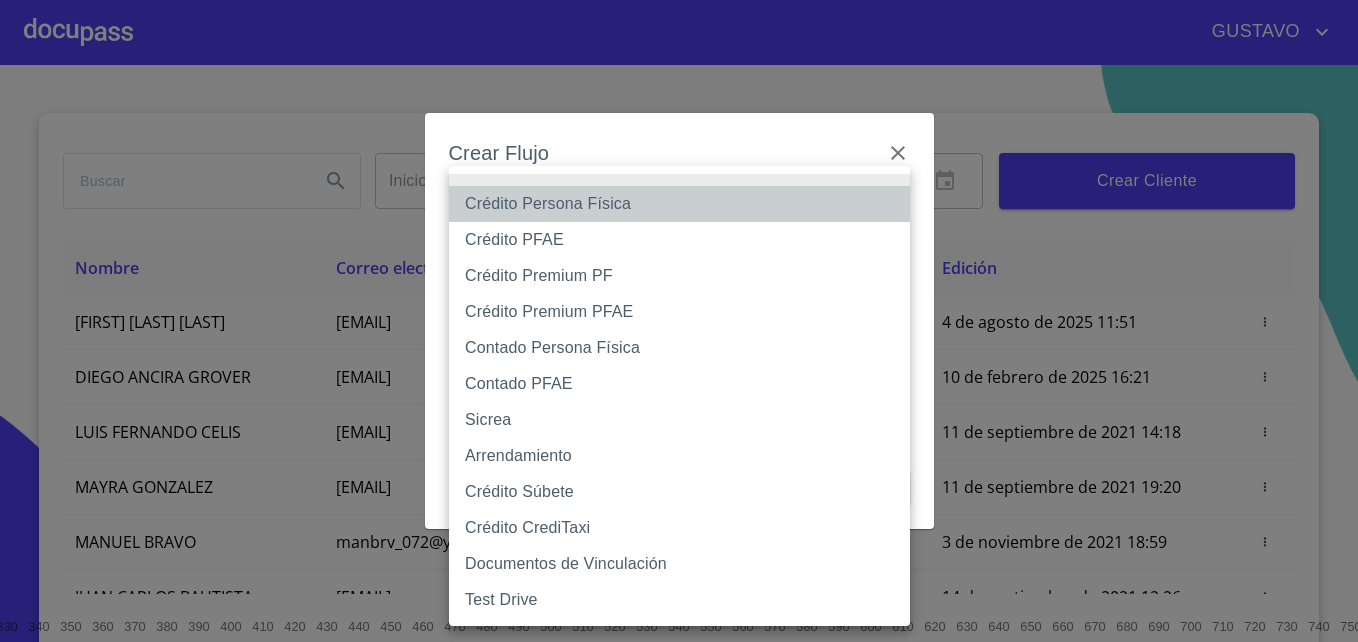 click on "Crédito Persona Física" at bounding box center (679, 204) 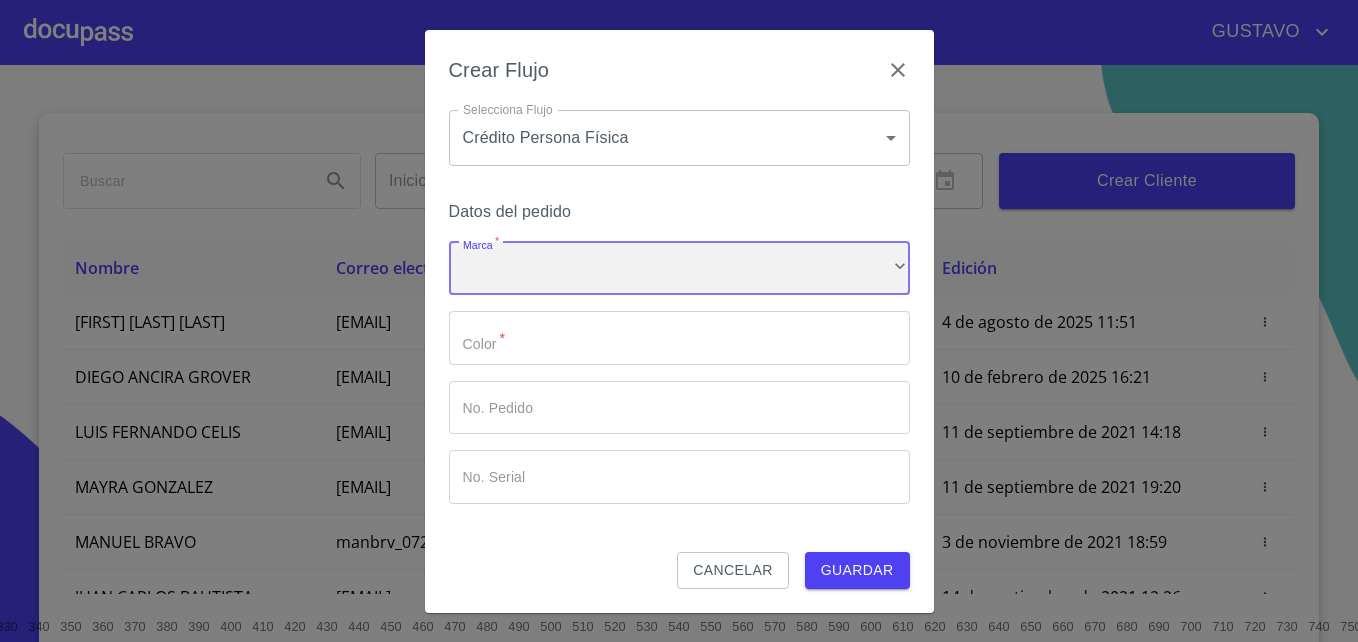 click on "​" at bounding box center [679, 269] 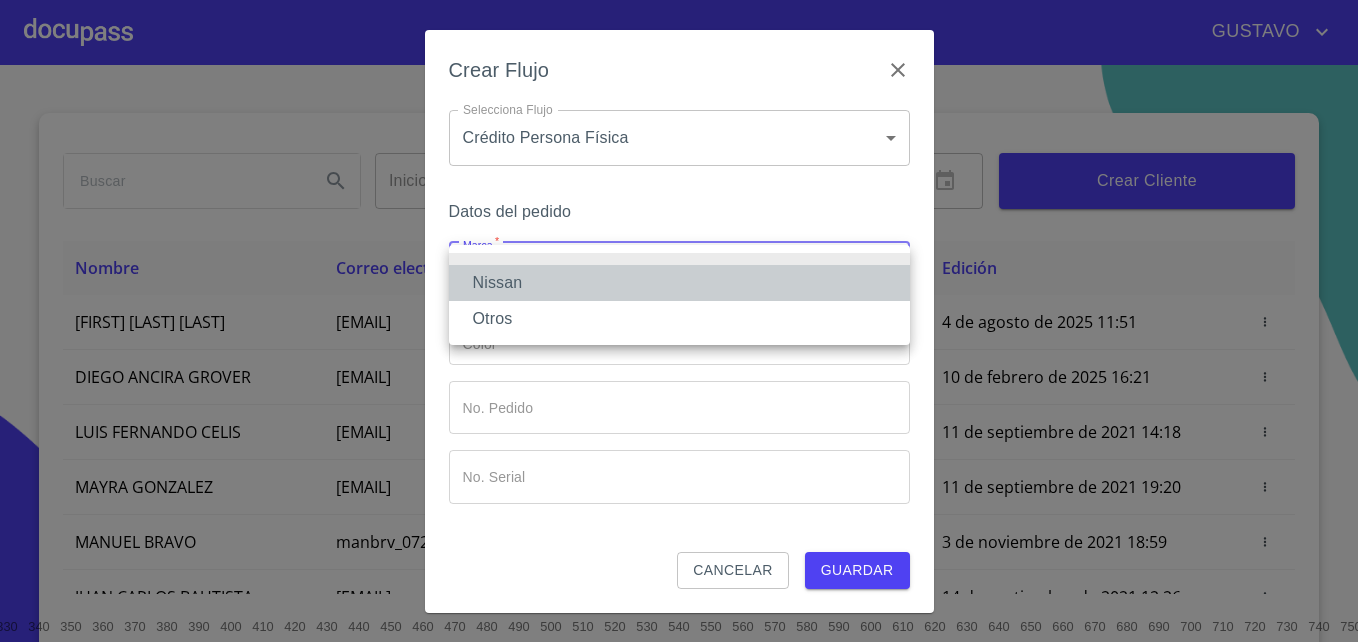 click on "Nissan" at bounding box center [679, 283] 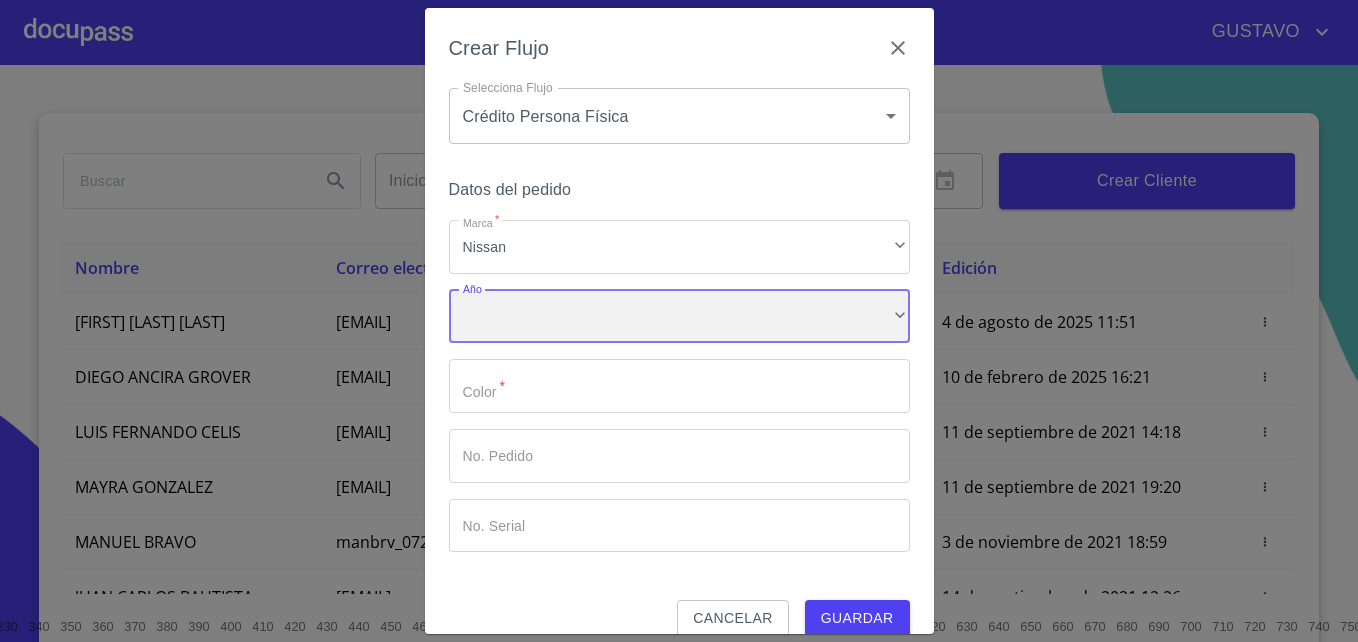 click on "​" at bounding box center [679, 317] 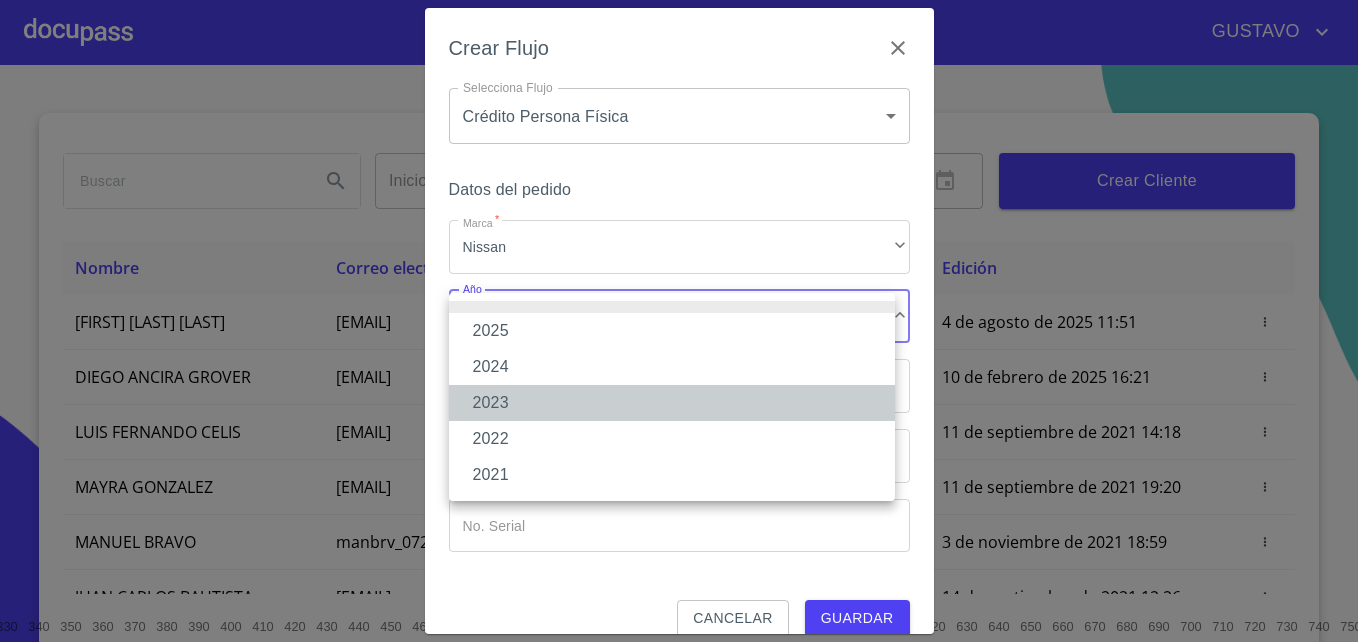click on "2023" at bounding box center [672, 403] 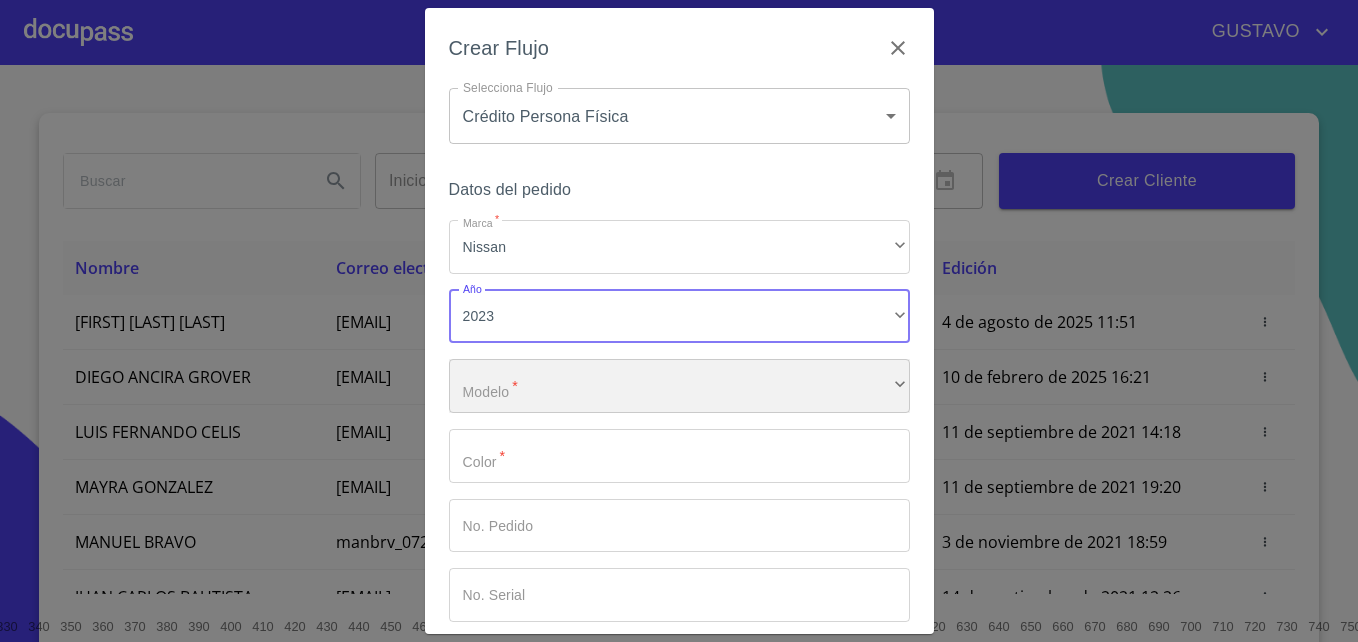click on "​" at bounding box center [679, 386] 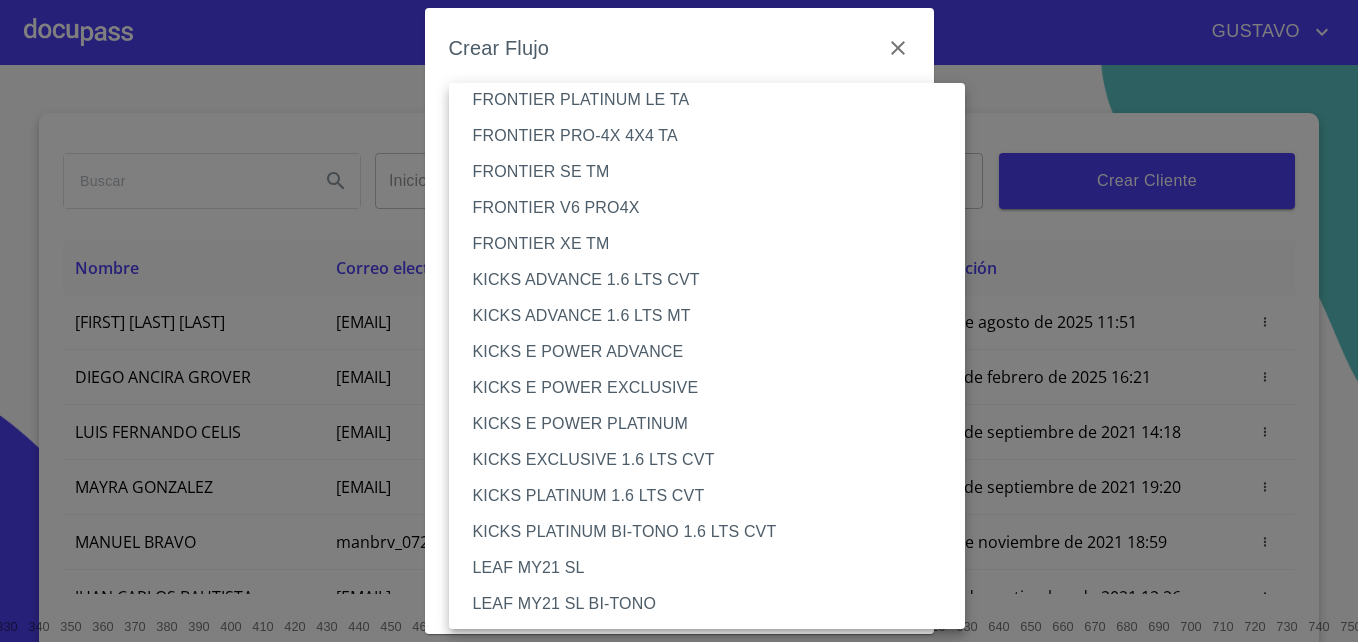 scroll, scrollTop: 310, scrollLeft: 0, axis: vertical 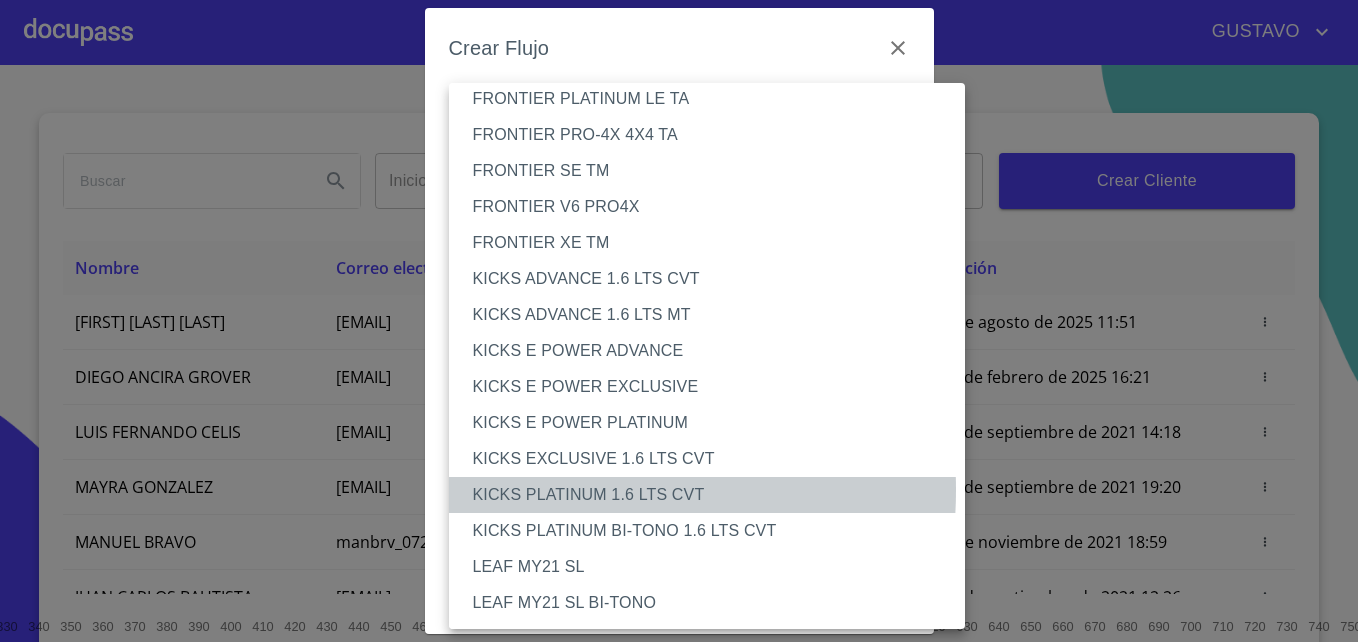 click on "KICKS PLATINUM 1.6 LTS CVT" at bounding box center [715, 495] 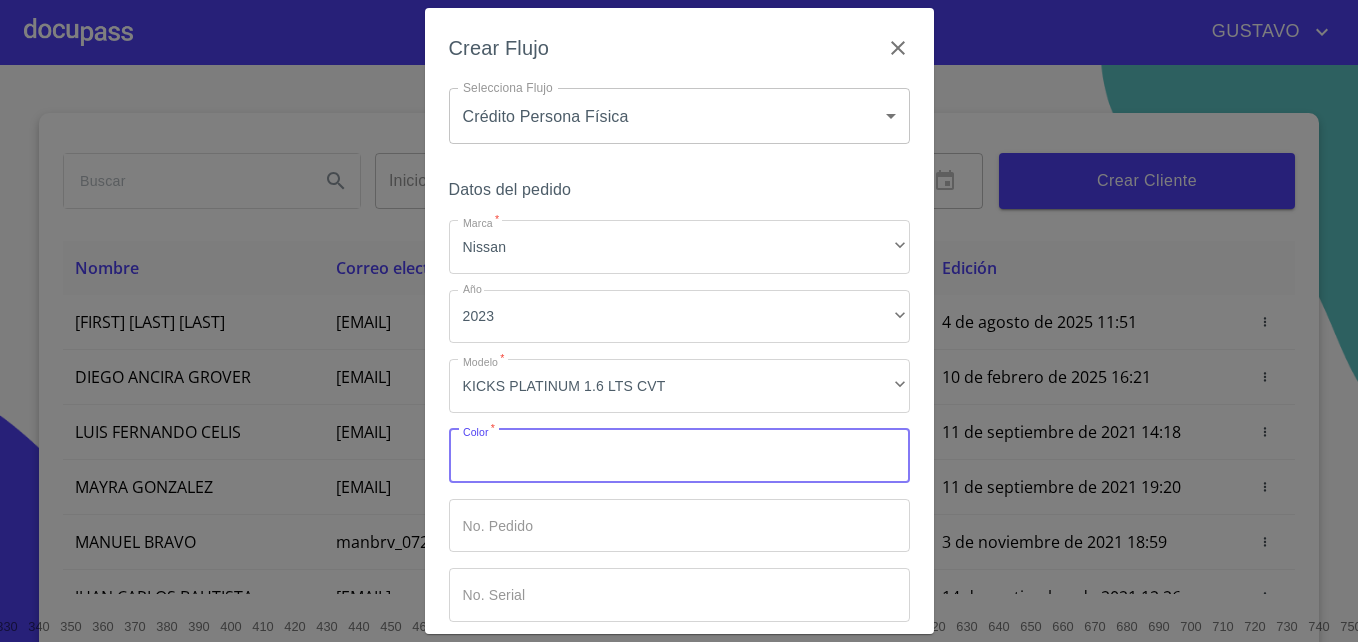 click on "Marca   *" at bounding box center [679, 456] 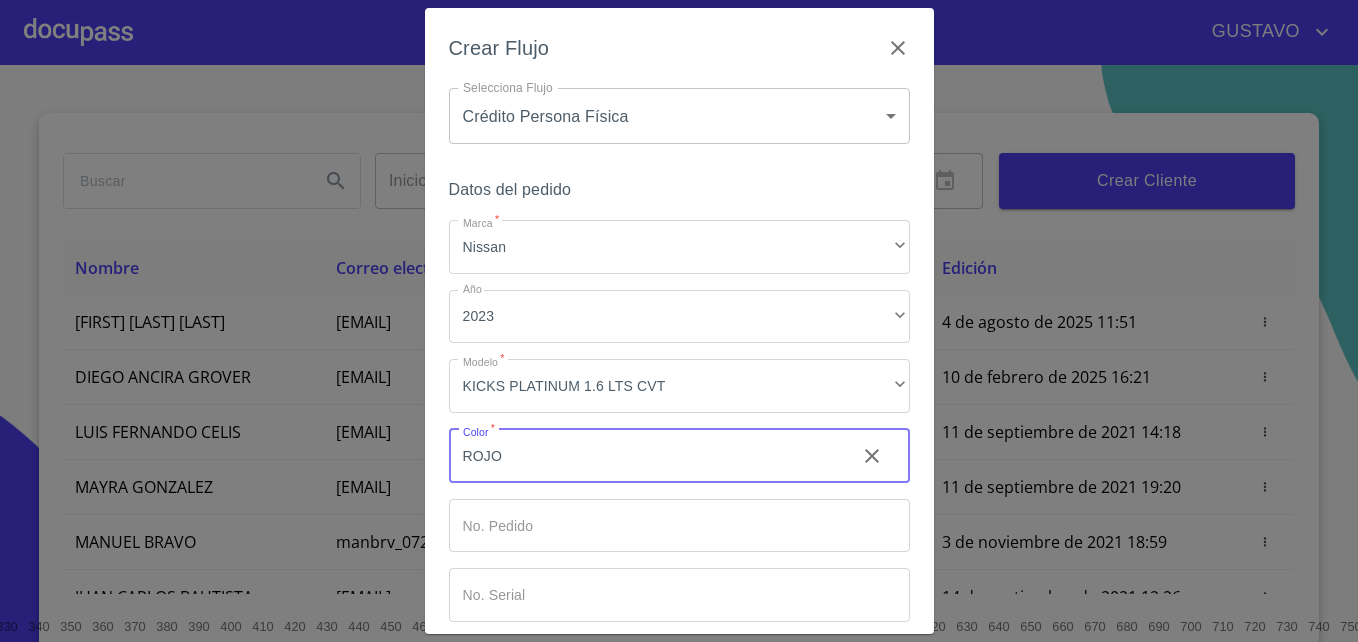 scroll, scrollTop: 96, scrollLeft: 0, axis: vertical 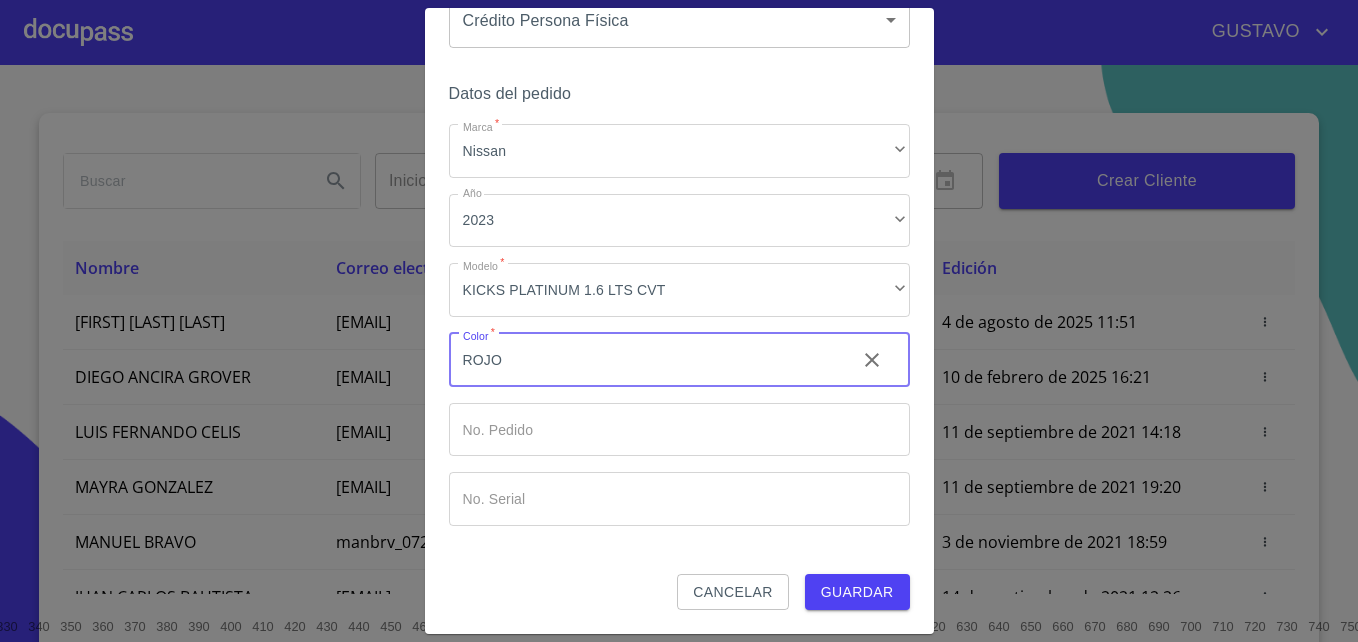 type on "ROJO" 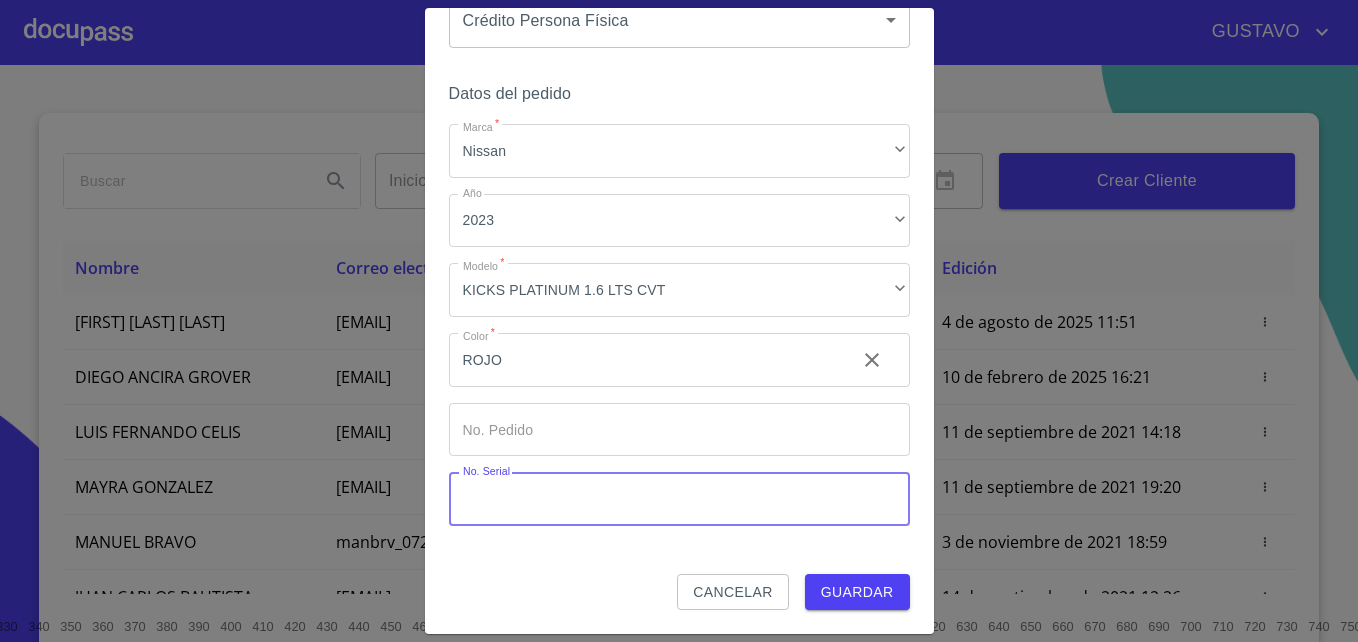 click on "Marca   *" at bounding box center (679, 499) 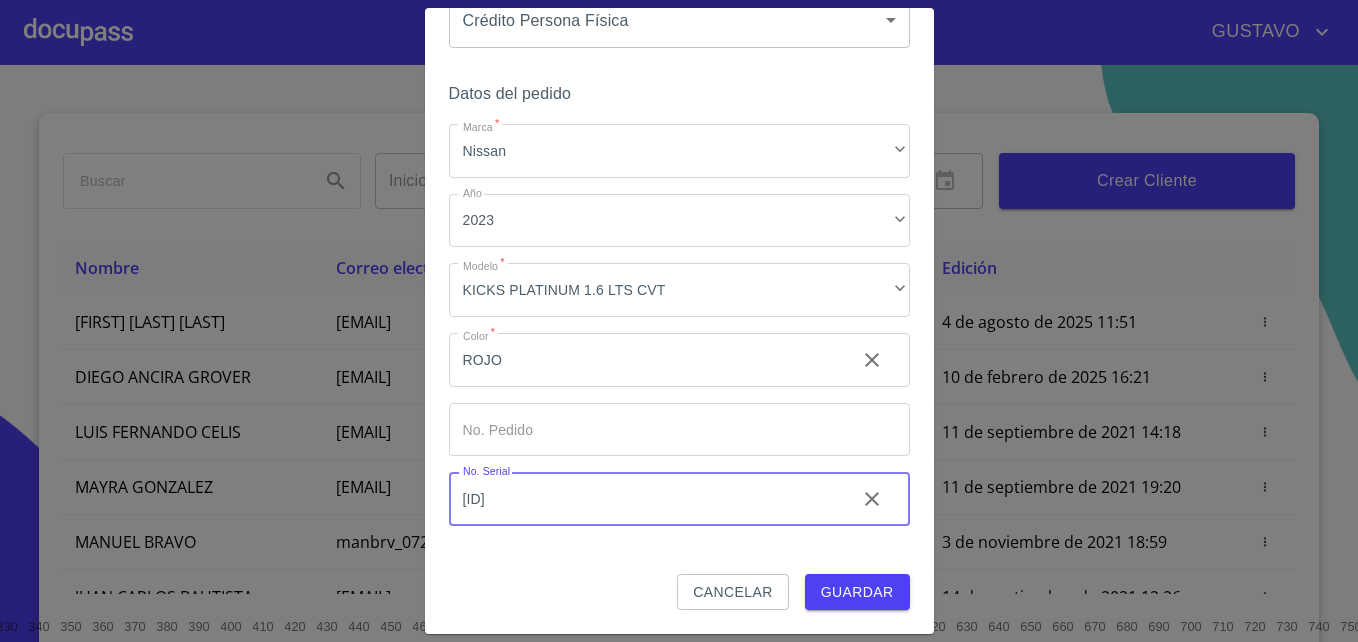 click on "U466695" at bounding box center [644, 499] 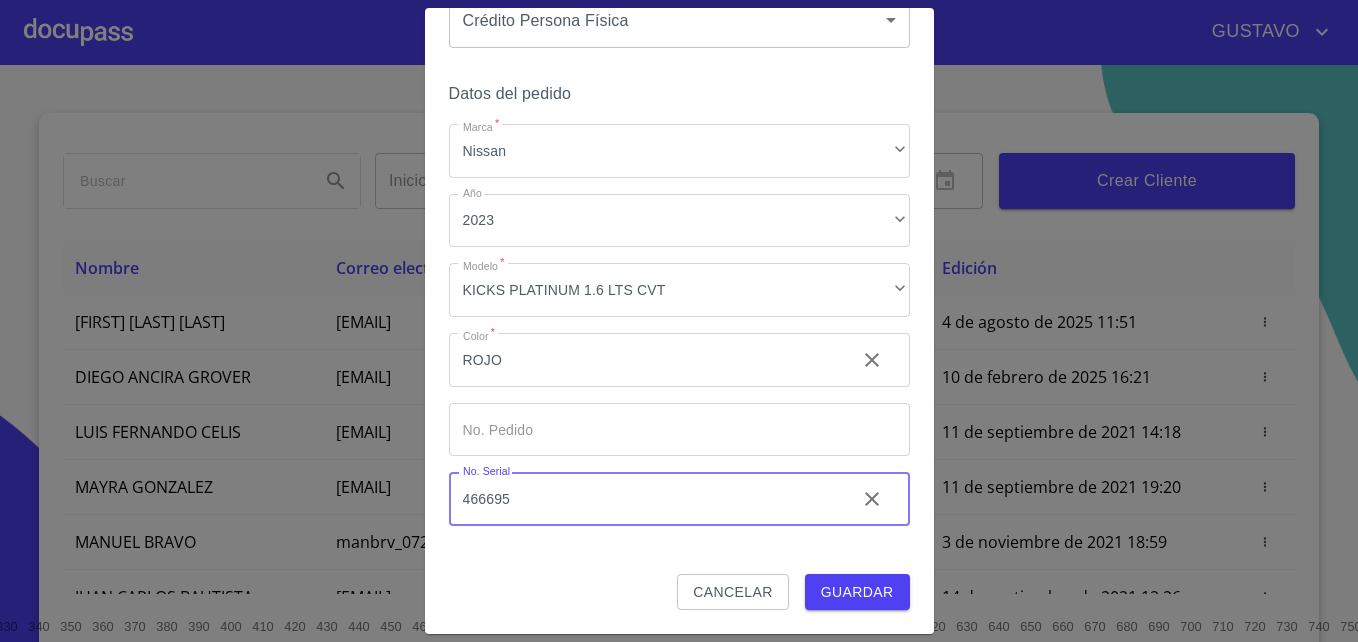 type on "466695" 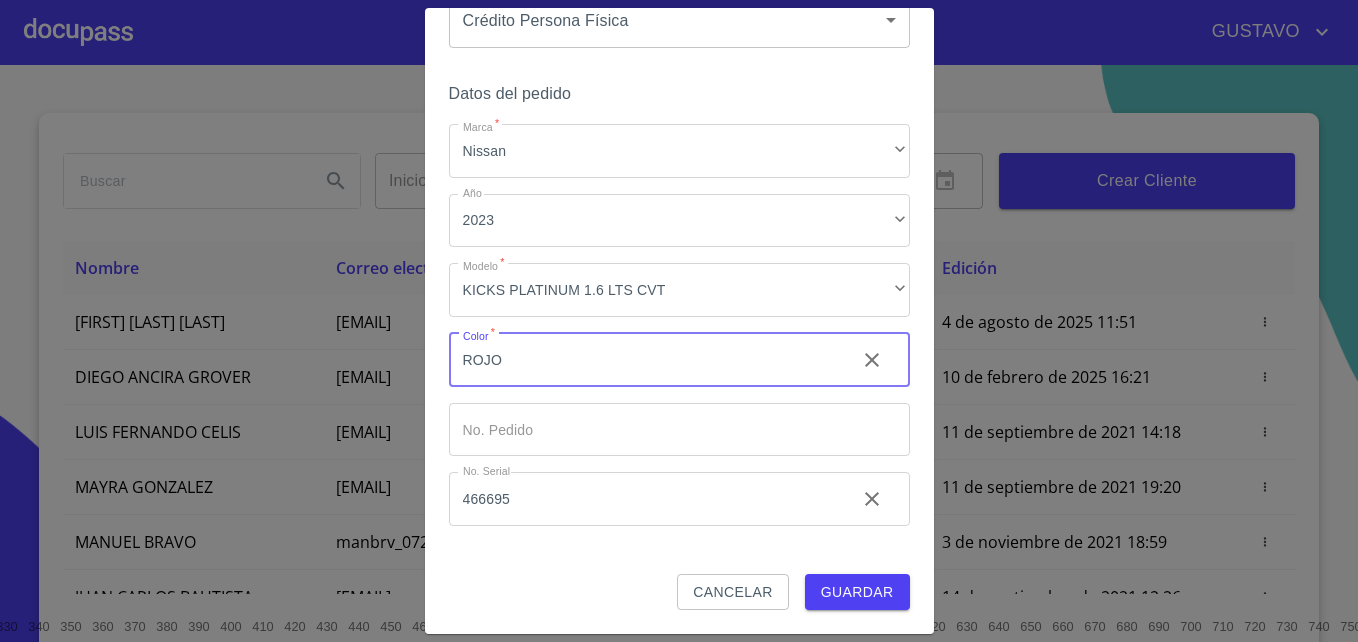 click on "ROJO" at bounding box center [644, 360] 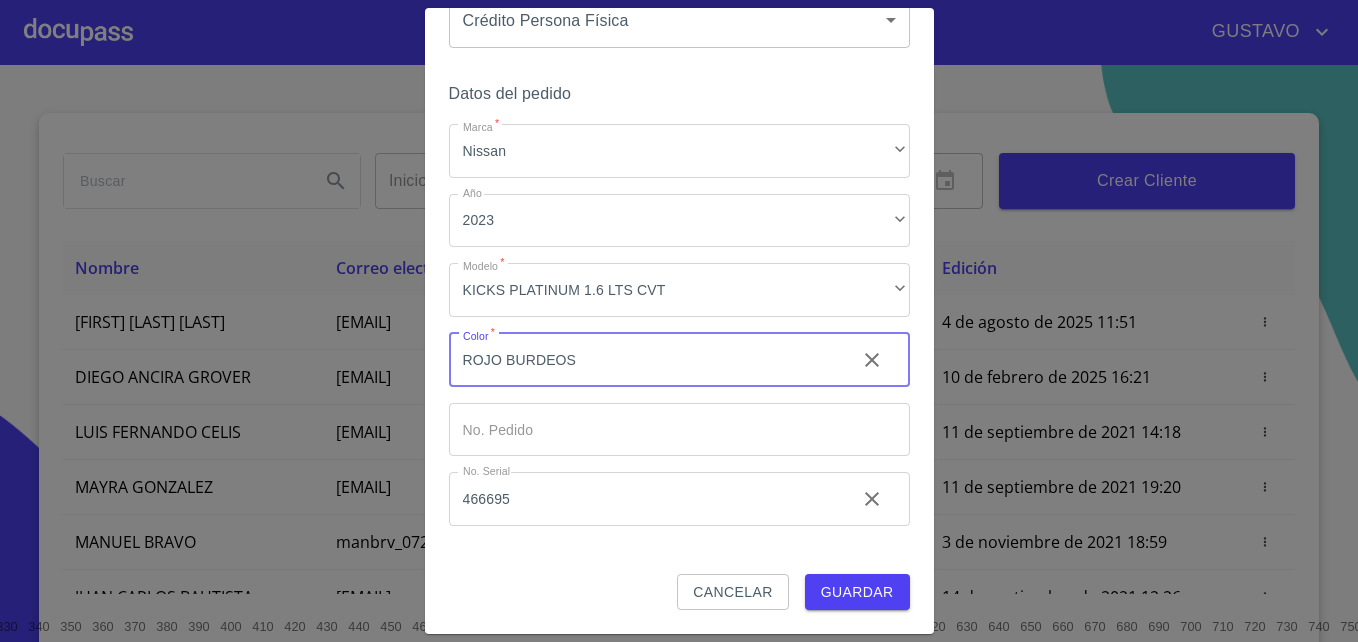 type on "ROJO BURDEOS" 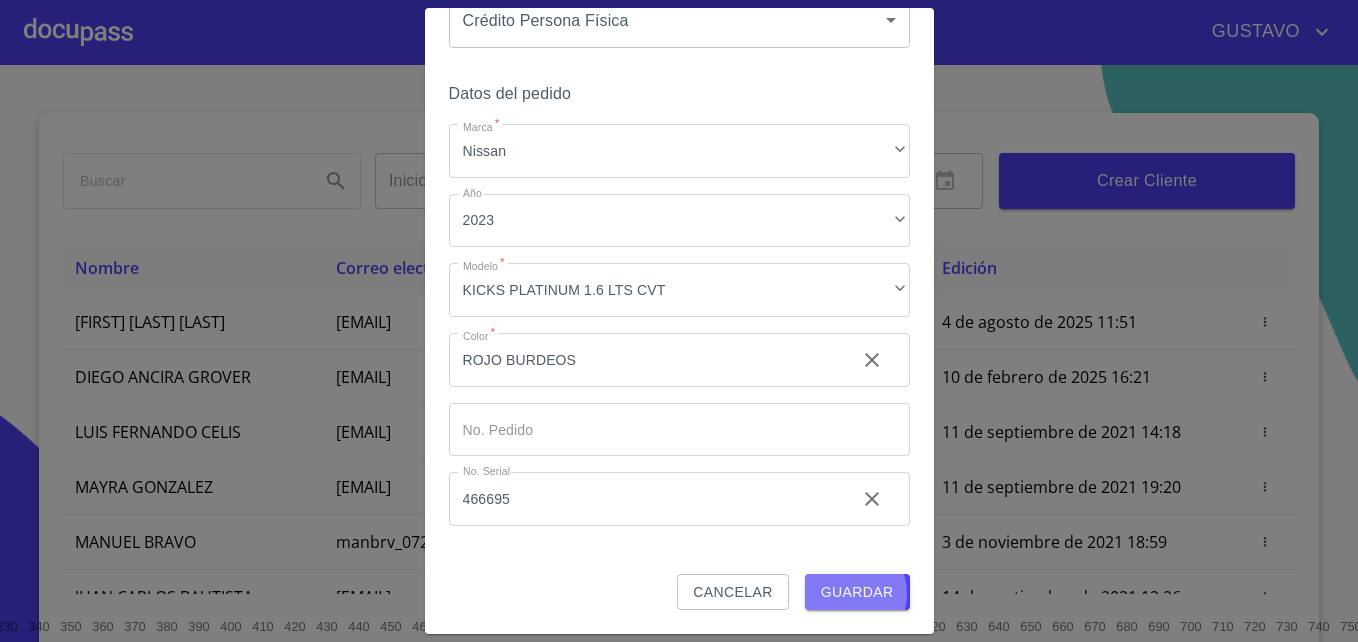 click on "Guardar" at bounding box center [857, 592] 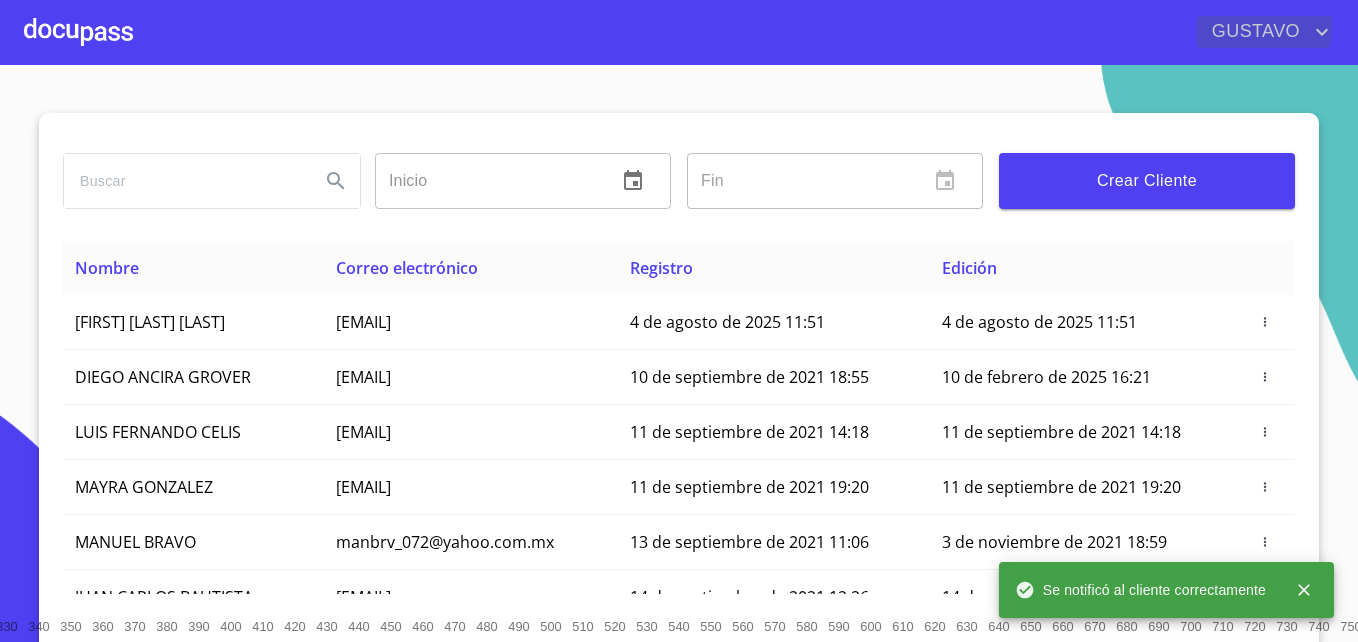 click on "GUSTAVO" at bounding box center [1253, 32] 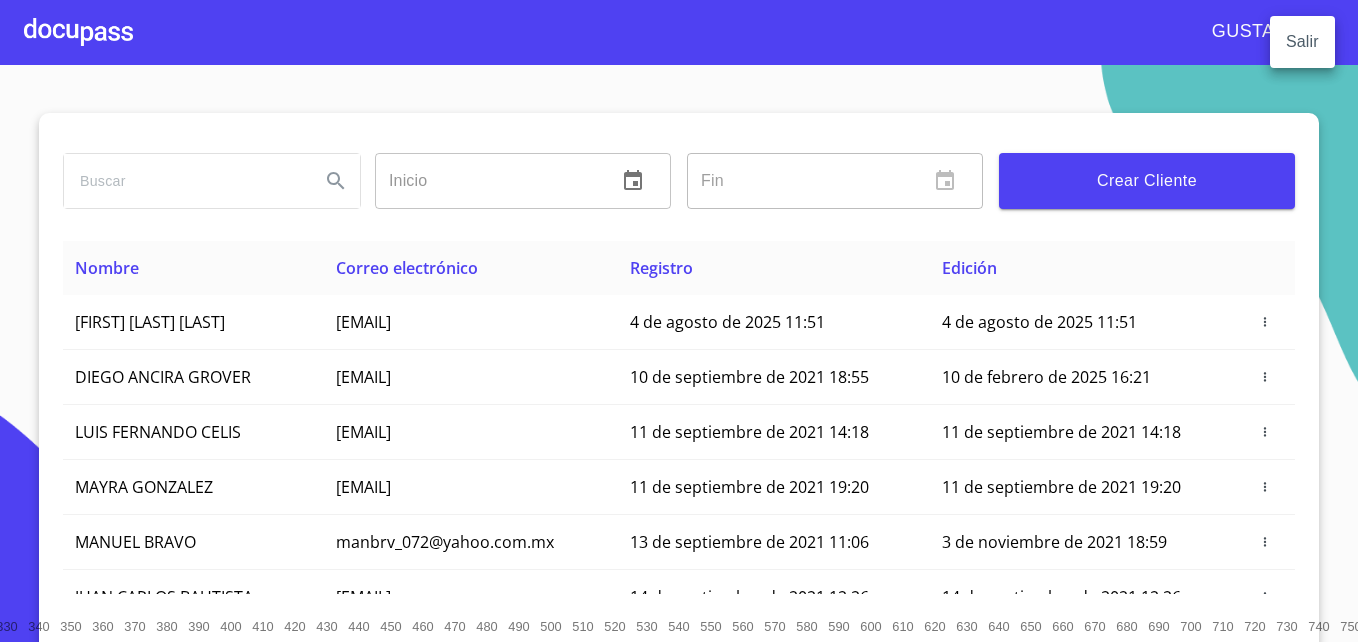 click at bounding box center (679, 321) 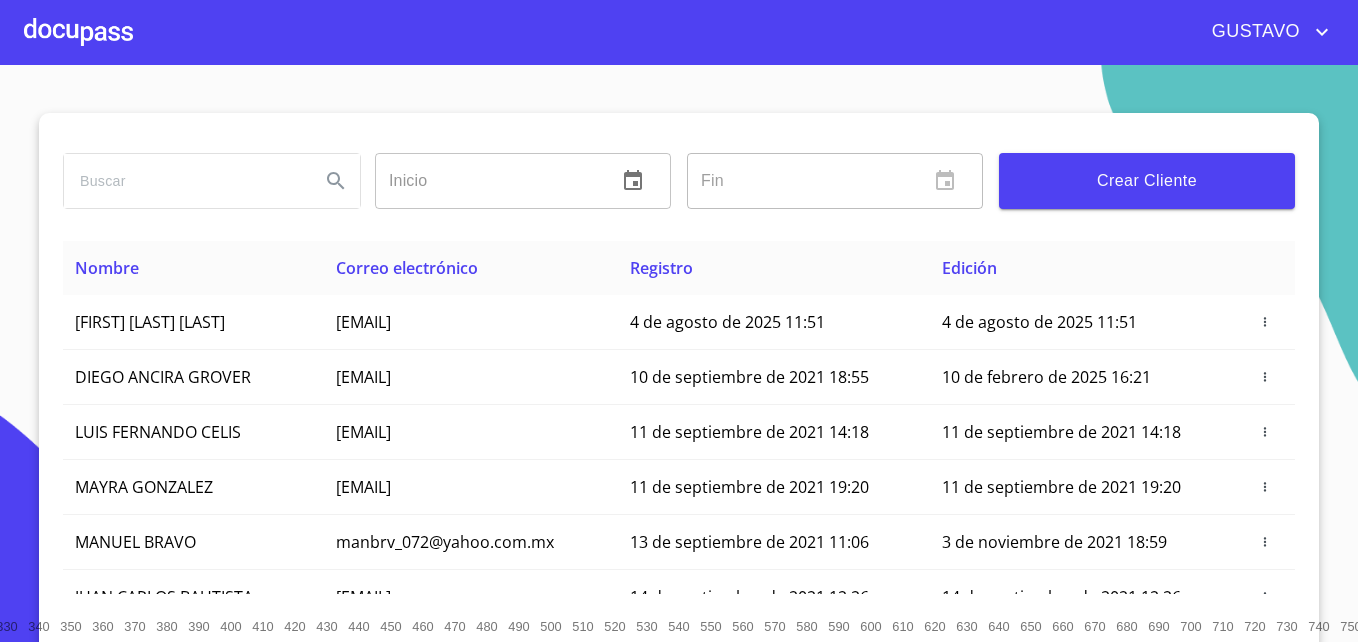 click at bounding box center [78, 32] 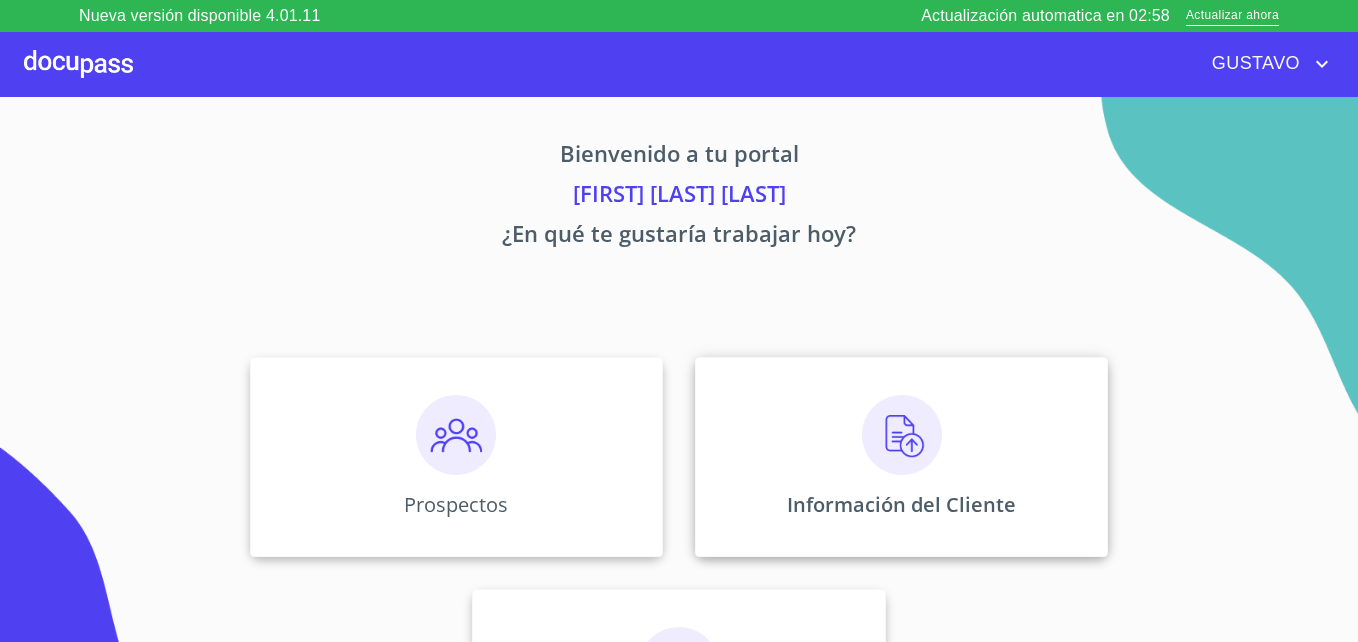 click at bounding box center (902, 435) 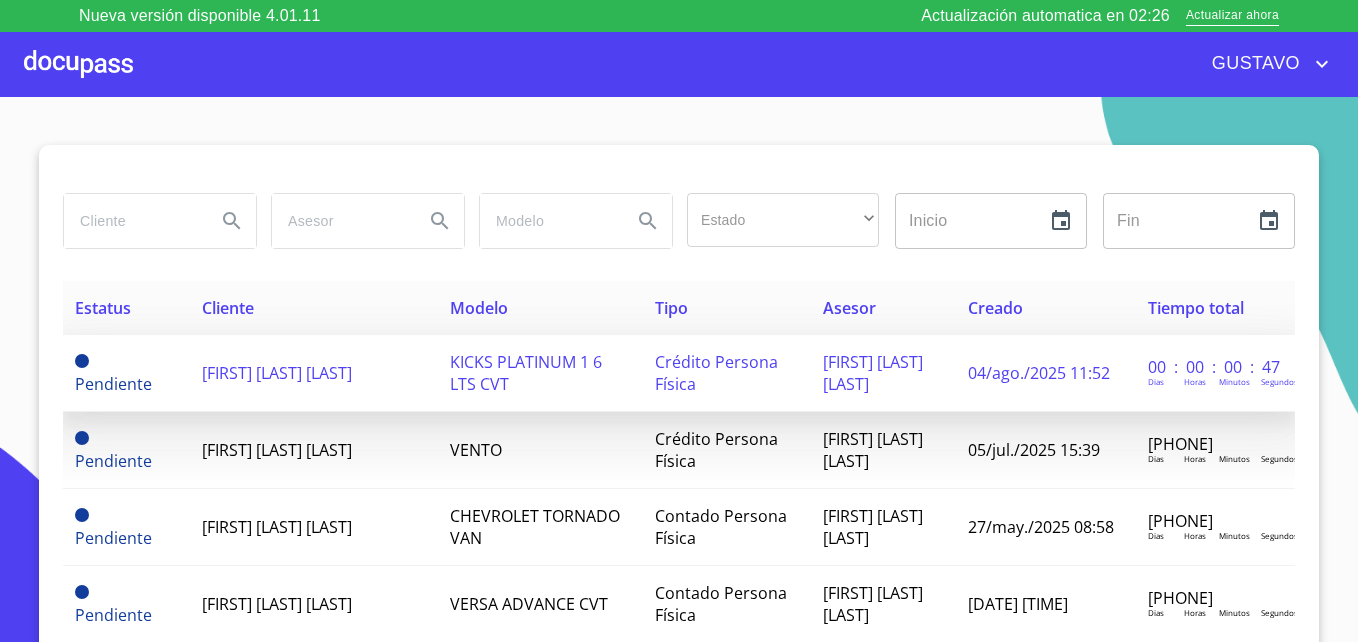 click on "[FIRST] [LAST] [LAST]" at bounding box center [277, 373] 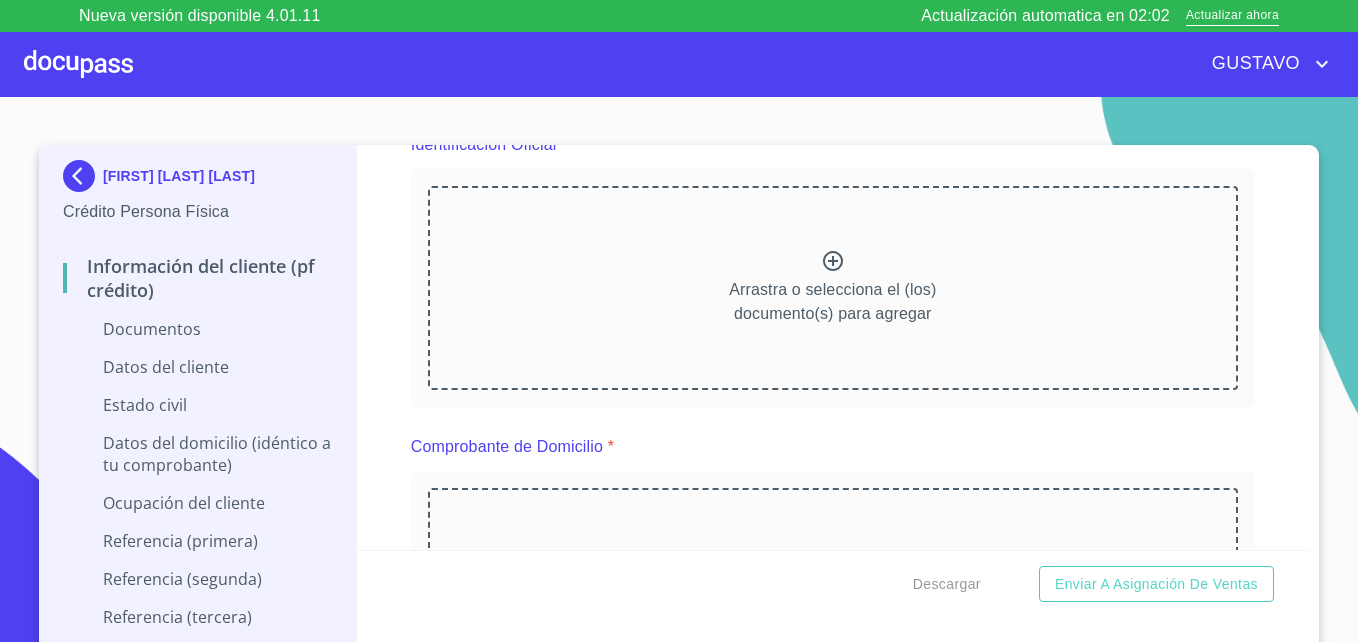 scroll, scrollTop: 261, scrollLeft: 0, axis: vertical 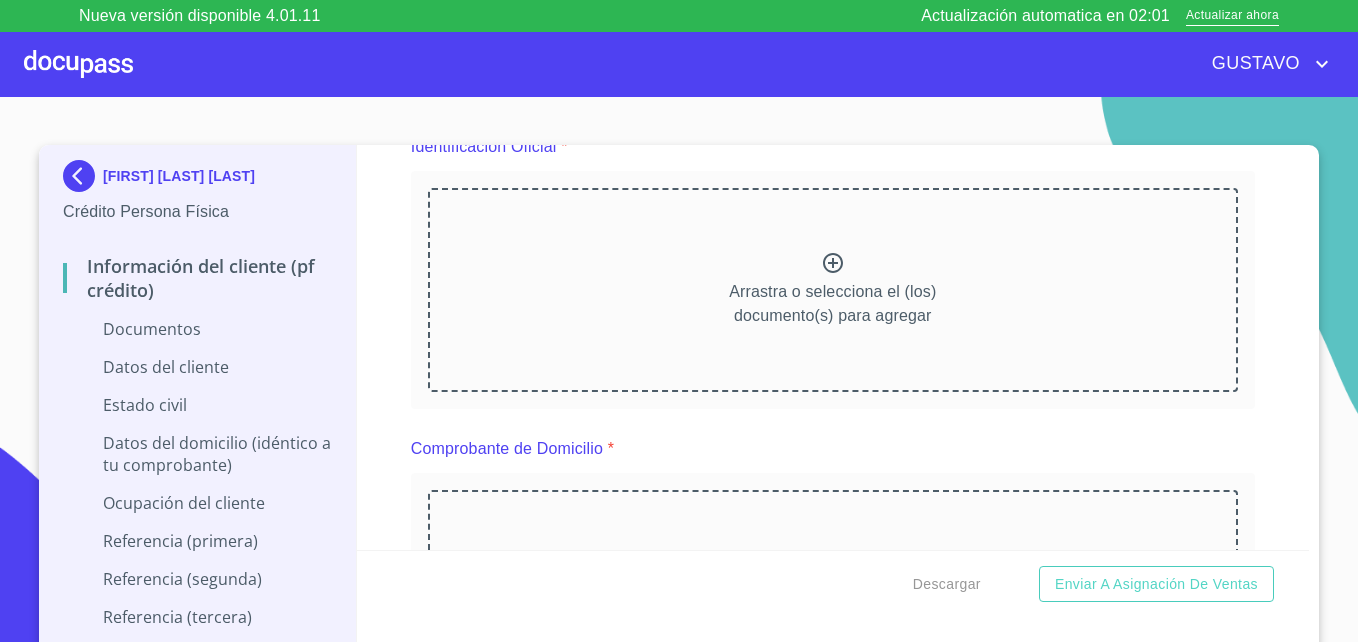click 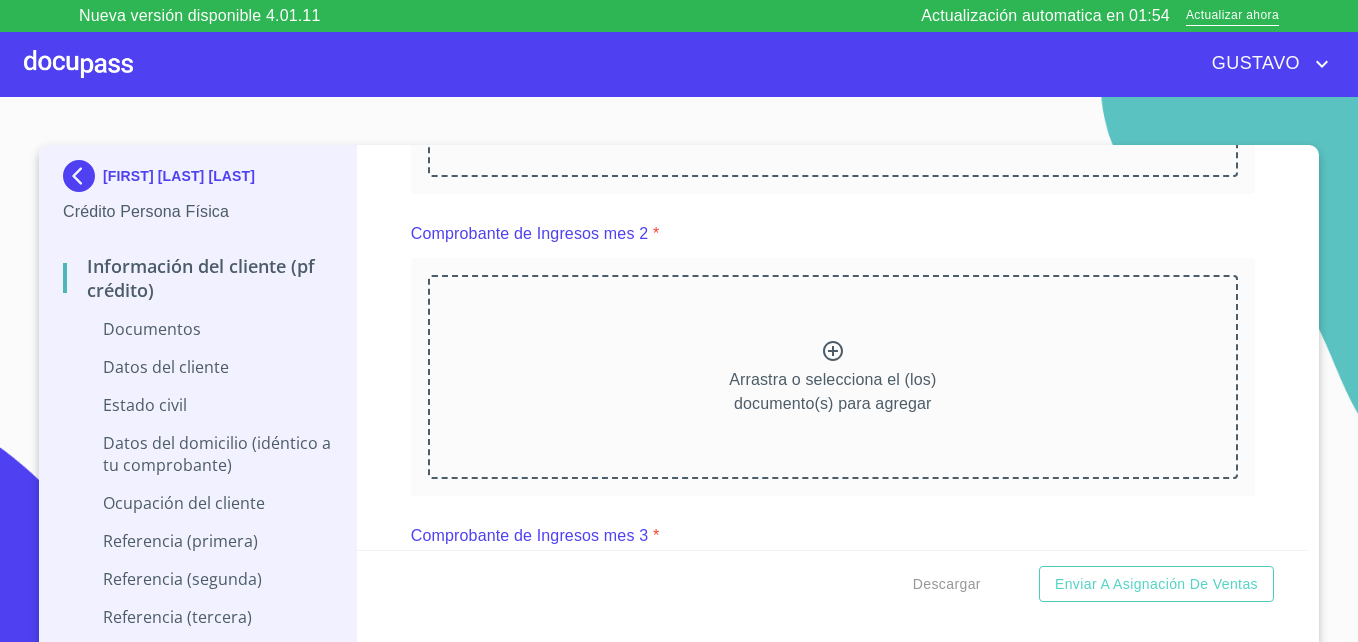 scroll, scrollTop: 1165, scrollLeft: 0, axis: vertical 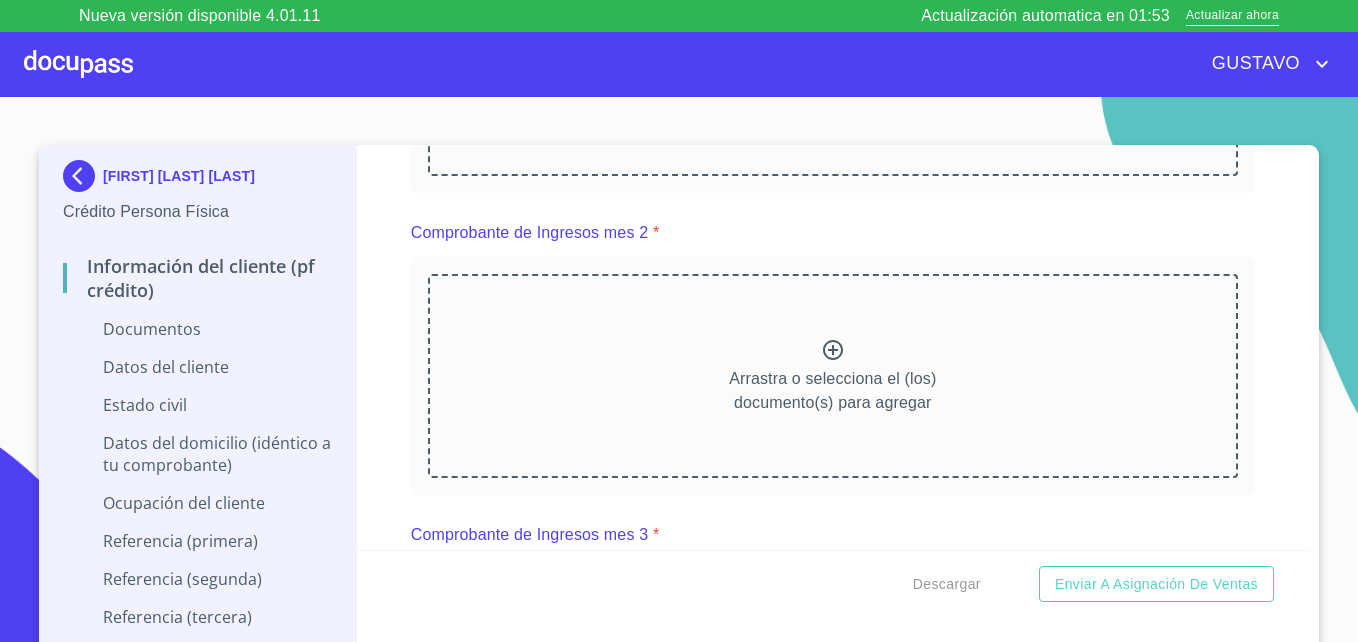 click 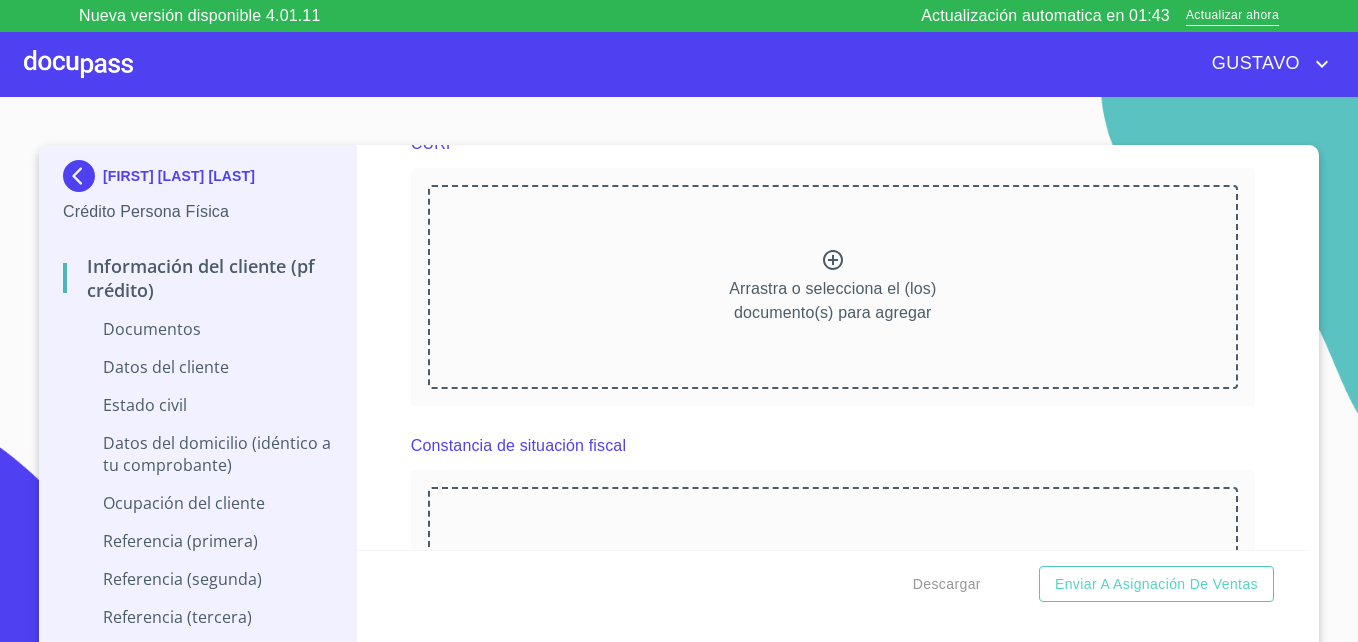 scroll, scrollTop: 1861, scrollLeft: 0, axis: vertical 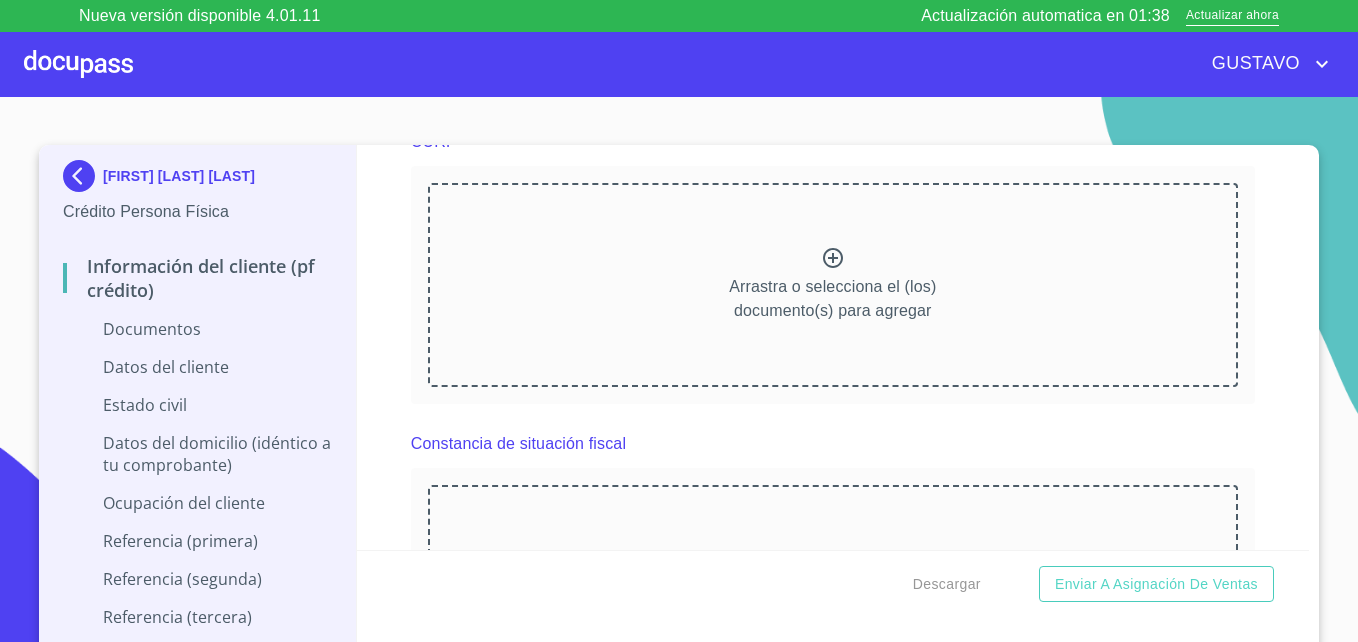 click on "Independiente/Dueño de negocio/Persona Moral" at bounding box center [833, -832] 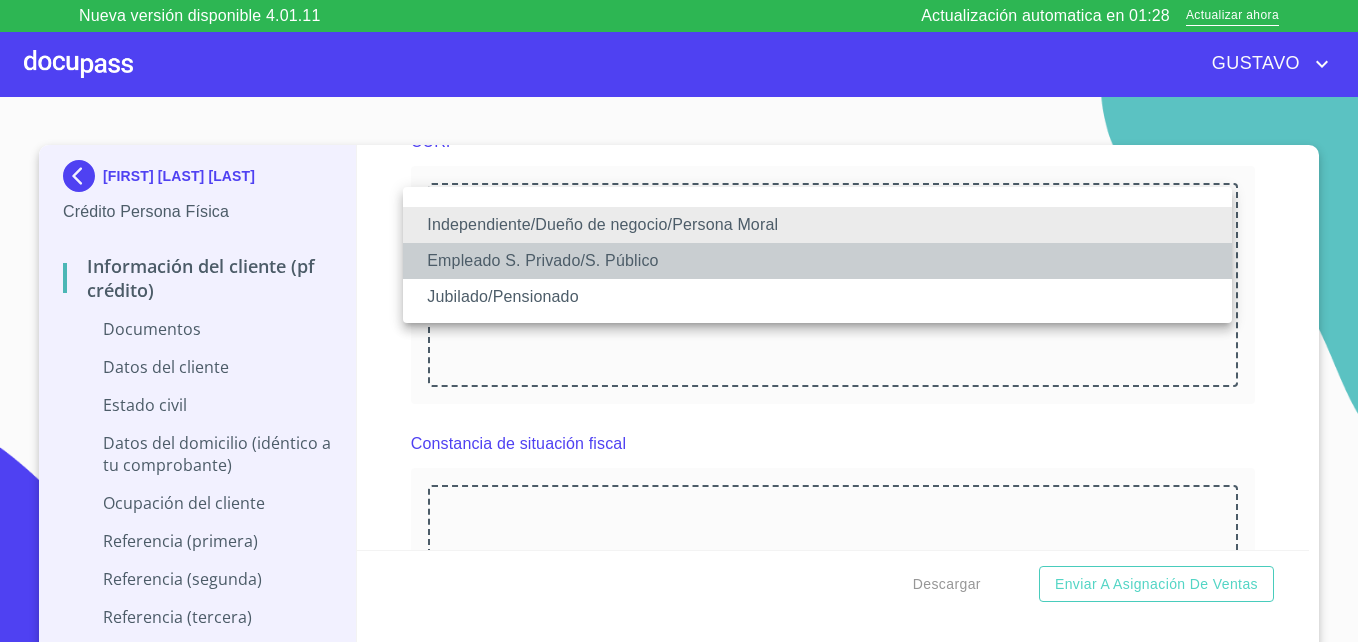 click on "Empleado S. Privado/S. Público" at bounding box center [817, 261] 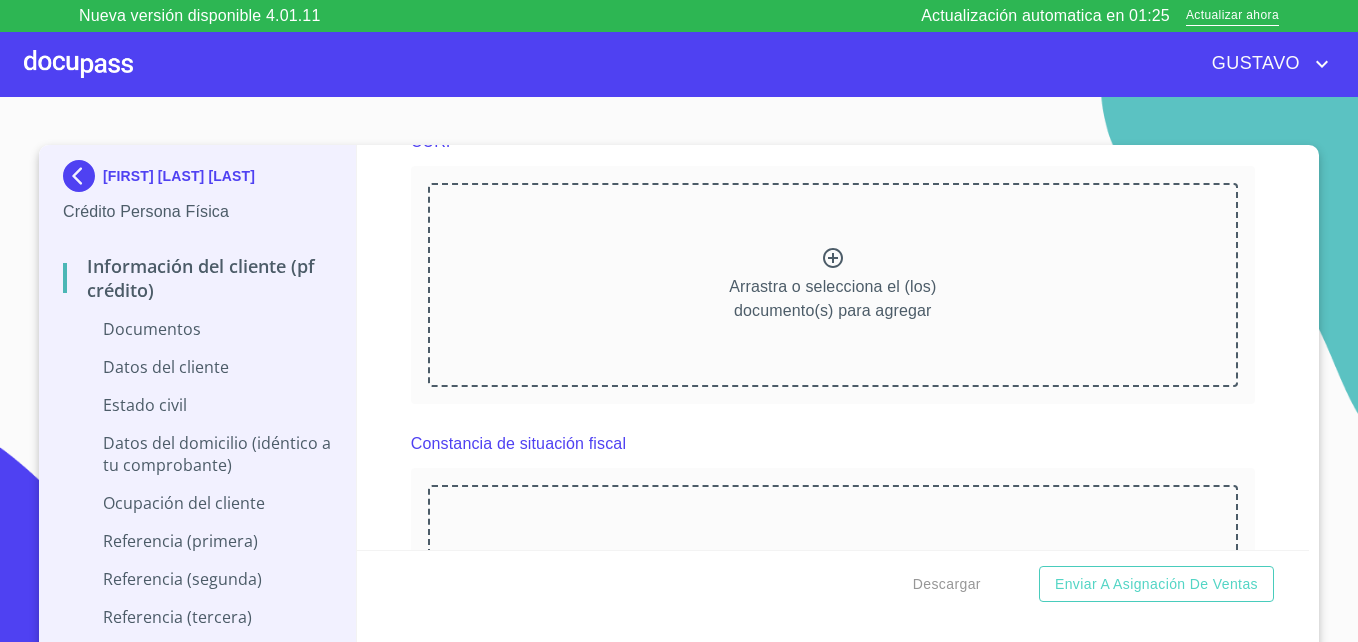 click on "Empleado S. Privado/S. Público" at bounding box center (833, -832) 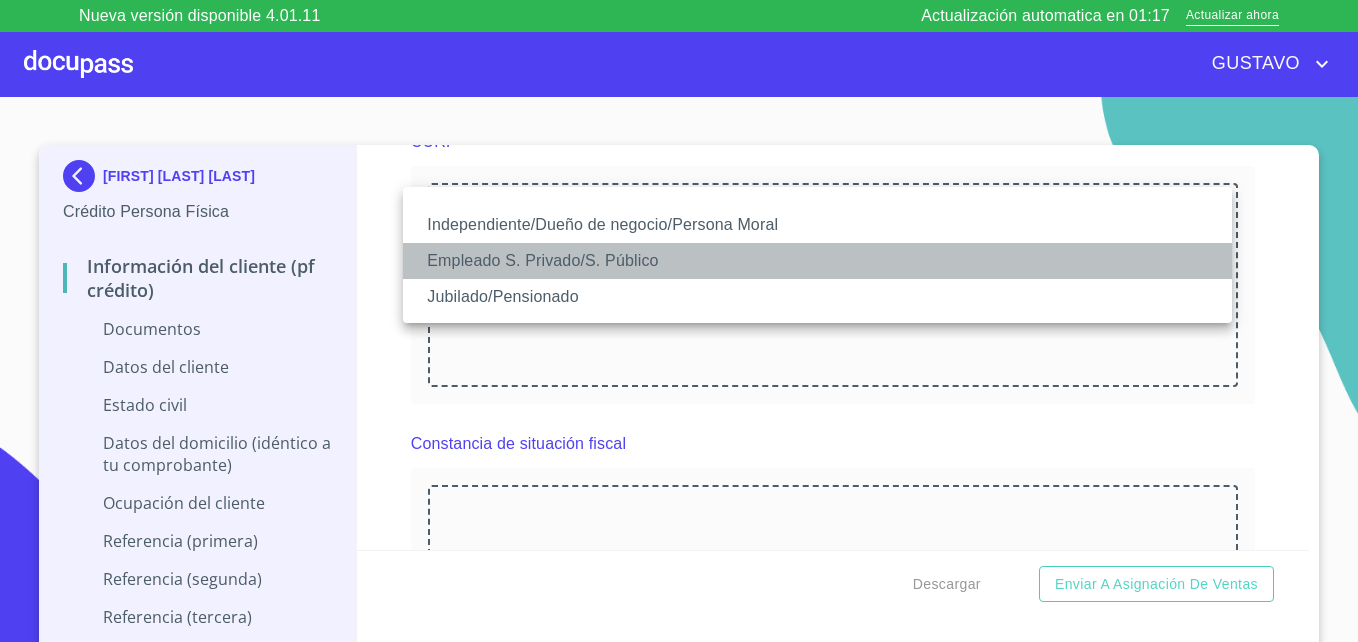 click on "Empleado S. Privado/S. Público" at bounding box center (817, 261) 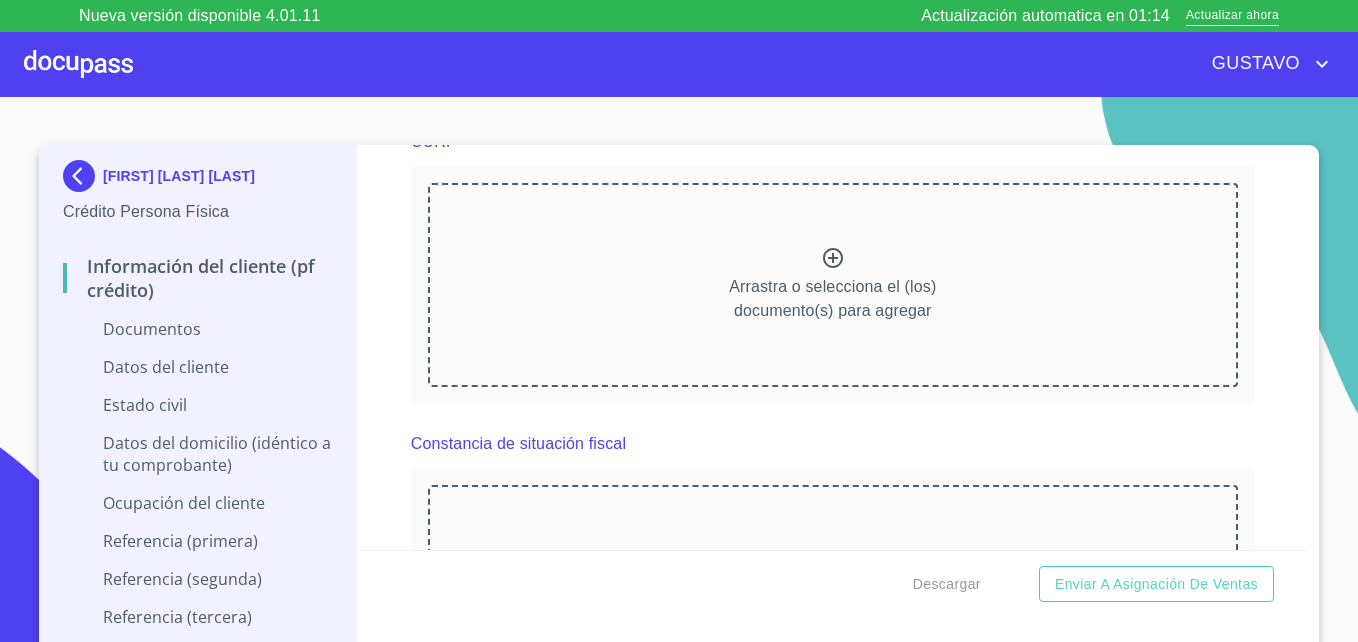 scroll, scrollTop: 1953, scrollLeft: 0, axis: vertical 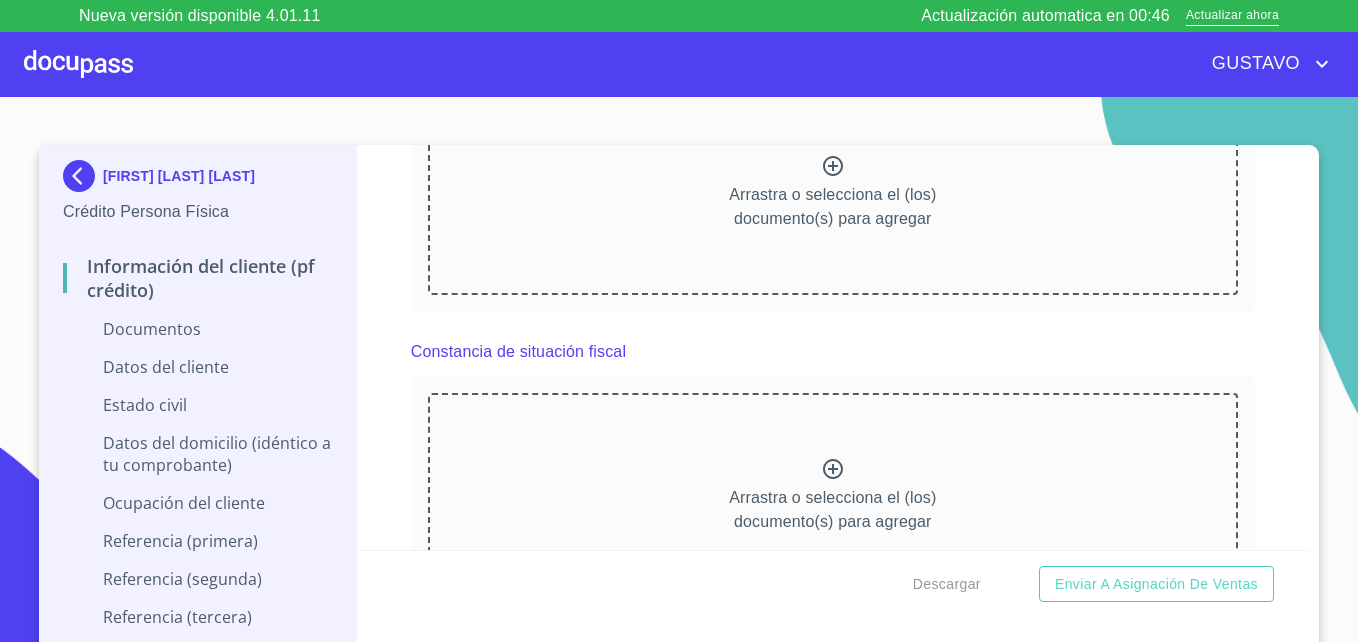click 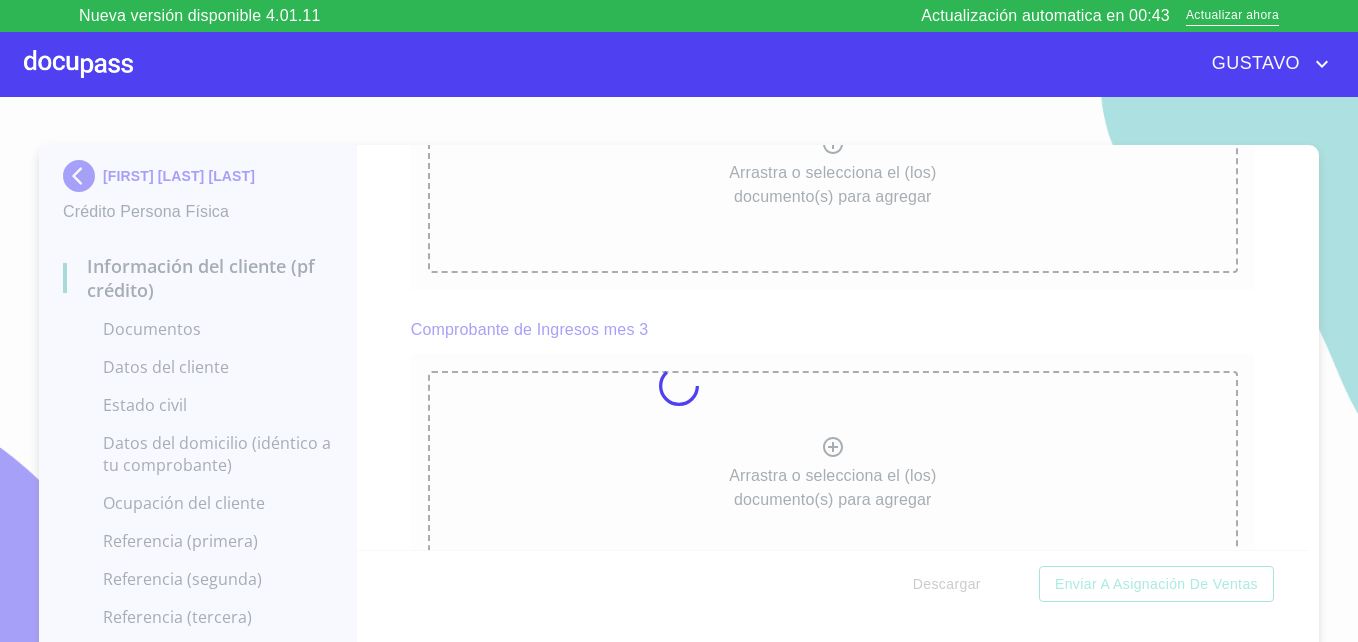 scroll, scrollTop: 0, scrollLeft: 0, axis: both 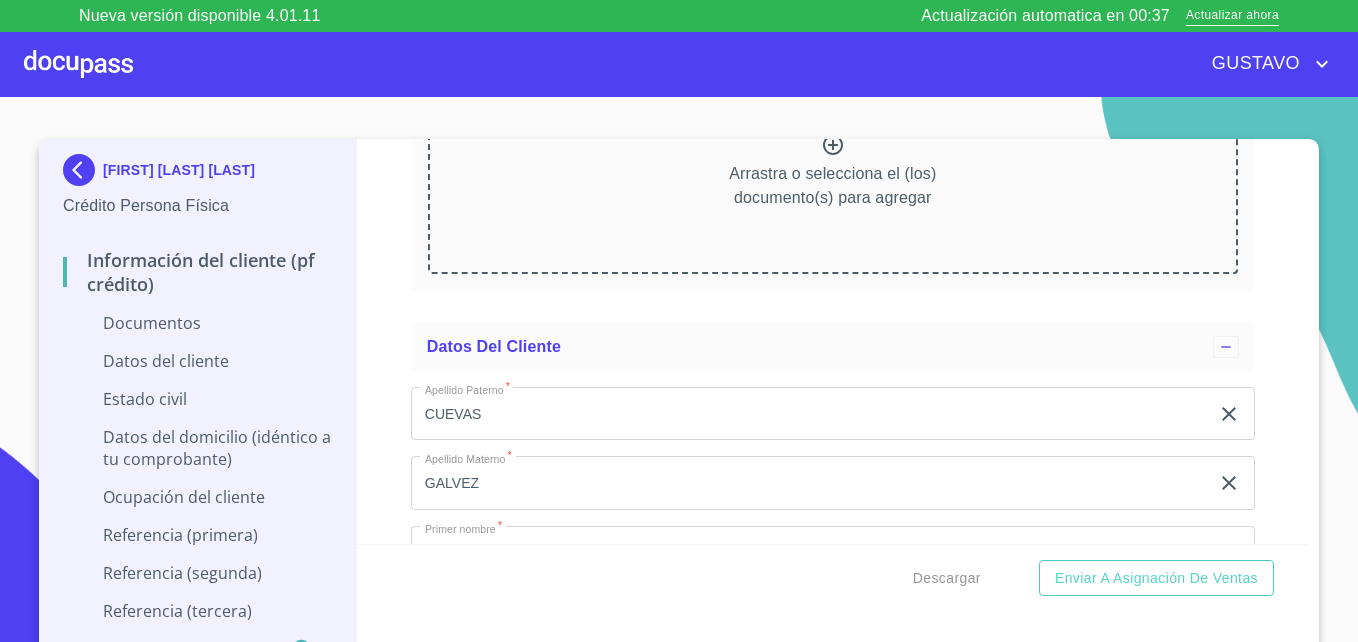 click 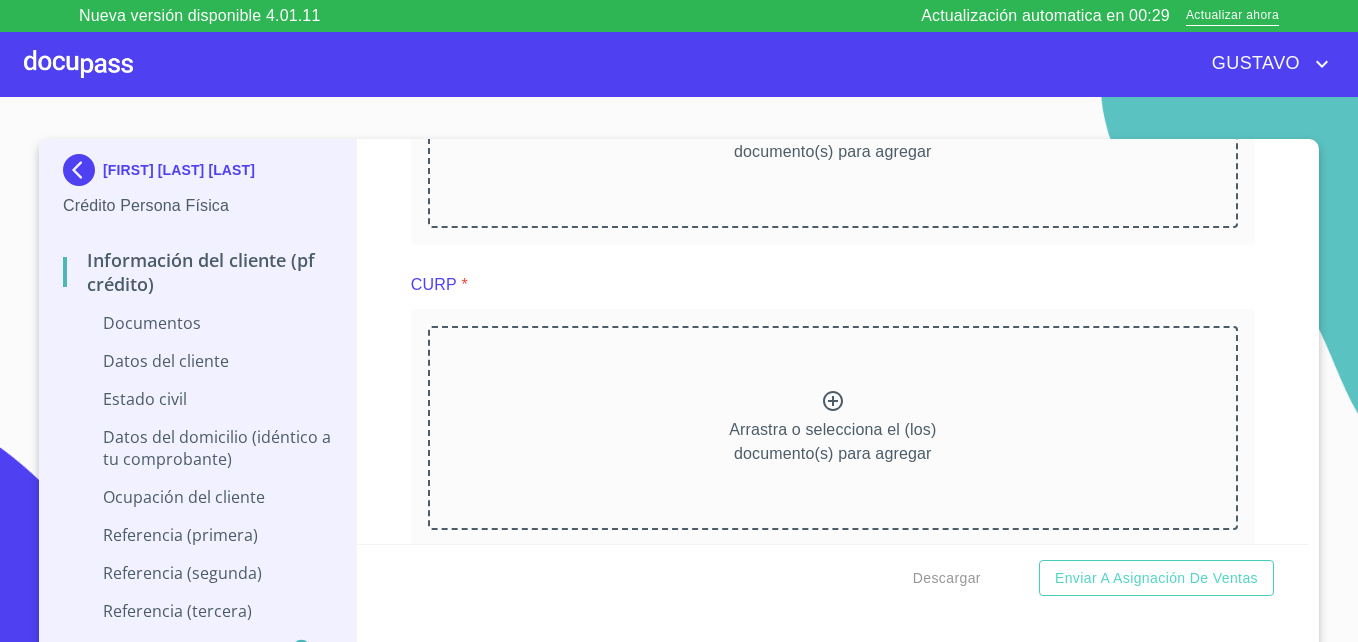 scroll, scrollTop: 0, scrollLeft: 0, axis: both 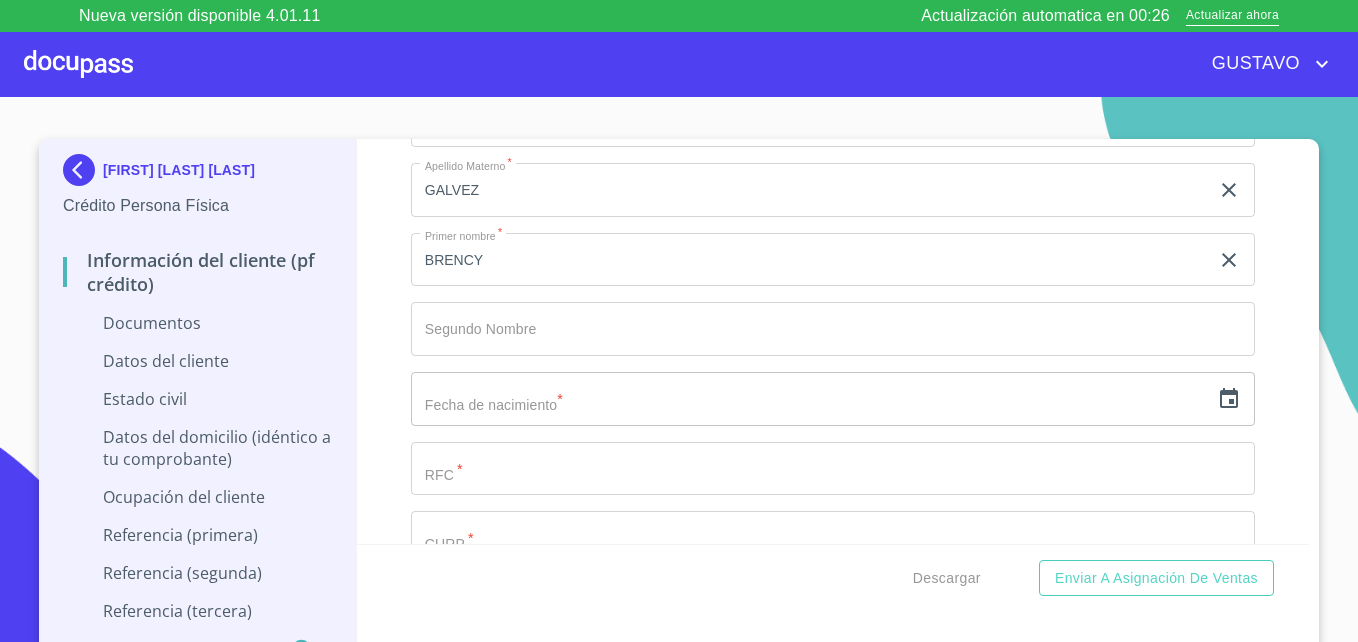 click 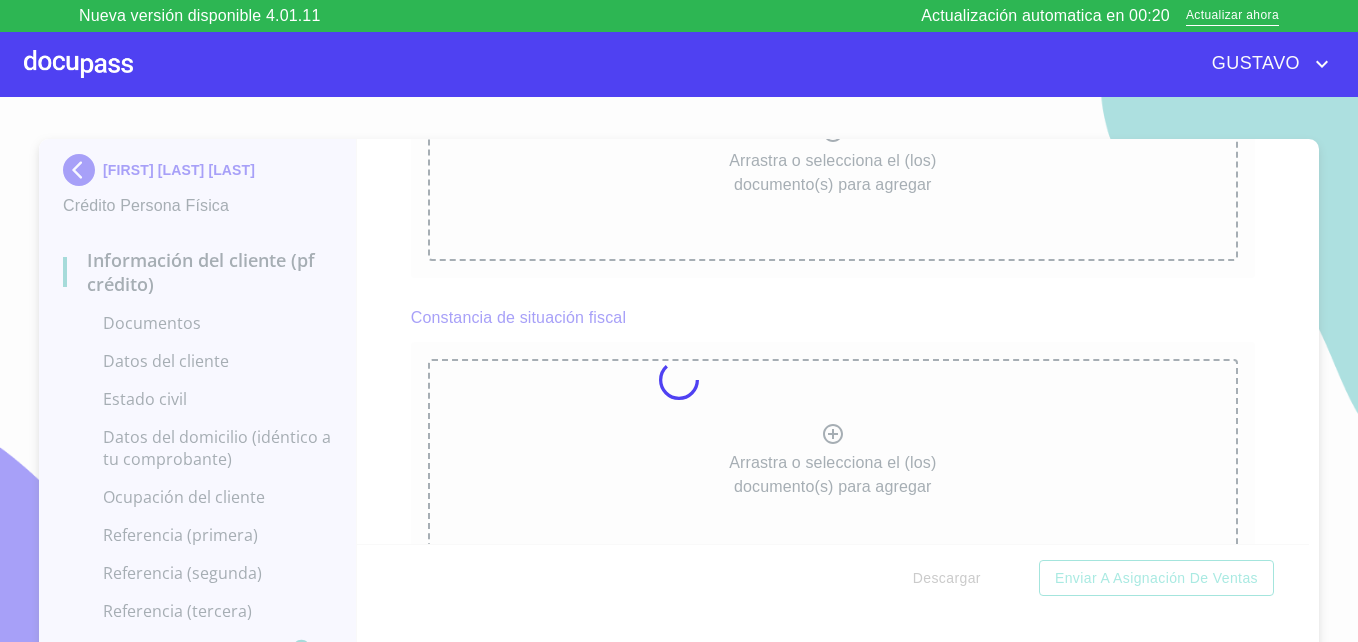 scroll, scrollTop: 0, scrollLeft: 0, axis: both 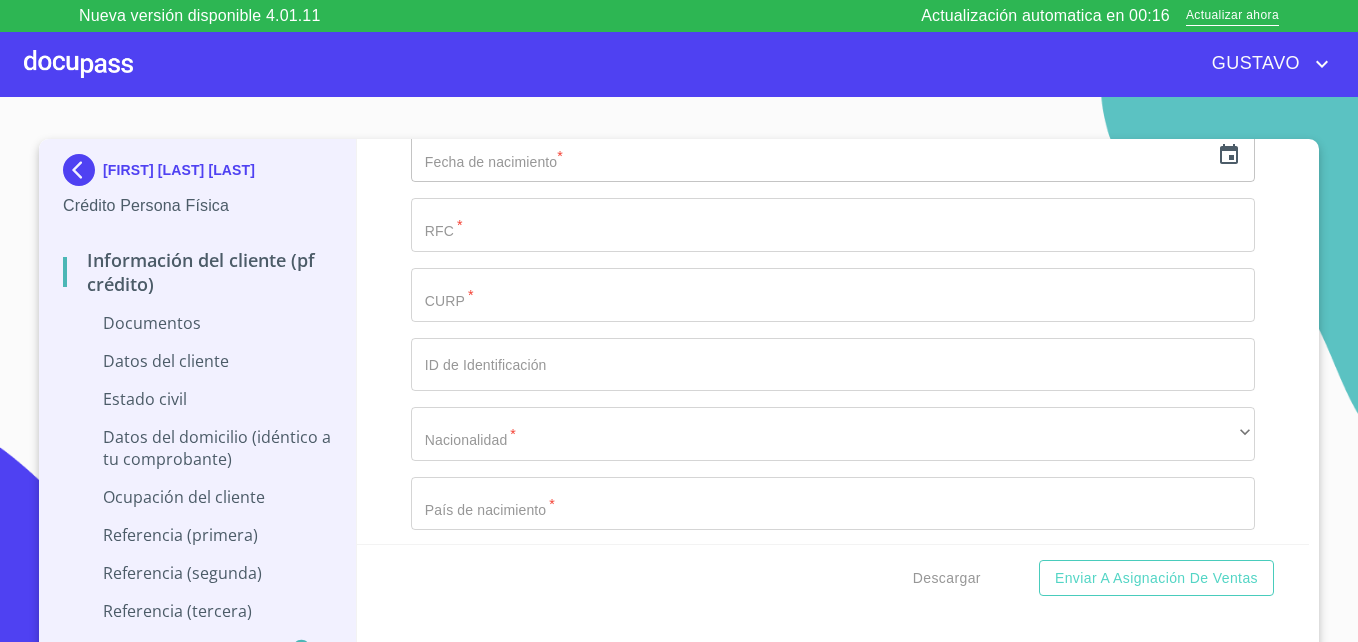 click 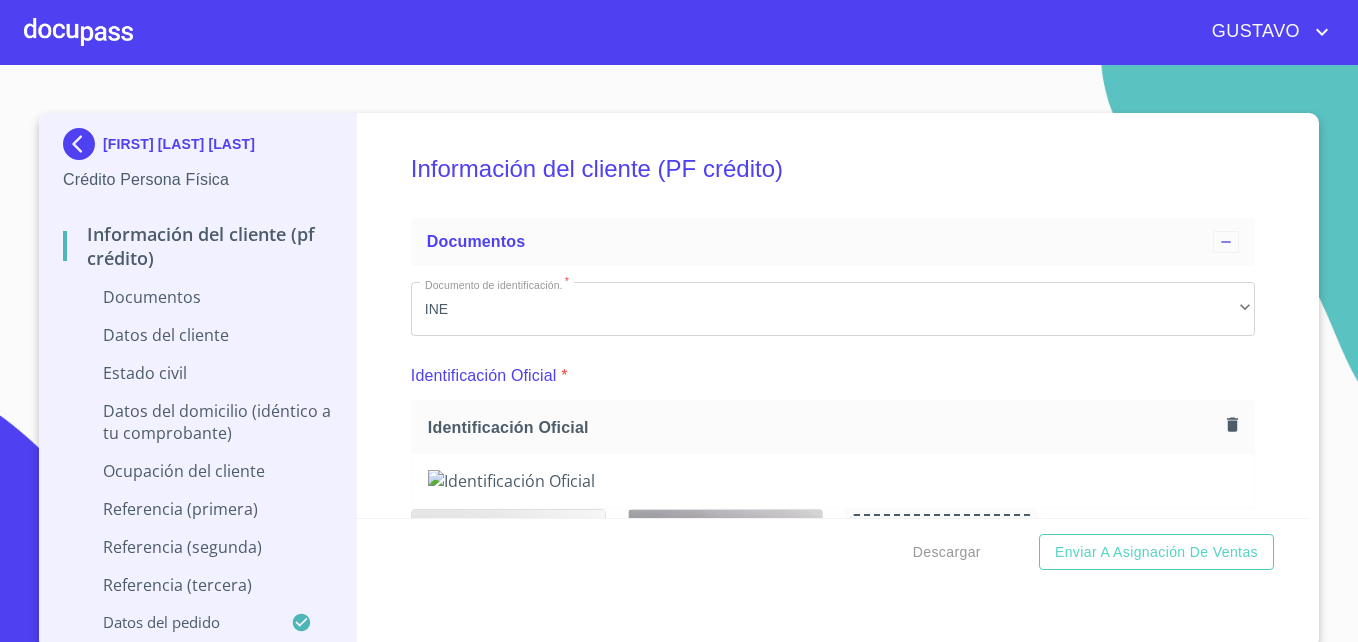 scroll, scrollTop: 0, scrollLeft: 0, axis: both 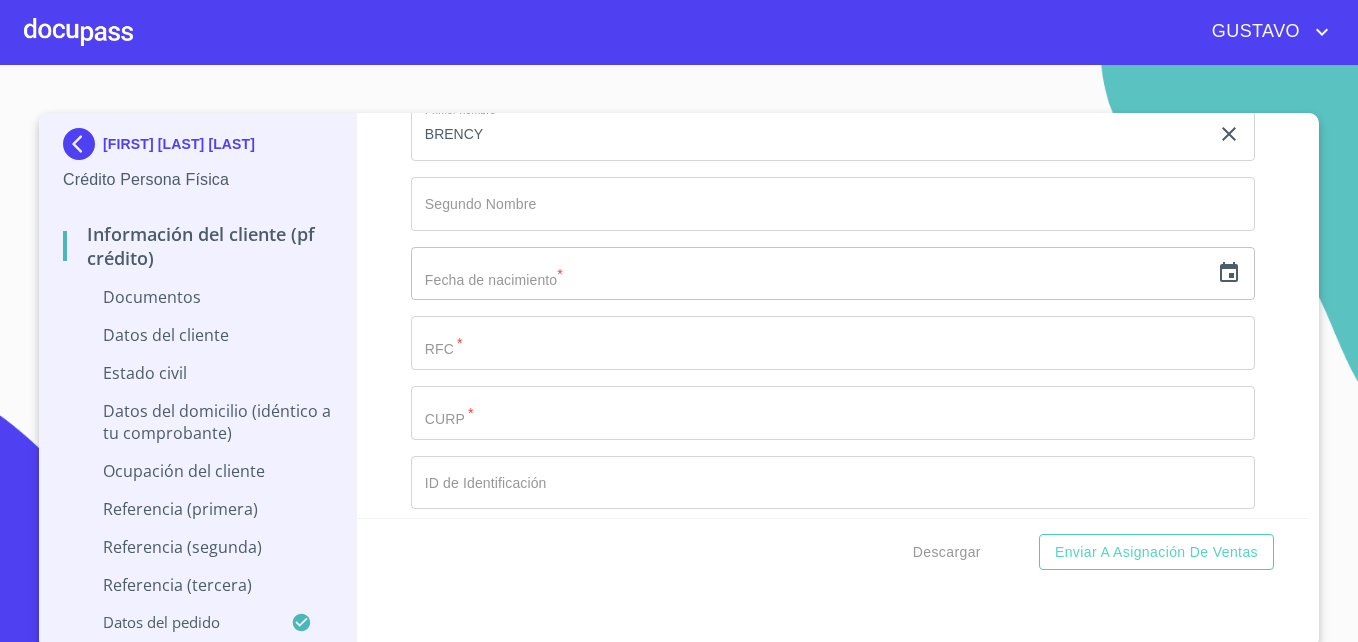 click 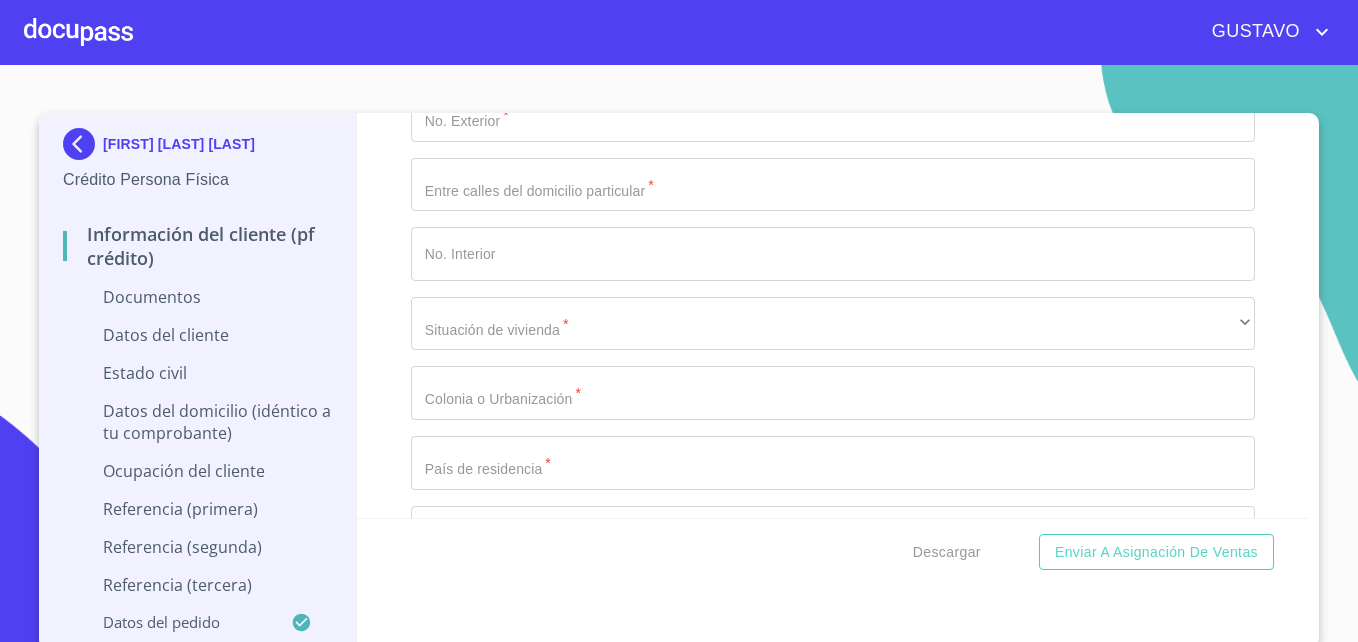 scroll, scrollTop: 5890, scrollLeft: 0, axis: vertical 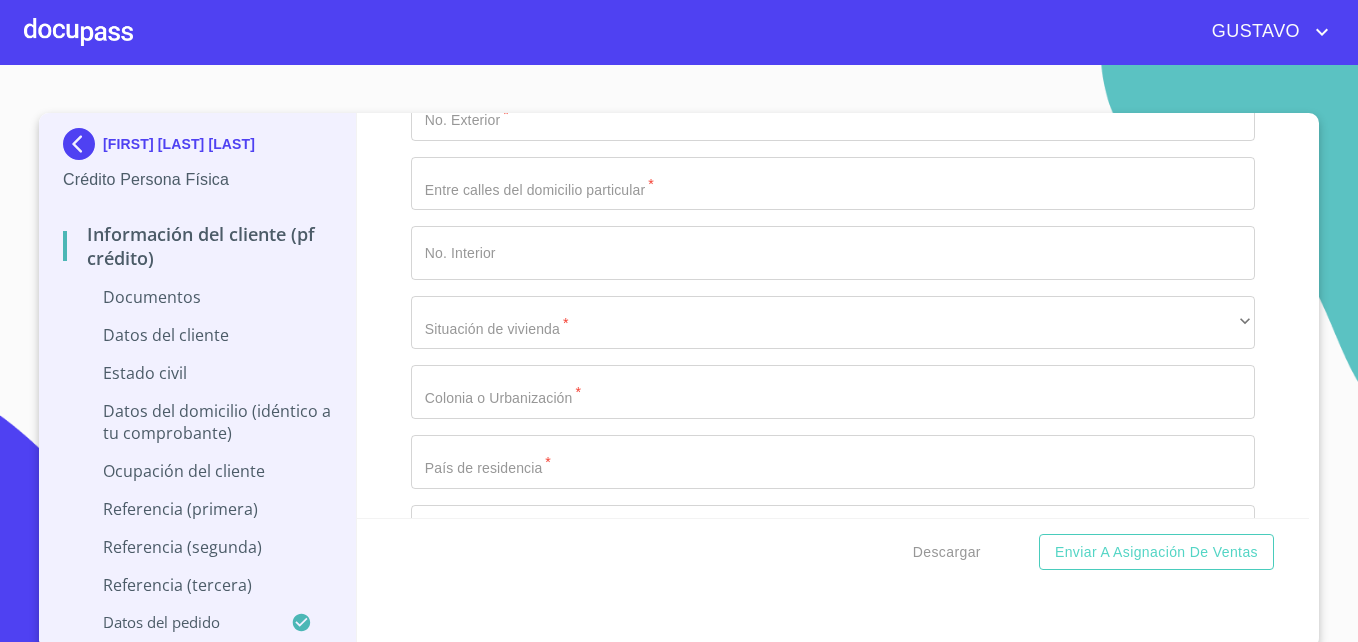 click 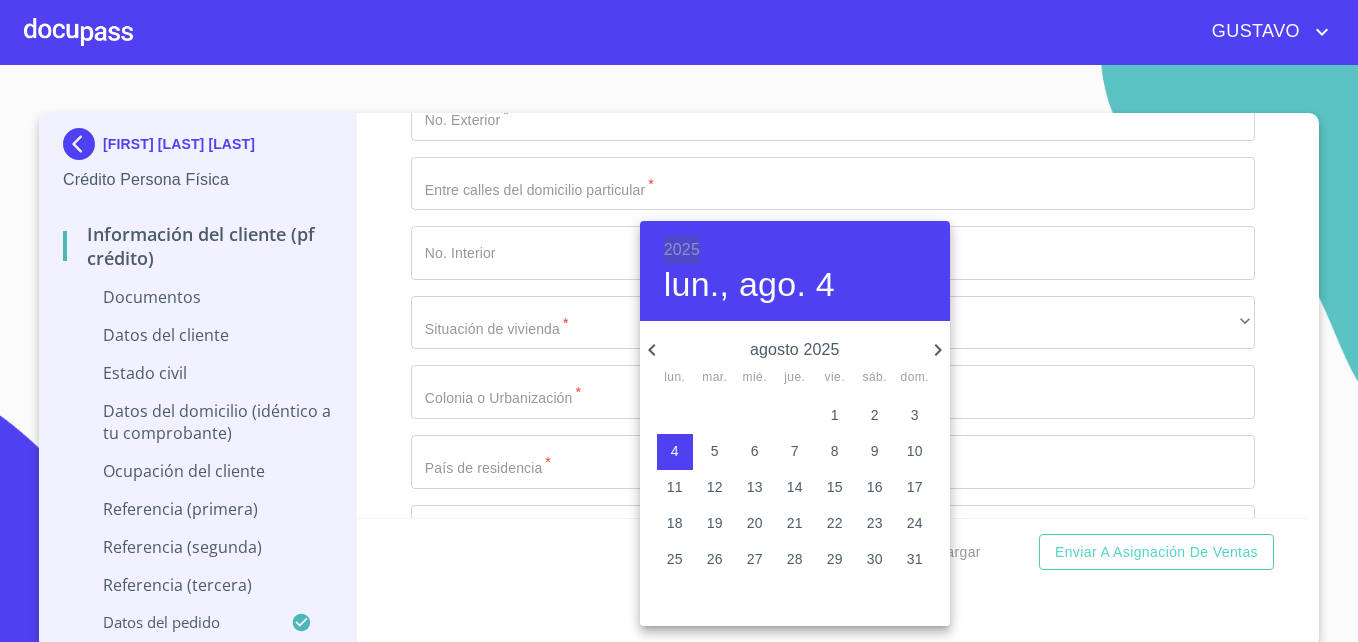 click on "2025" at bounding box center [682, 250] 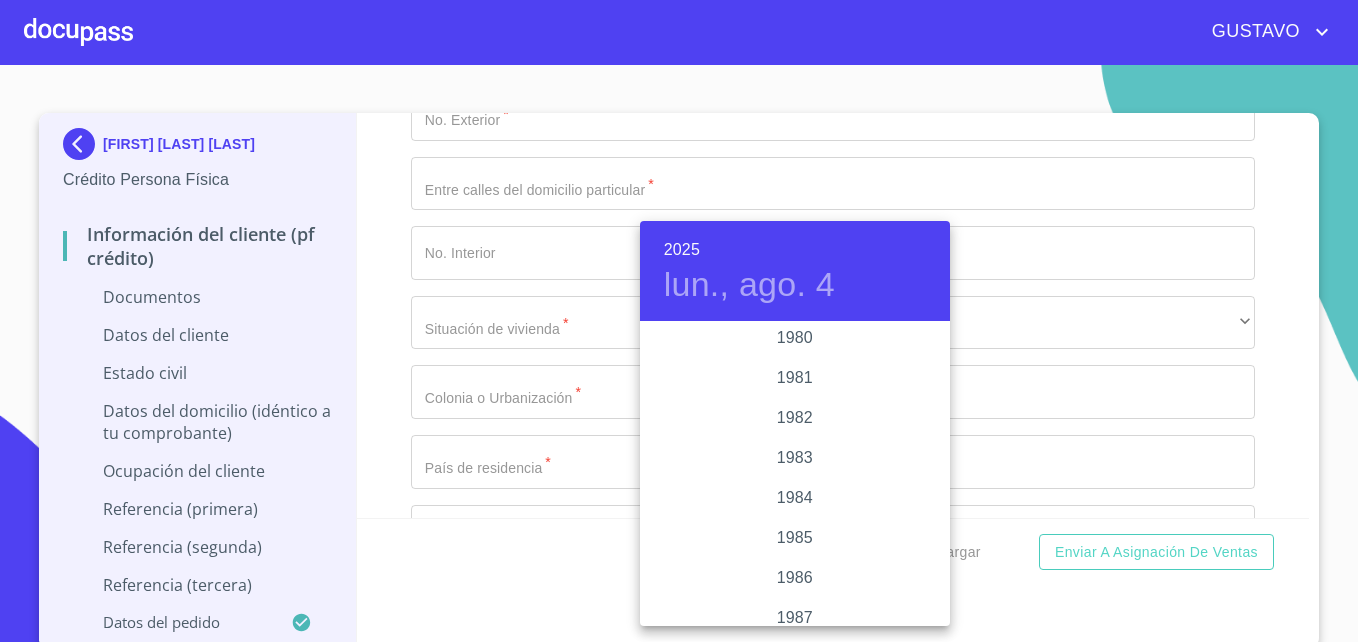 scroll, scrollTop: 2217, scrollLeft: 0, axis: vertical 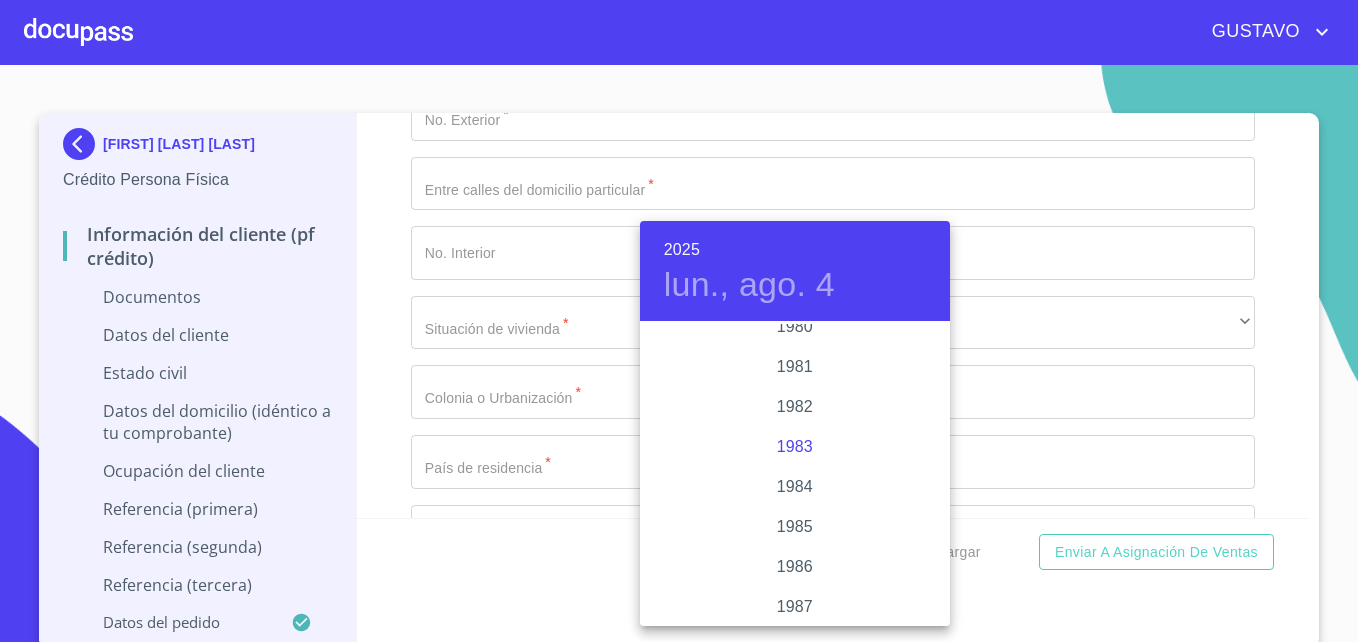 click on "1983" at bounding box center (795, 447) 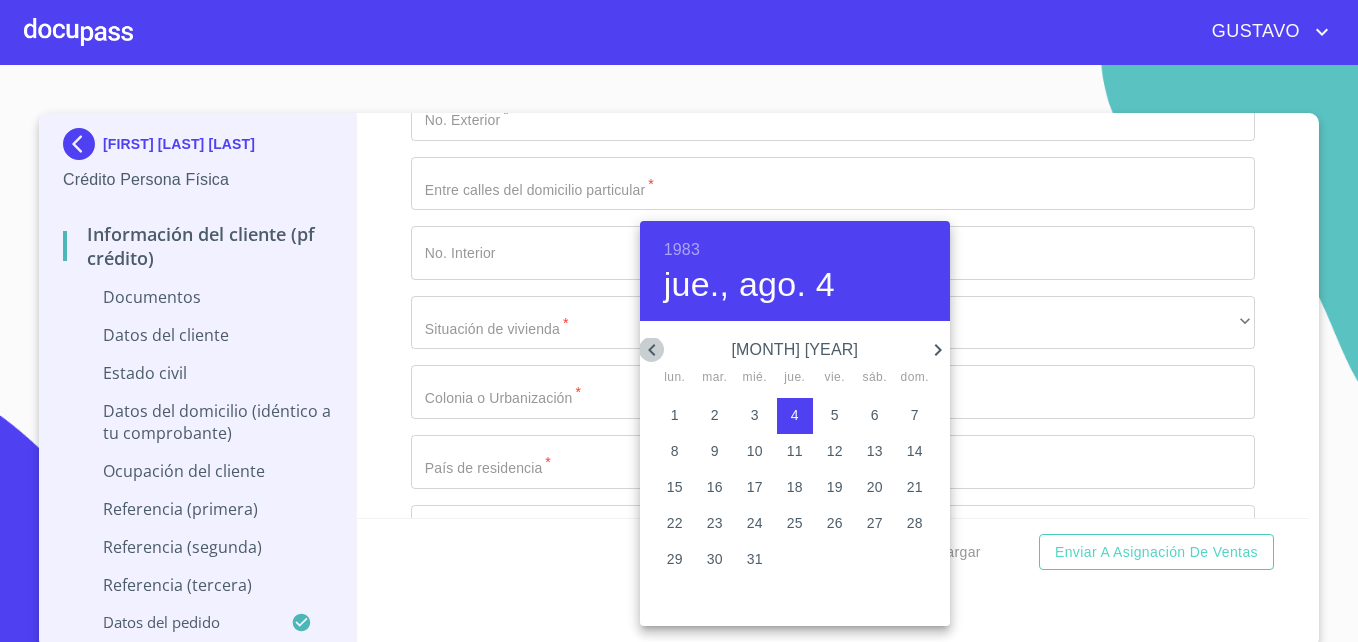 click 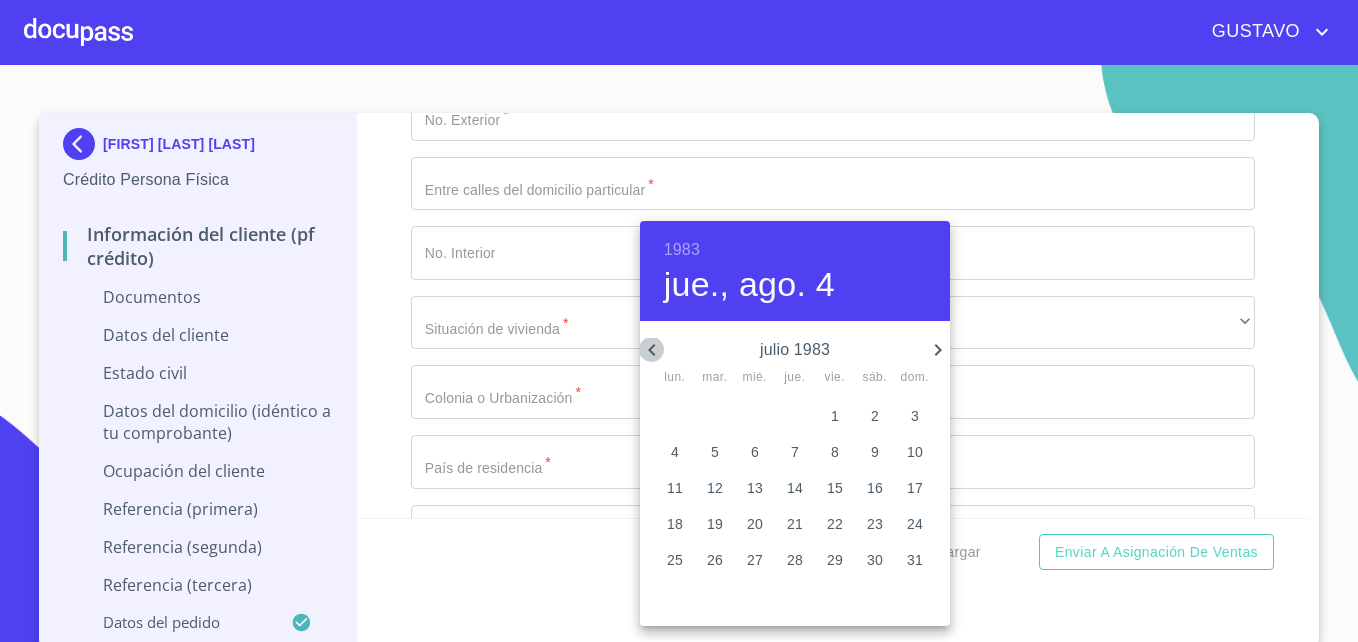 click 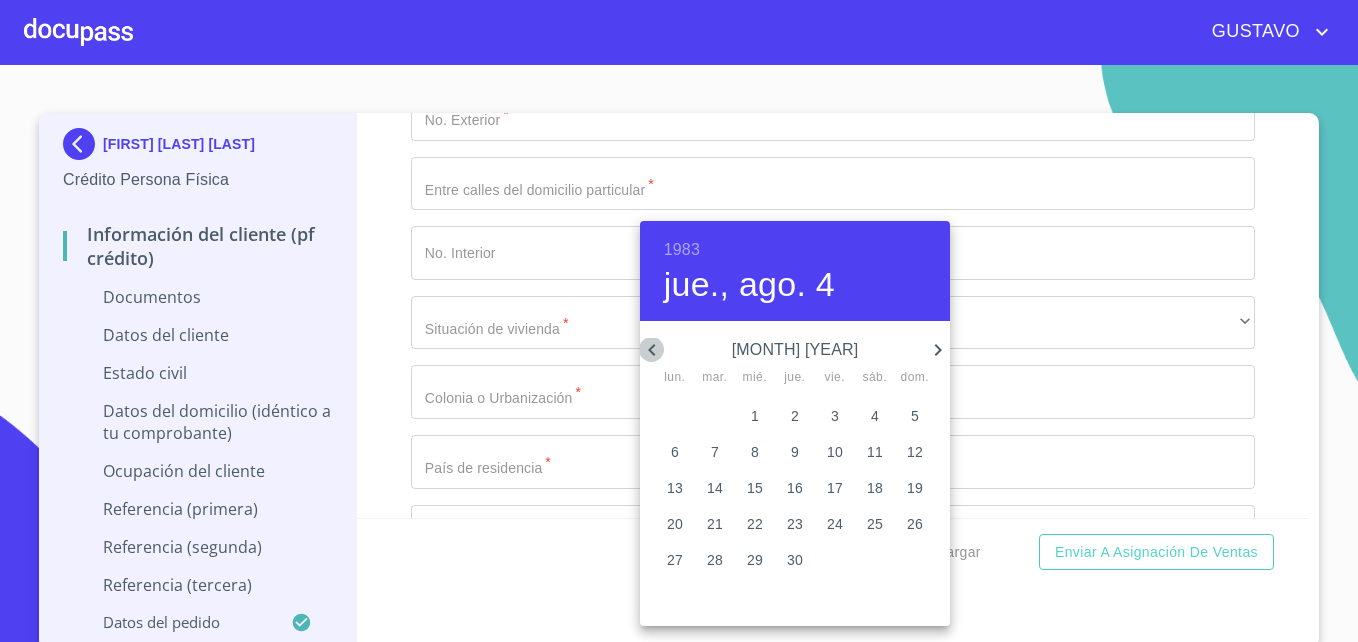 click 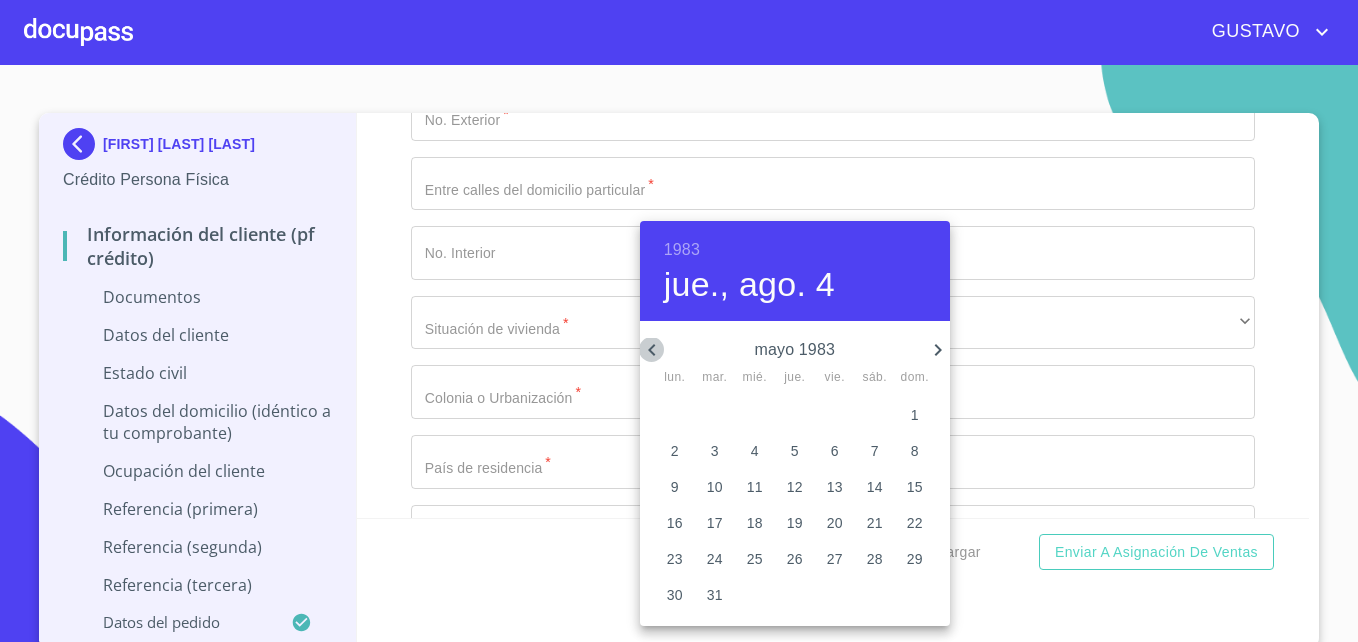 click 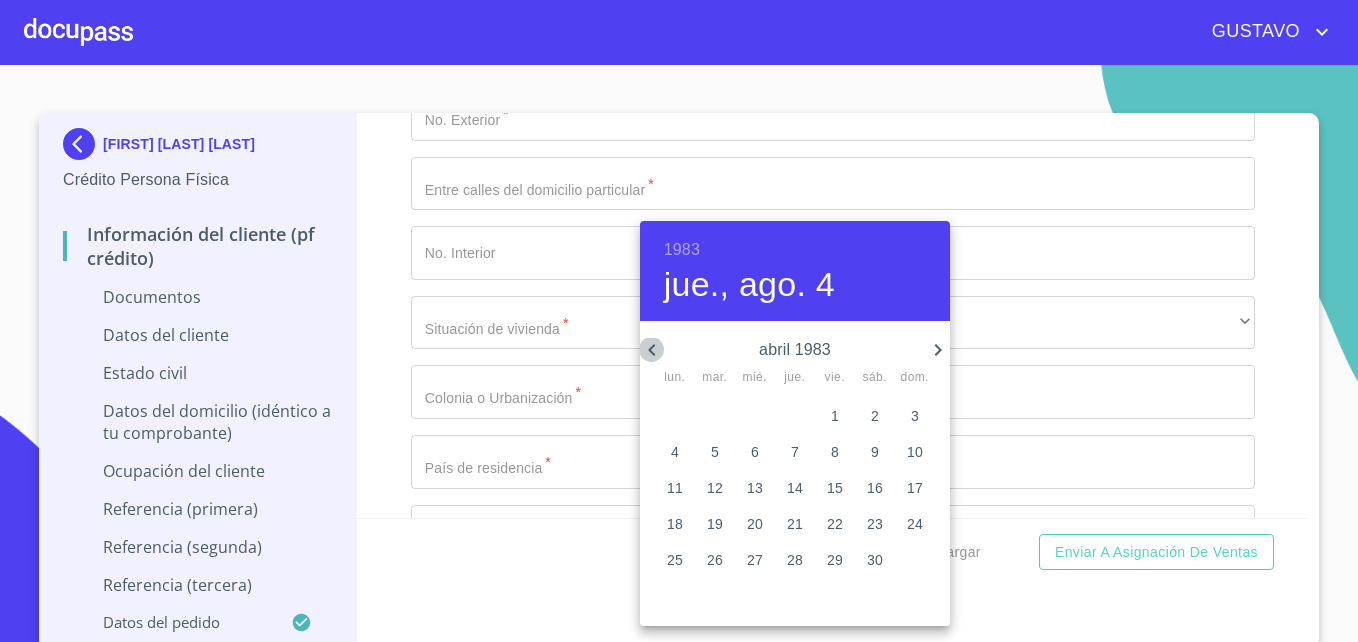click 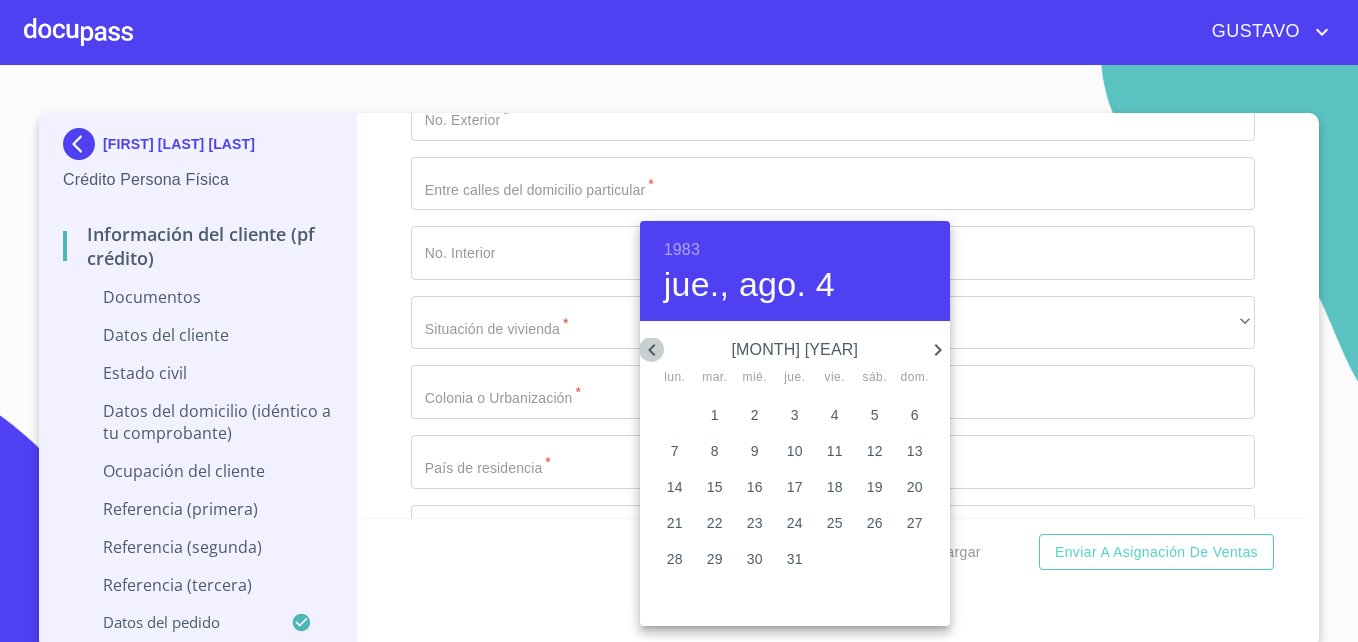 click 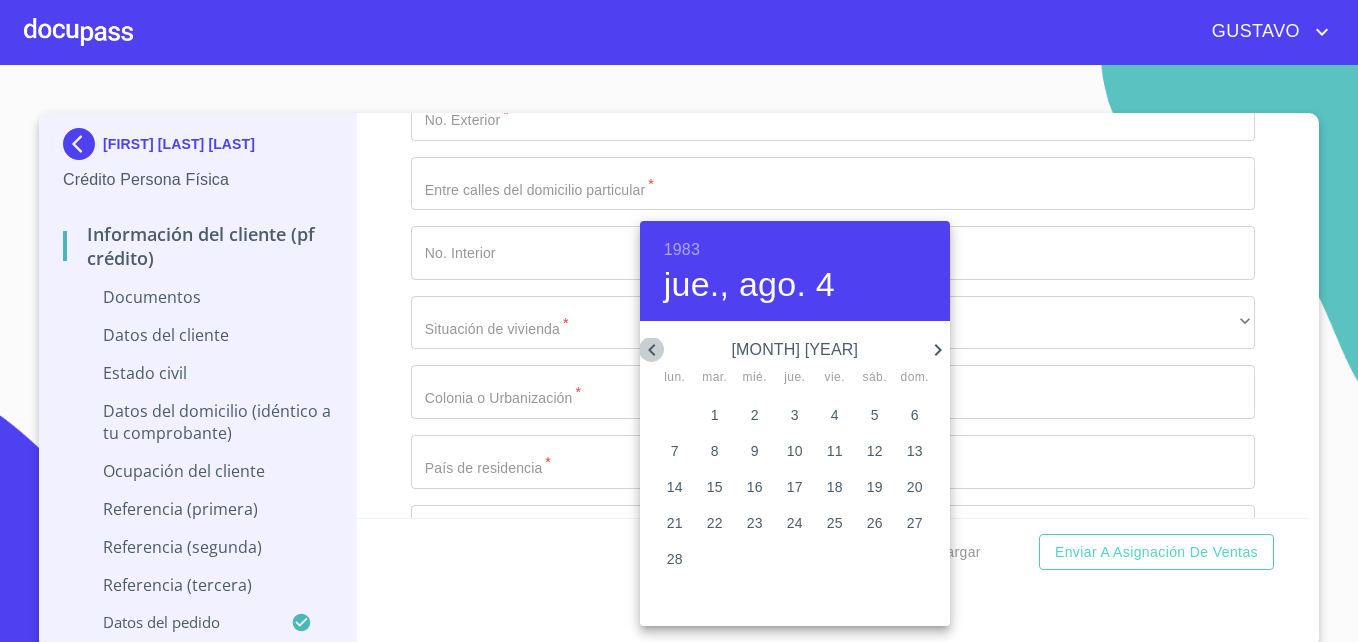 click 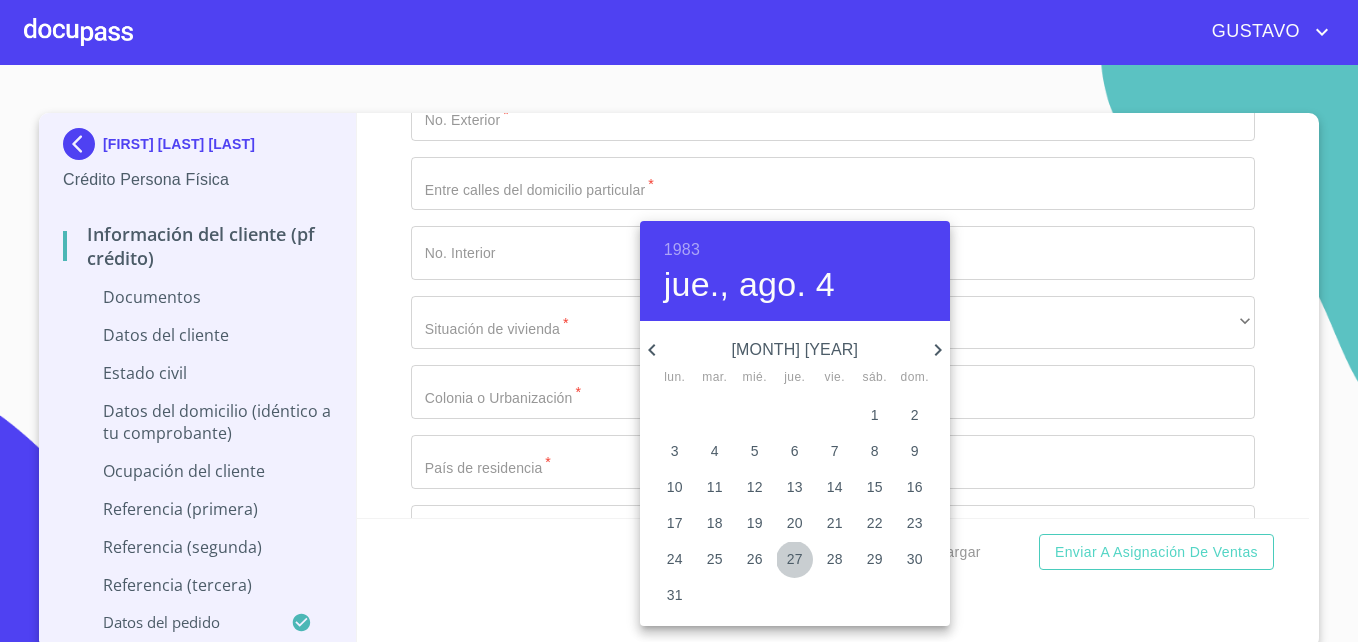 click on "27" at bounding box center [795, 559] 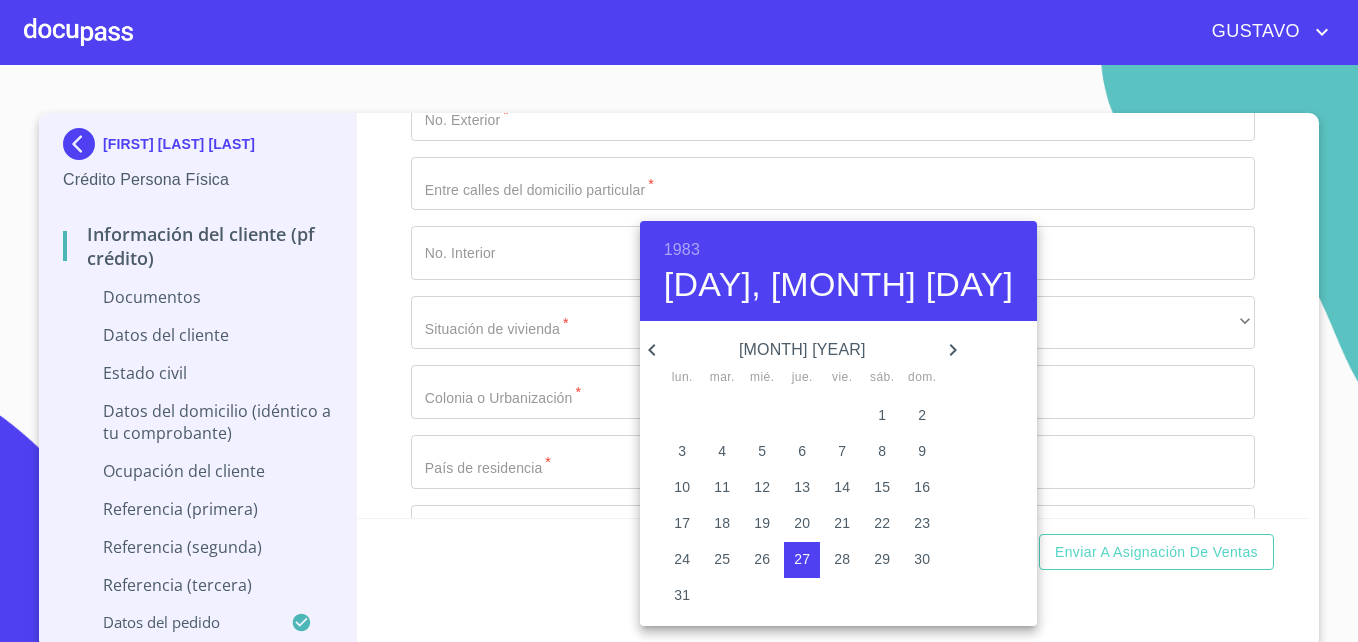 click at bounding box center [679, 321] 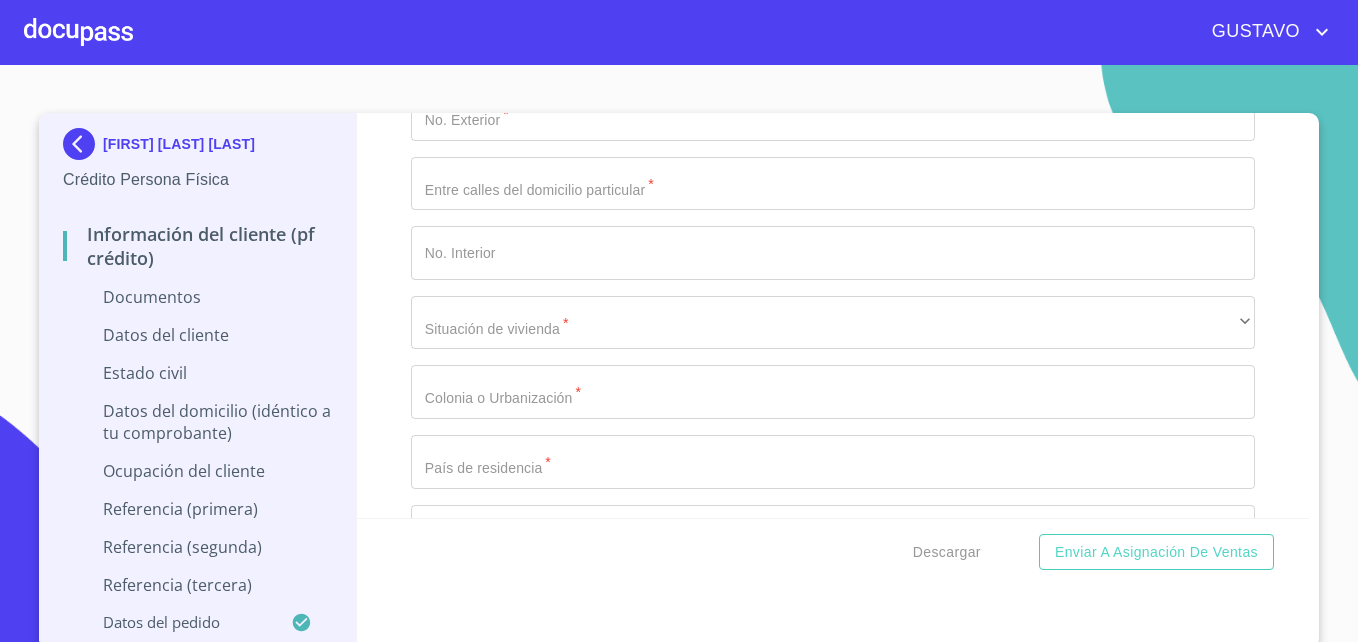 click on "Documento de identificación.   *" at bounding box center [833, -603] 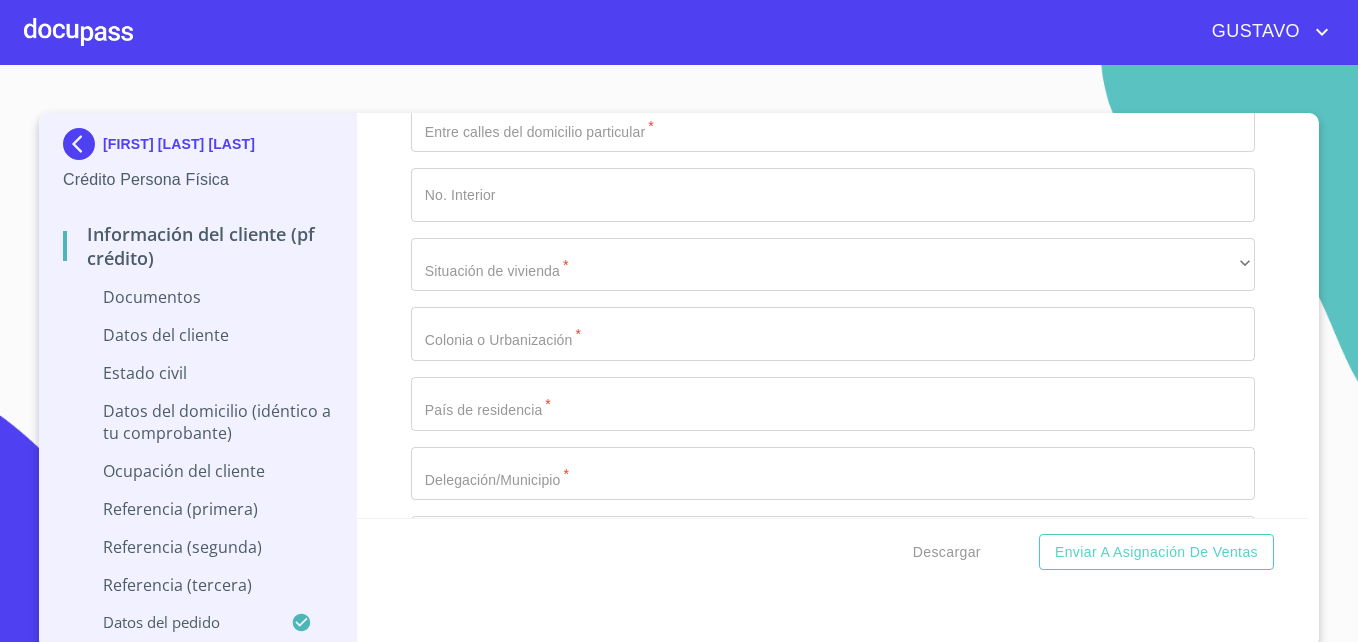scroll, scrollTop: 5949, scrollLeft: 0, axis: vertical 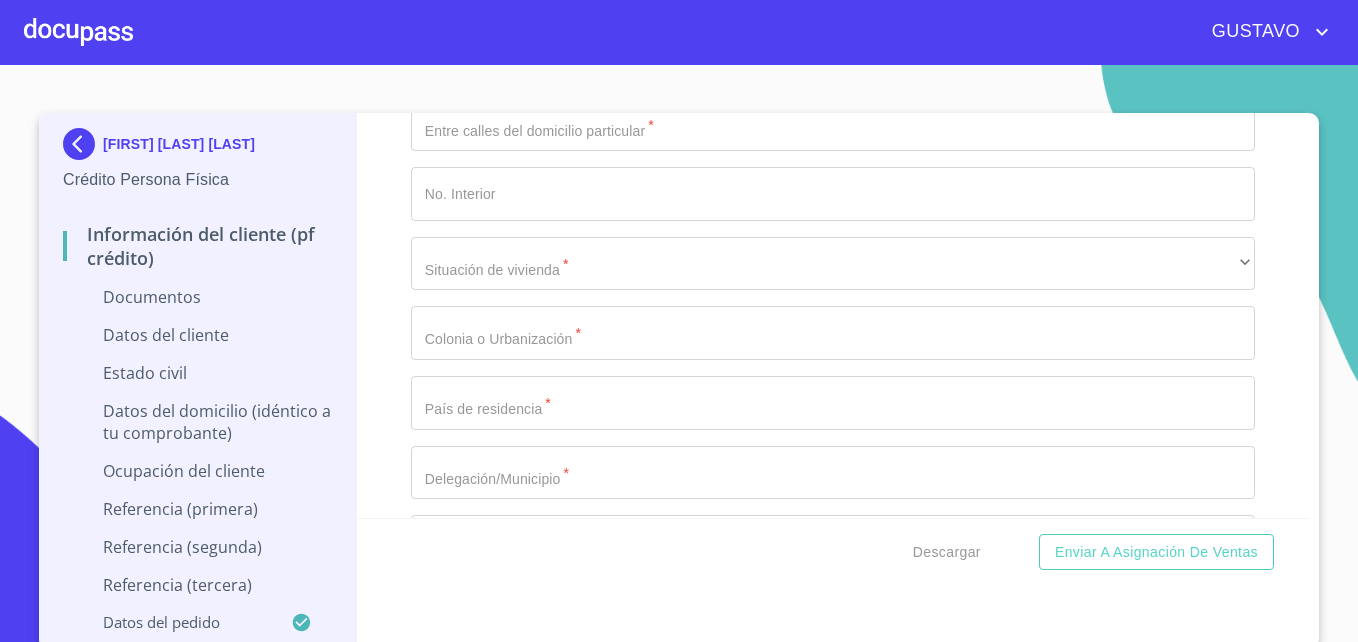 type on "CUGB830127MDFVLR06" 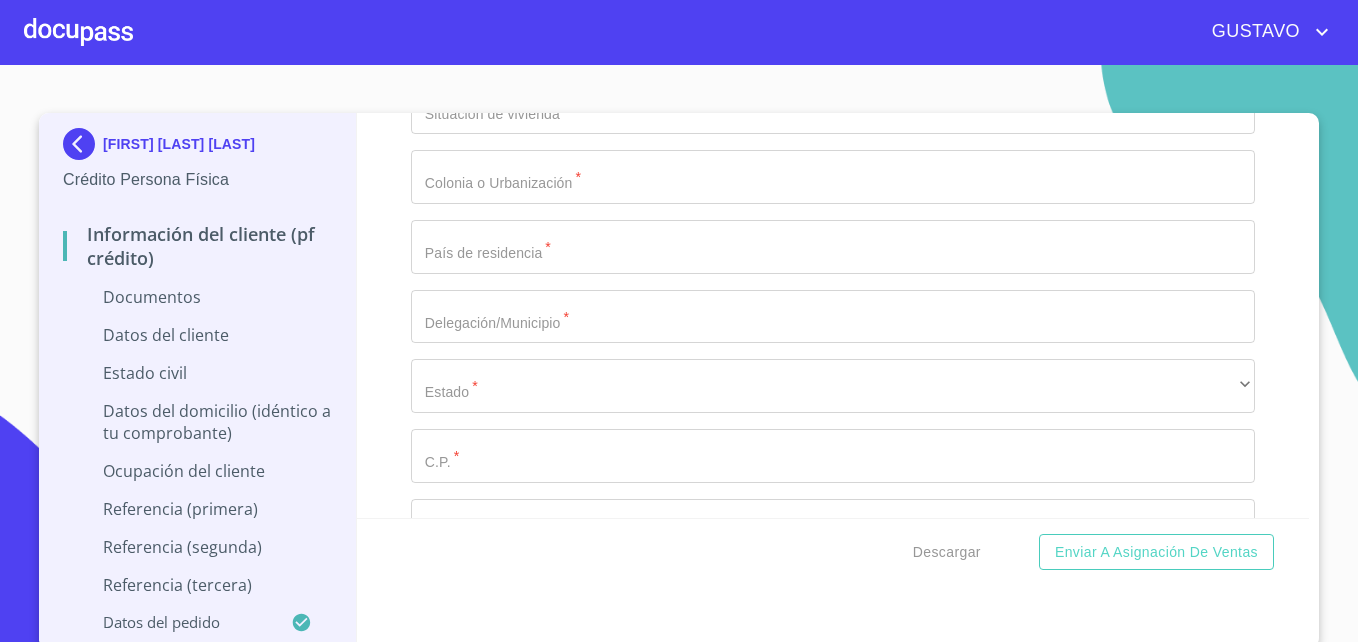 scroll, scrollTop: 6106, scrollLeft: 0, axis: vertical 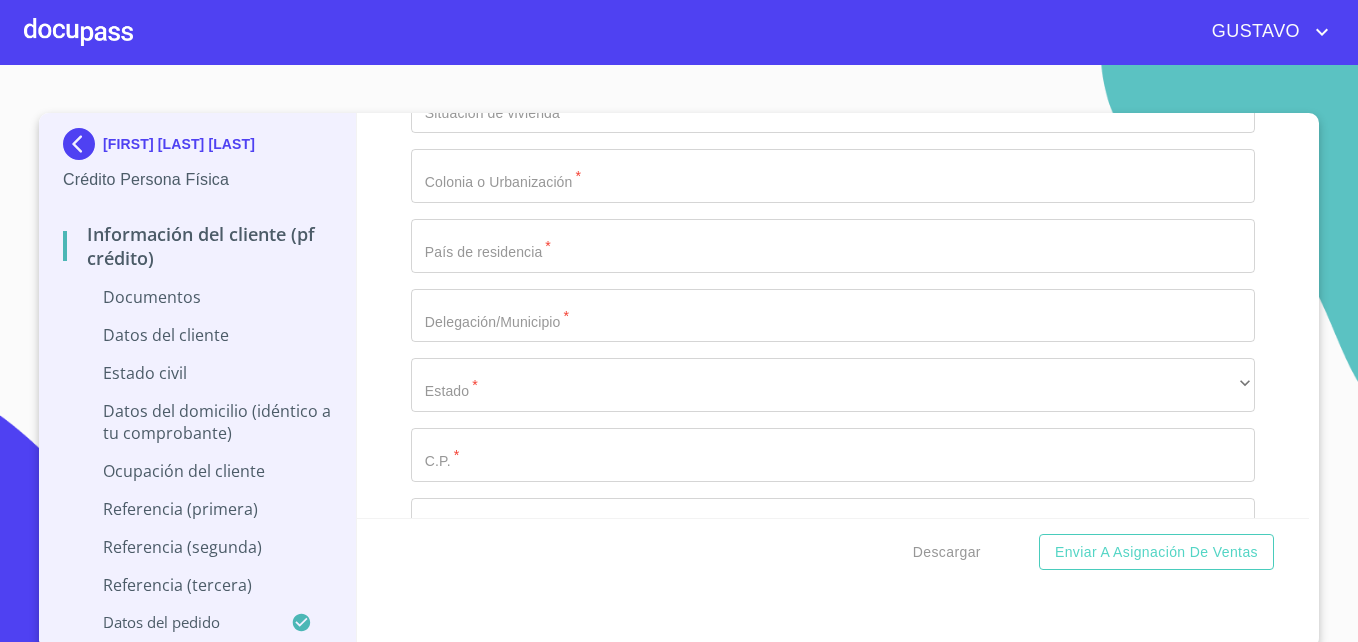 type on "[ID_NUMBER]" 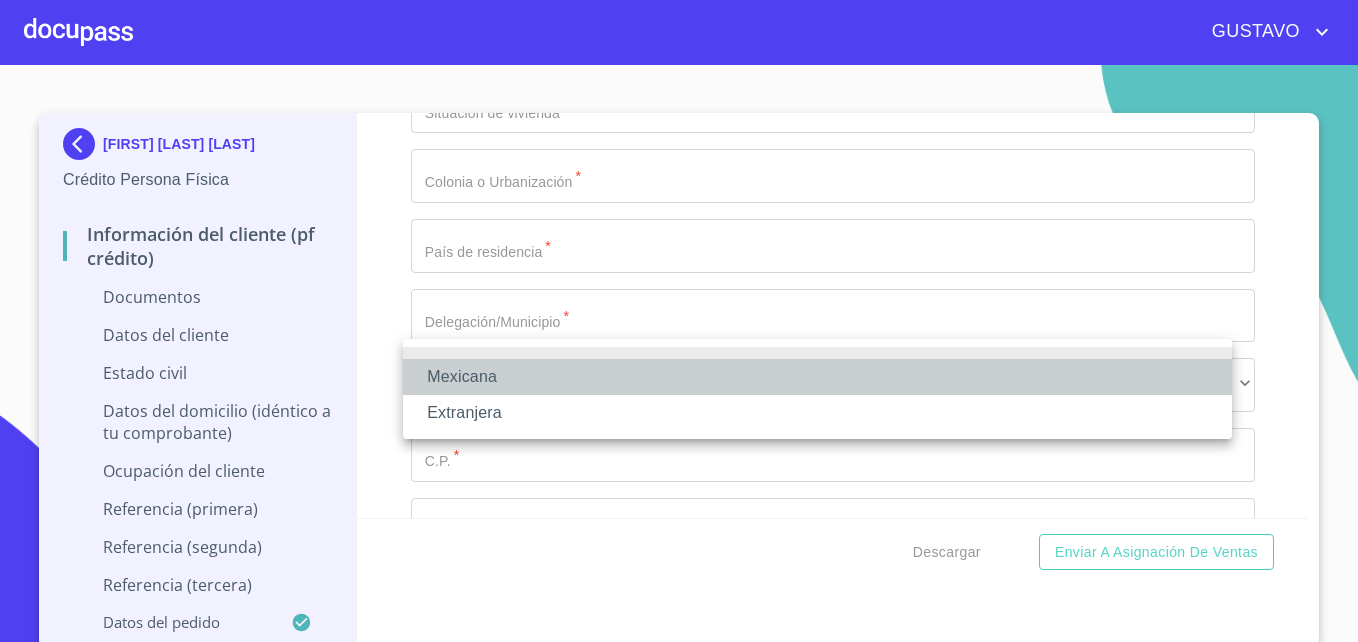 click on "Mexicana" at bounding box center (817, 377) 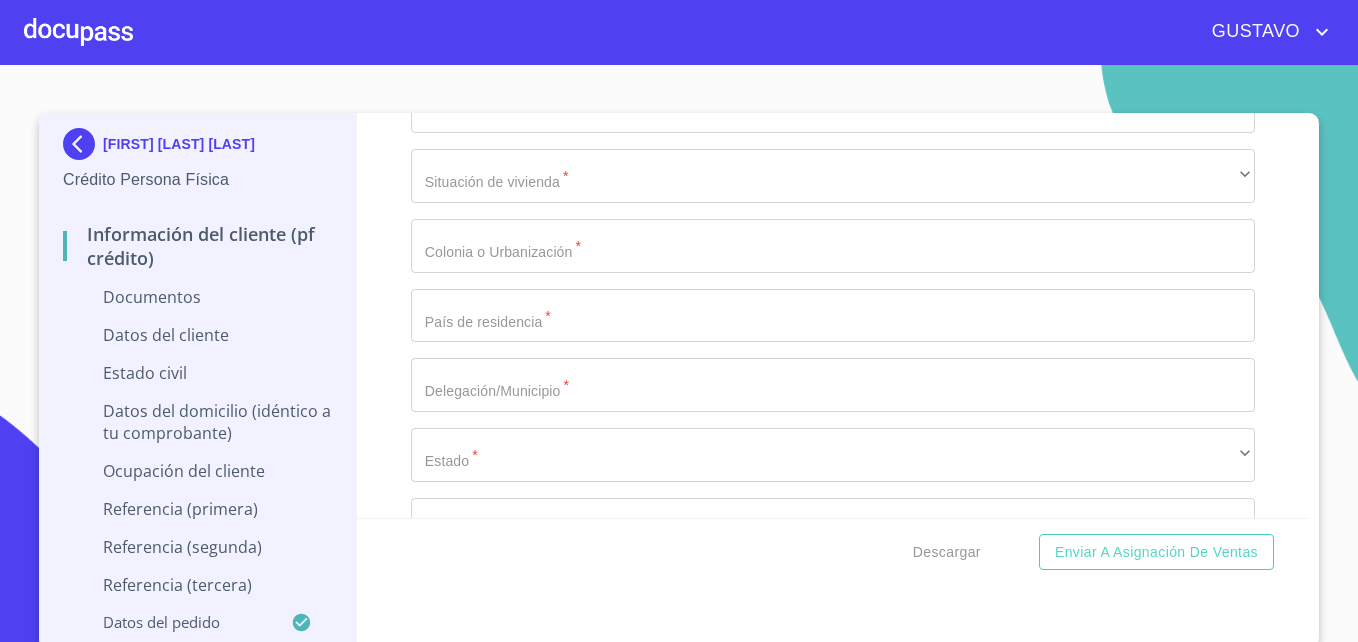 click on "Documento de identificación.   *" at bounding box center [833, -611] 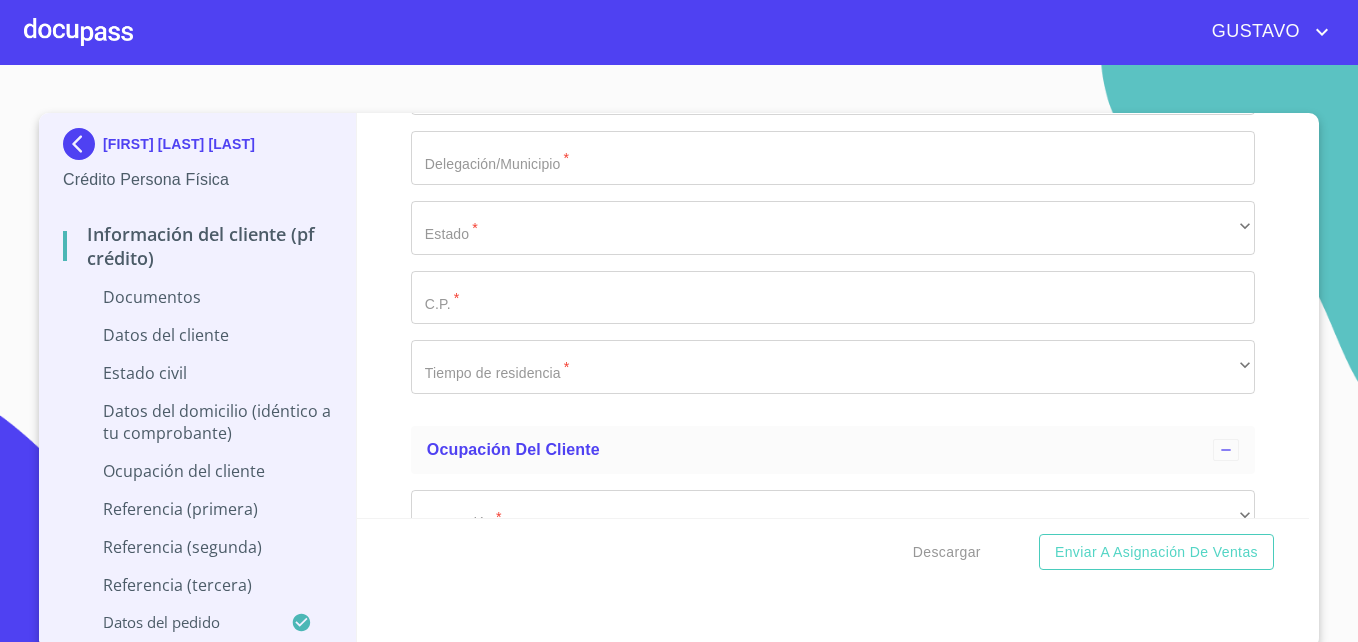 scroll, scrollTop: 6180, scrollLeft: 0, axis: vertical 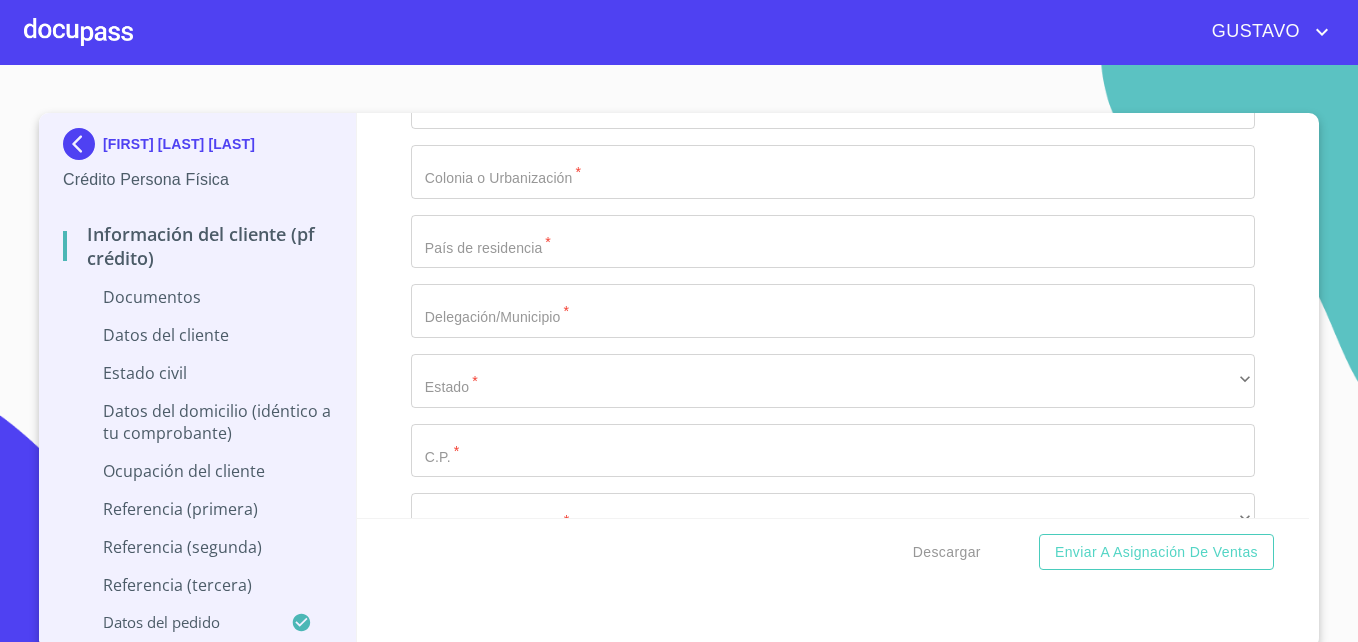 click on "60 meses" at bounding box center (833, -615) 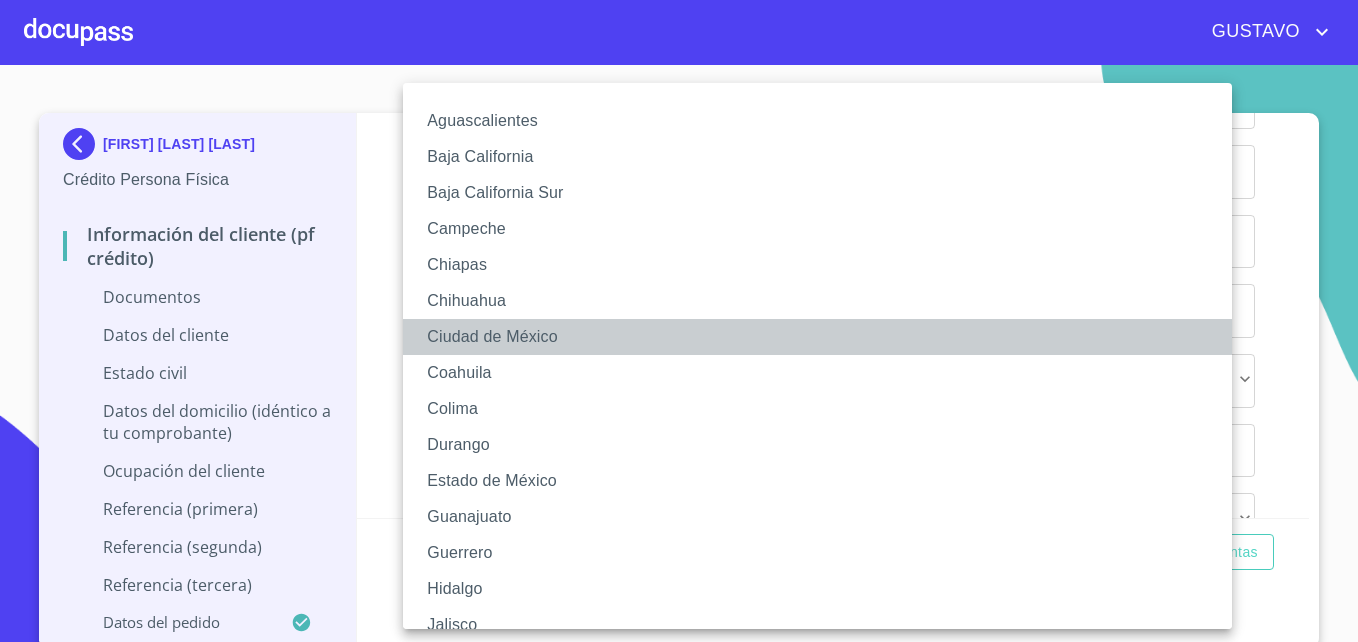 click on "Ciudad de México" at bounding box center [825, 337] 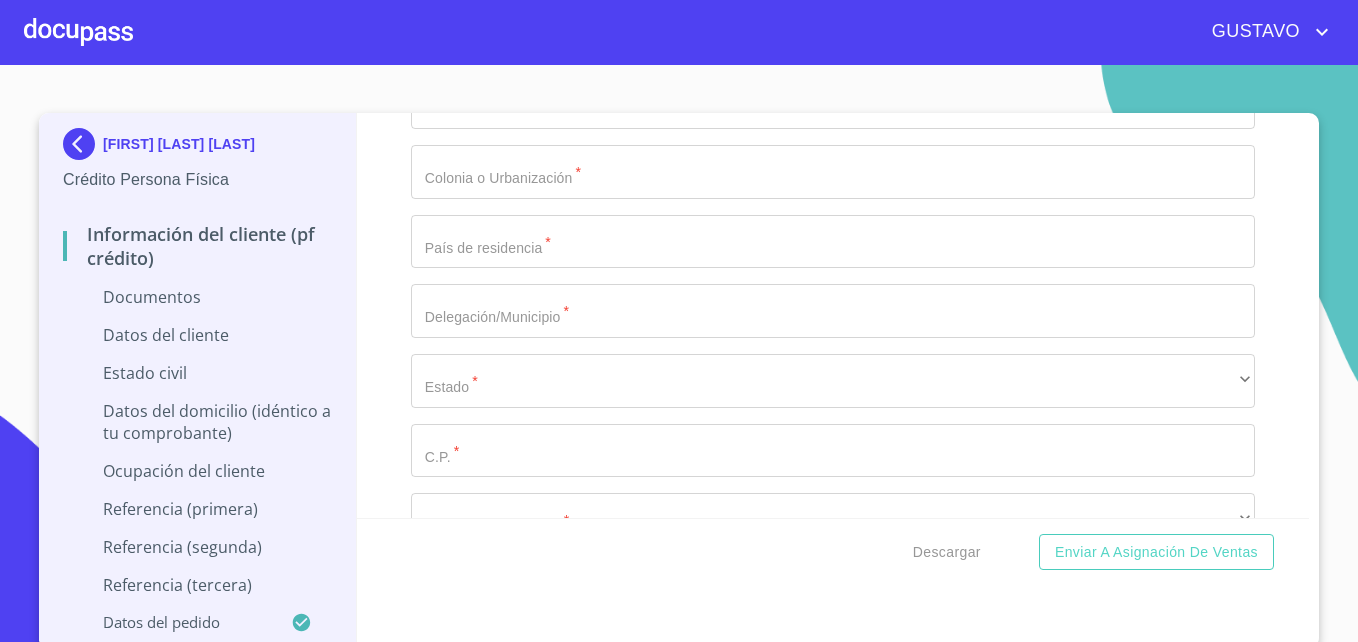 scroll, scrollTop: 6324, scrollLeft: 0, axis: vertical 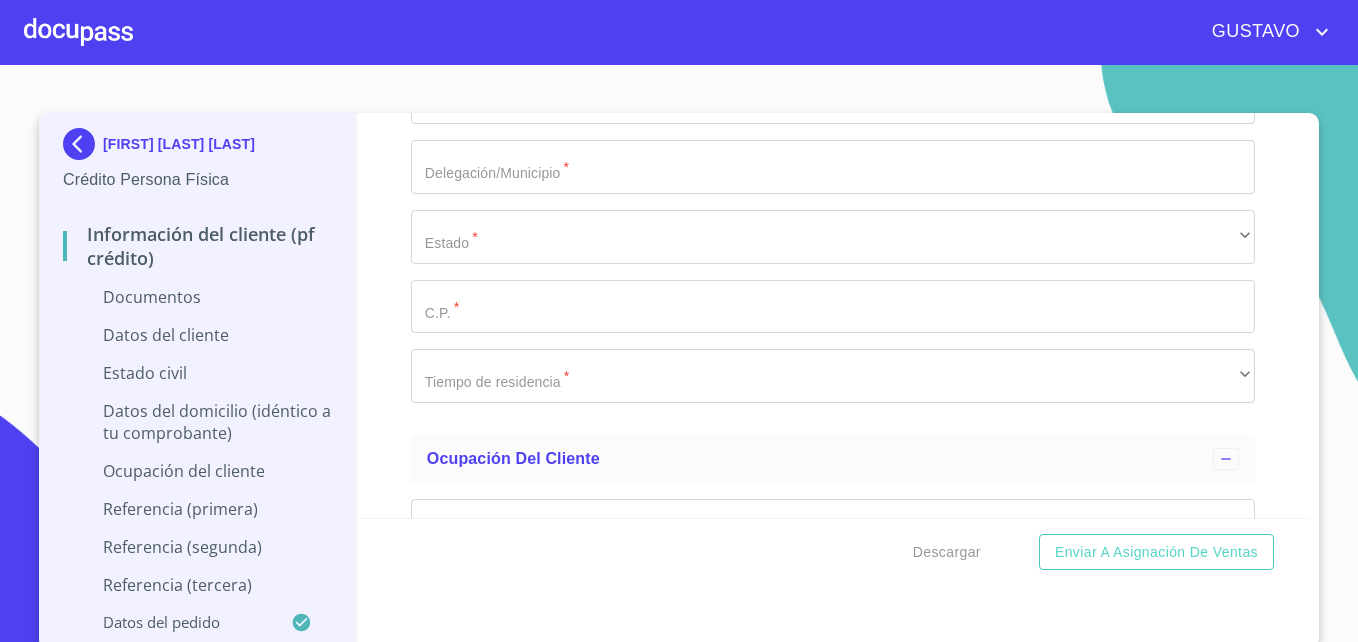 click on "​" at bounding box center (833, -689) 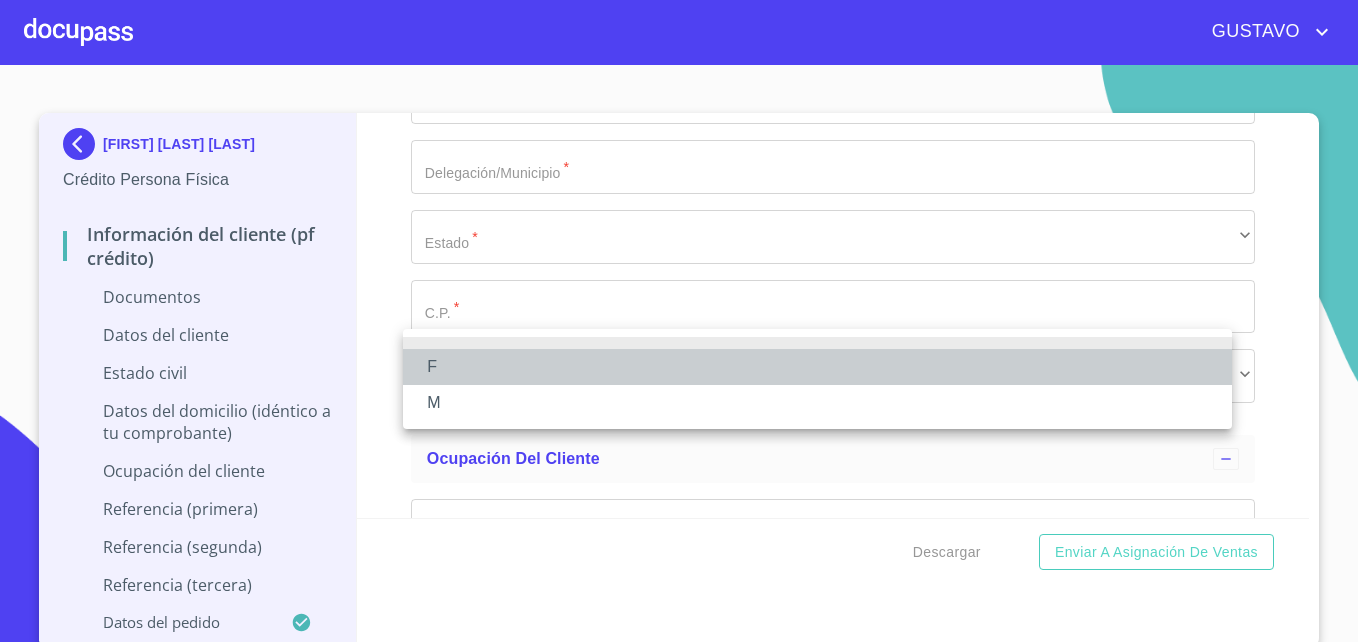click on "F" at bounding box center (817, 367) 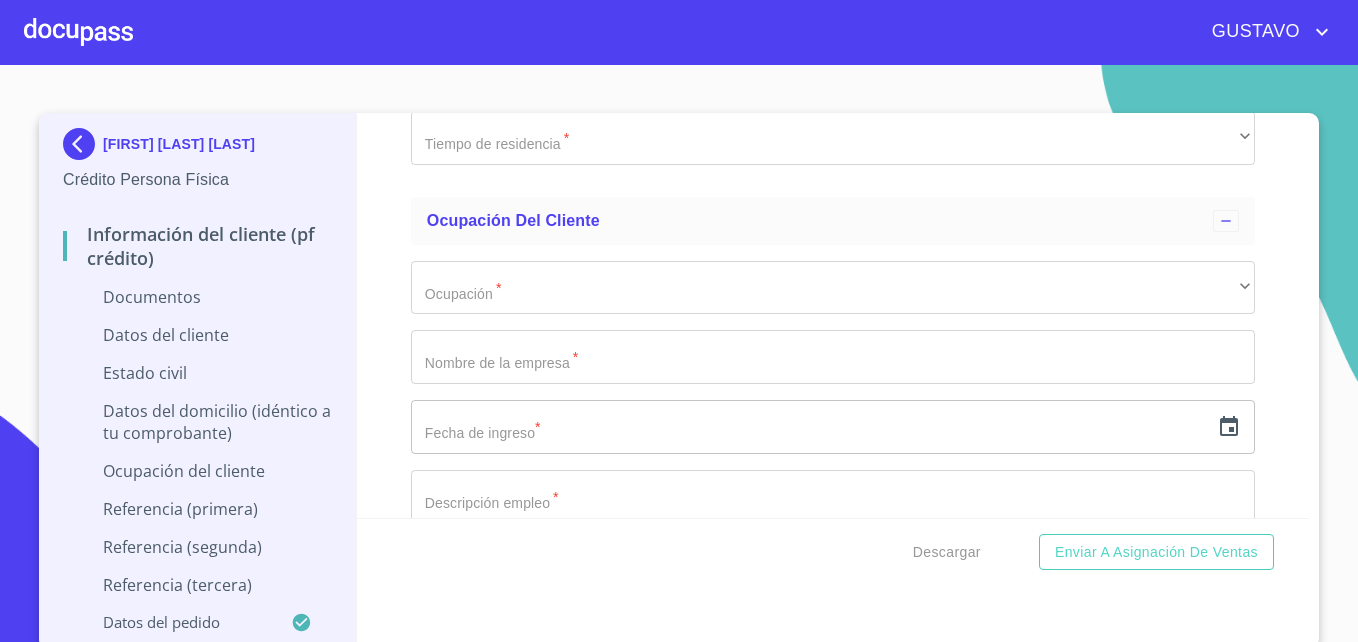 scroll, scrollTop: 6568, scrollLeft: 0, axis: vertical 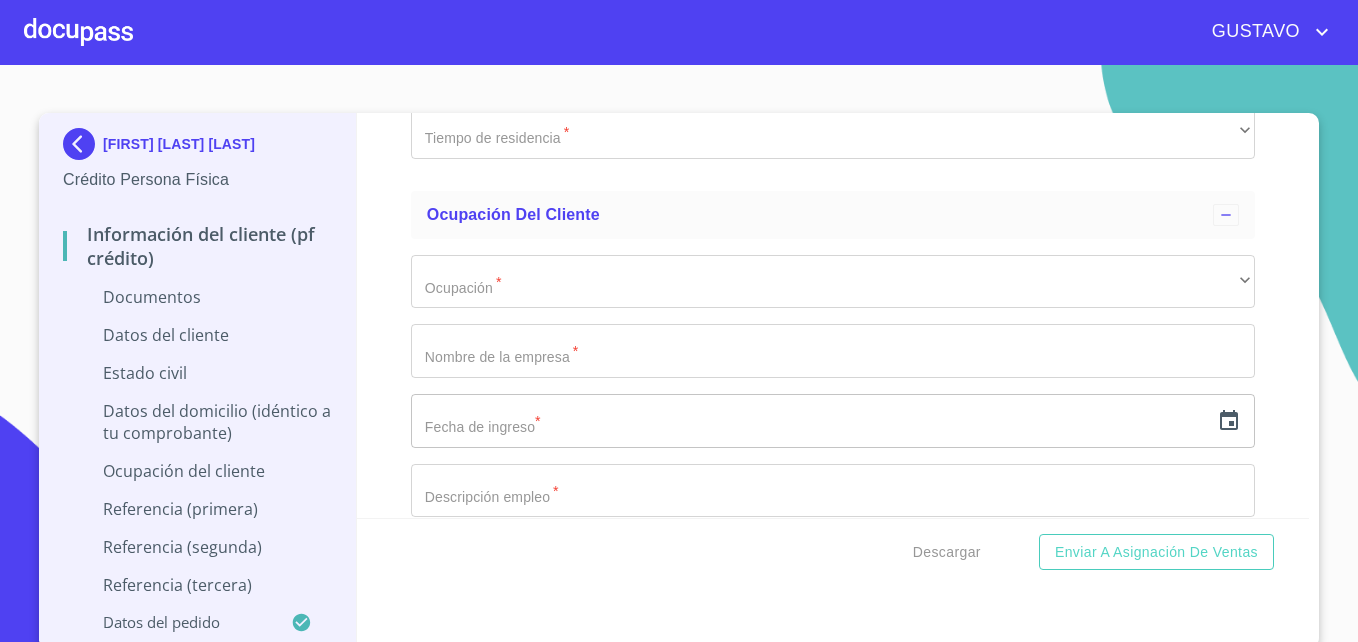 click on "​" at bounding box center (833, -714) 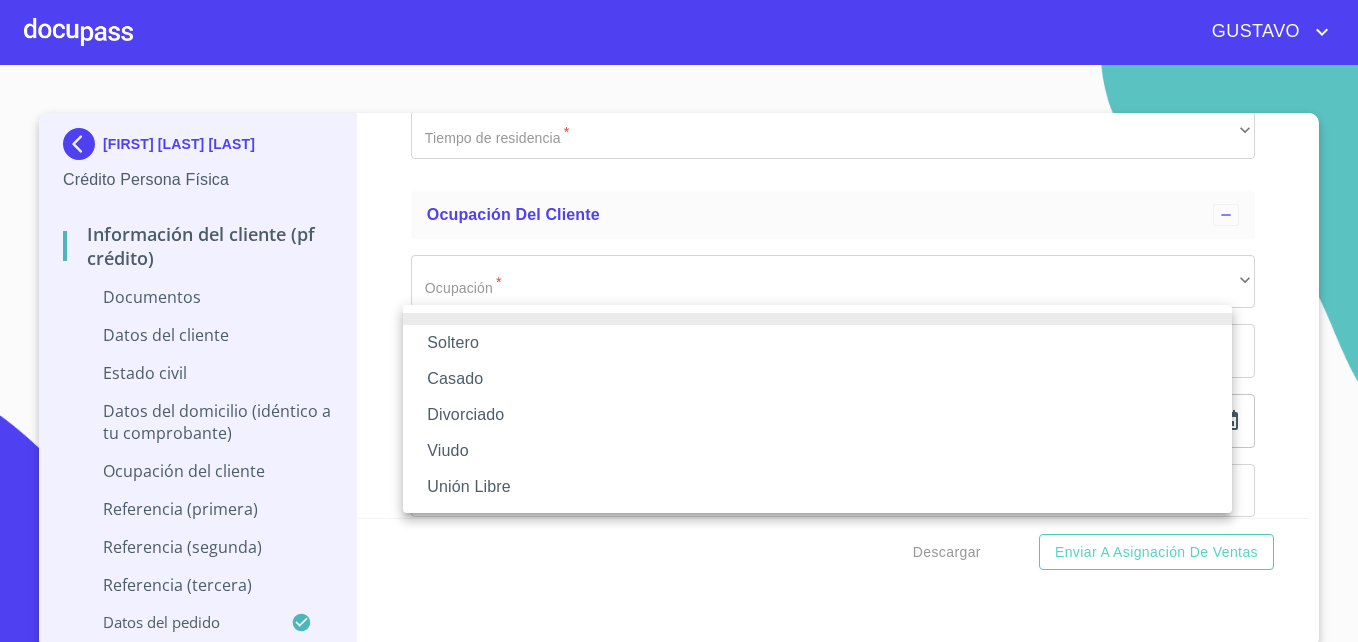 click on "Soltero" at bounding box center (817, 343) 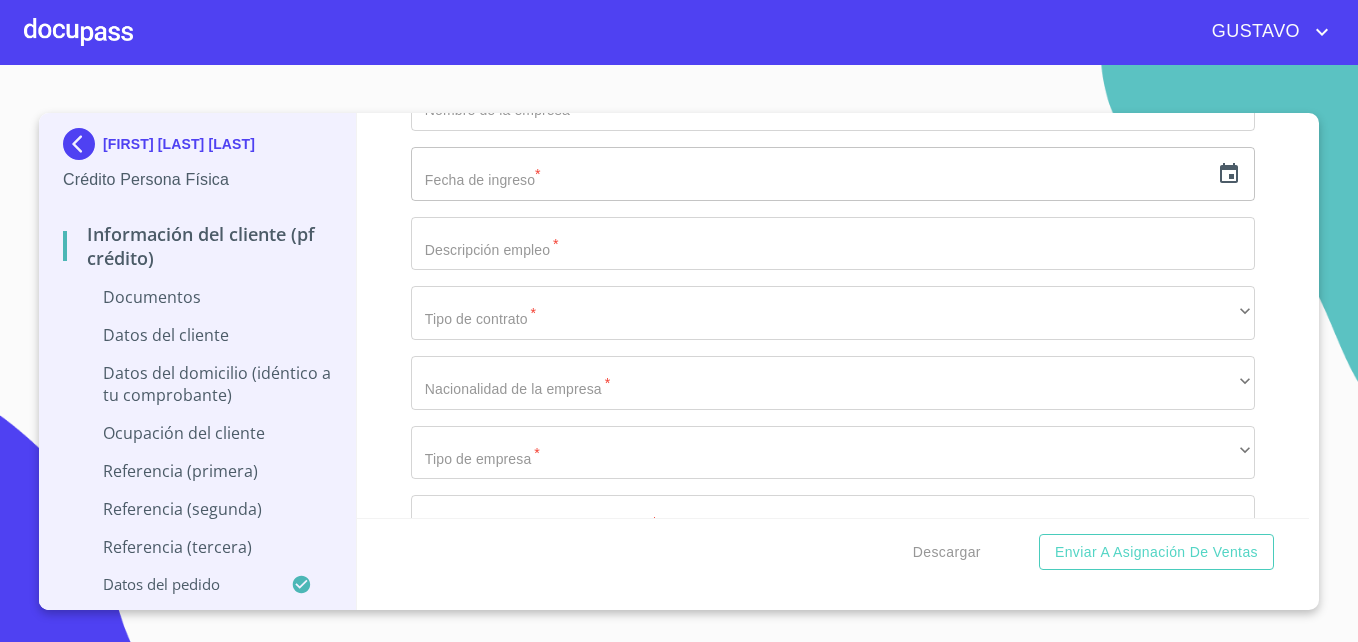 scroll, scrollTop: 6814, scrollLeft: 0, axis: vertical 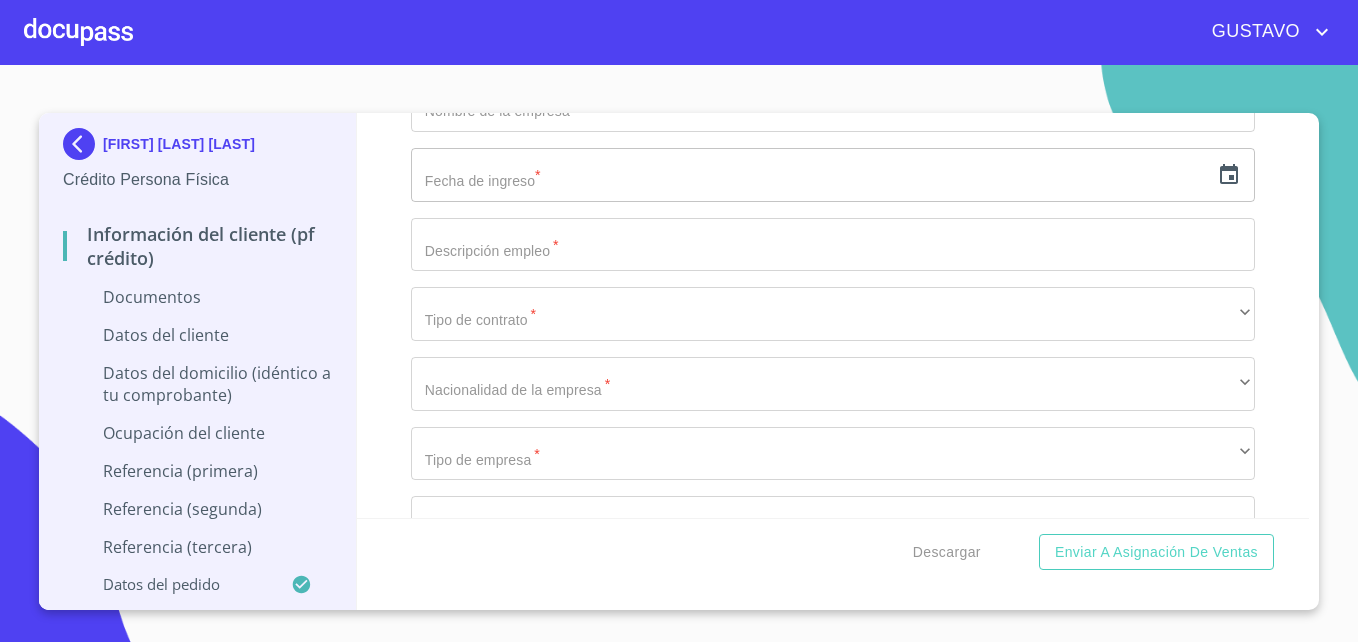 click on "Documento de identificación.   *" at bounding box center [833, -810] 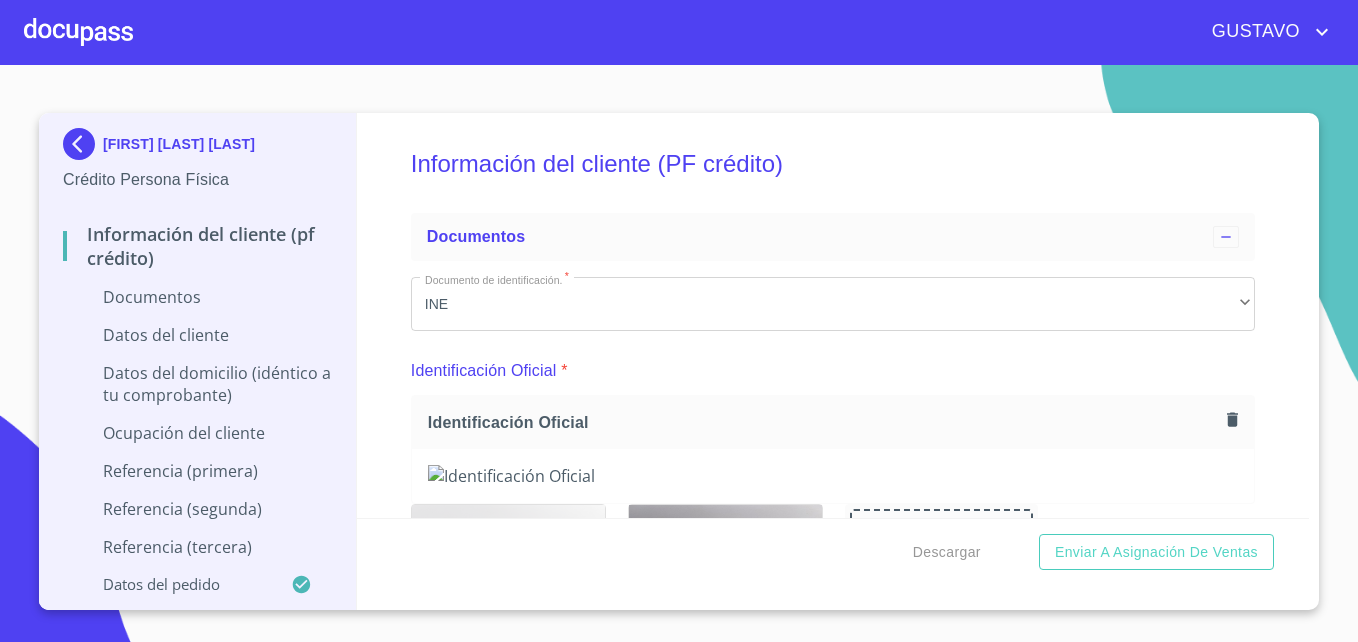 scroll, scrollTop: 0, scrollLeft: 0, axis: both 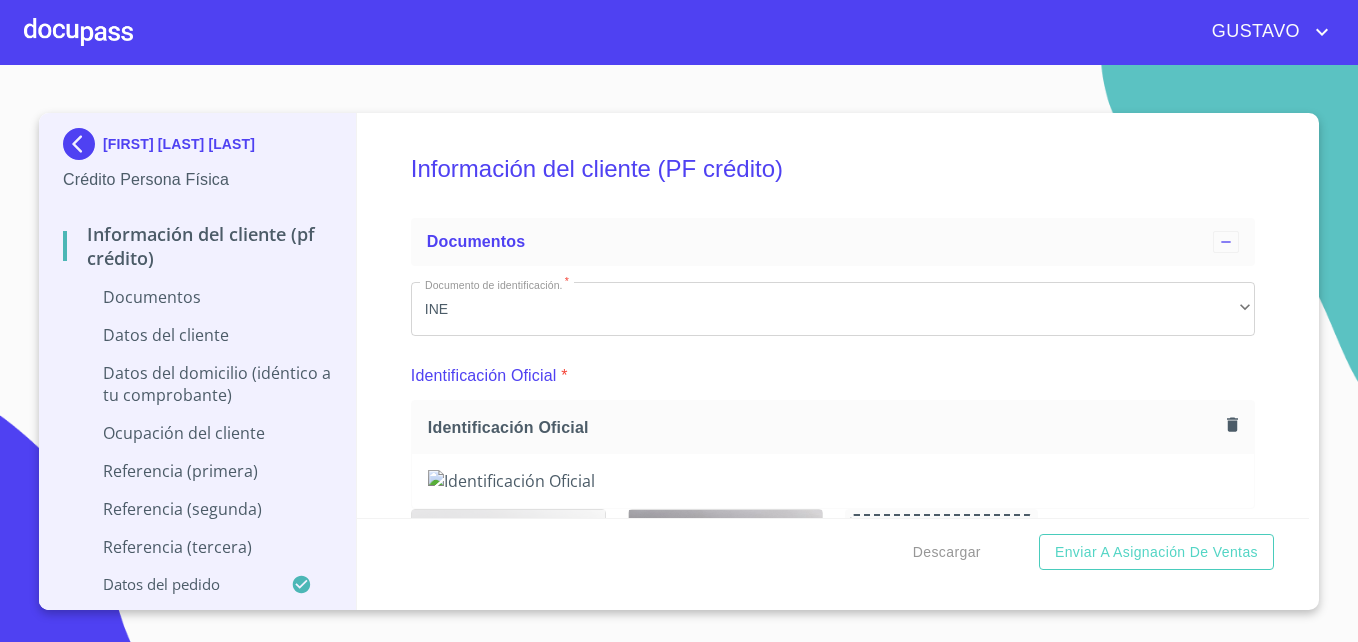 click at bounding box center [78, 32] 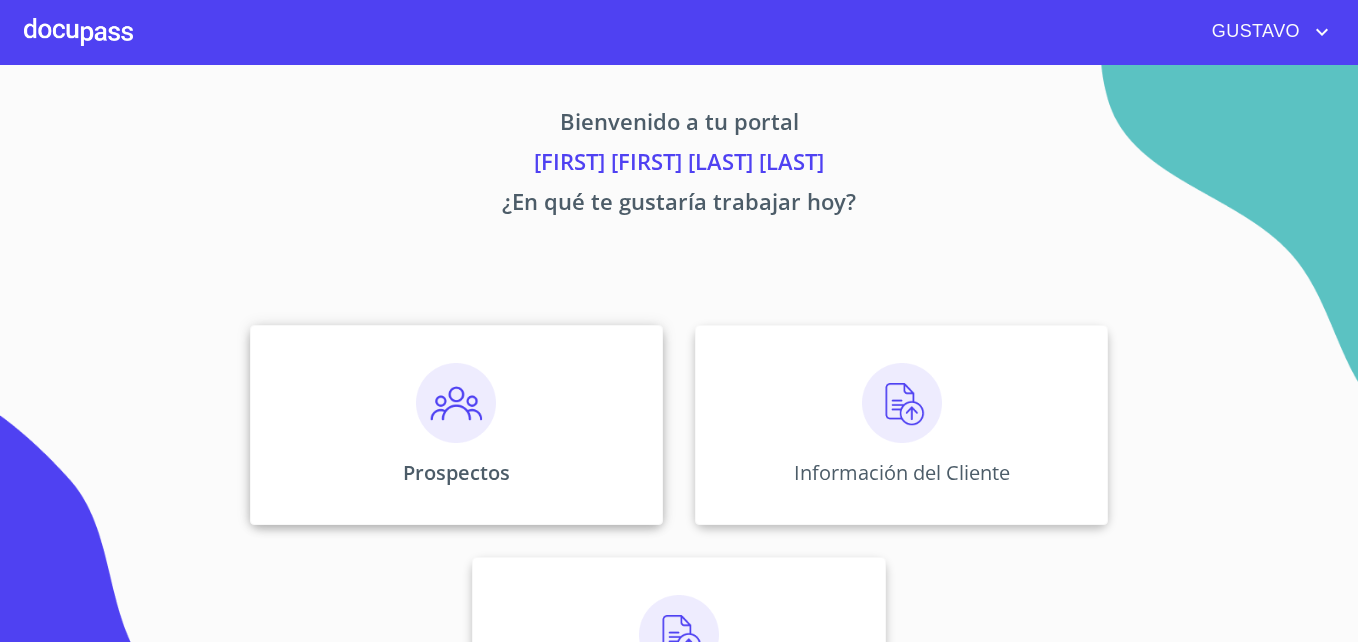 click at bounding box center (456, 403) 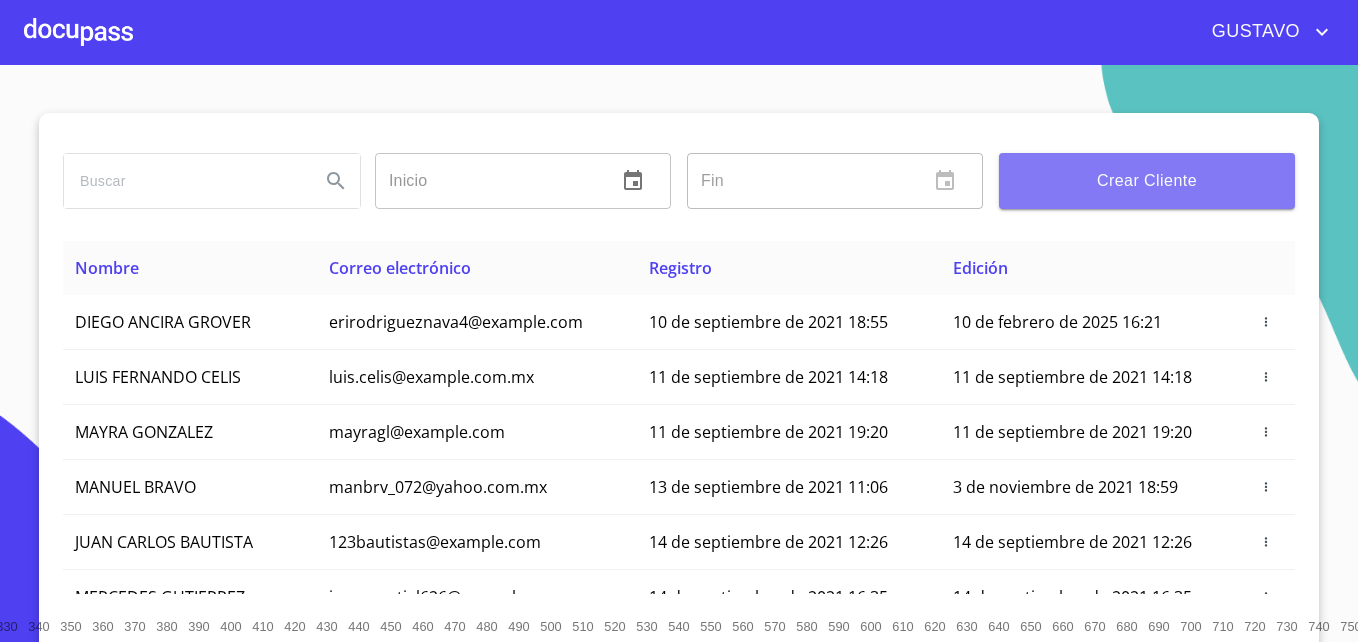 click on "Crear Cliente" at bounding box center (1147, 181) 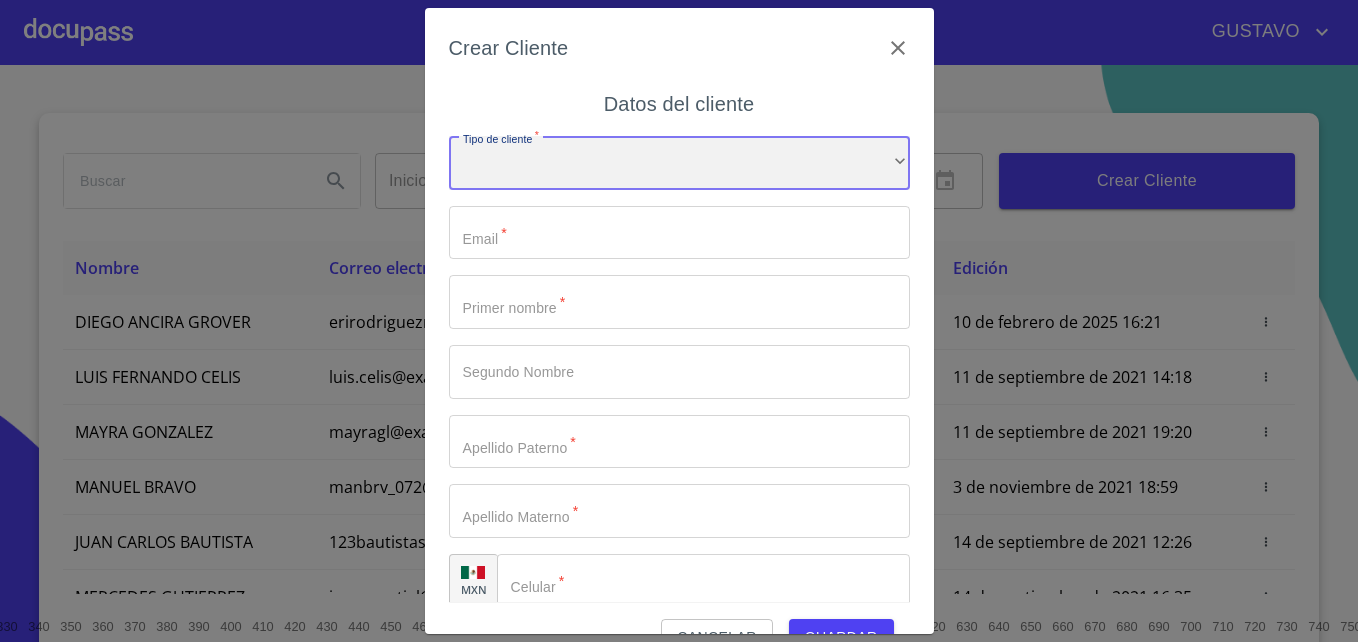 click on "​" at bounding box center [679, 163] 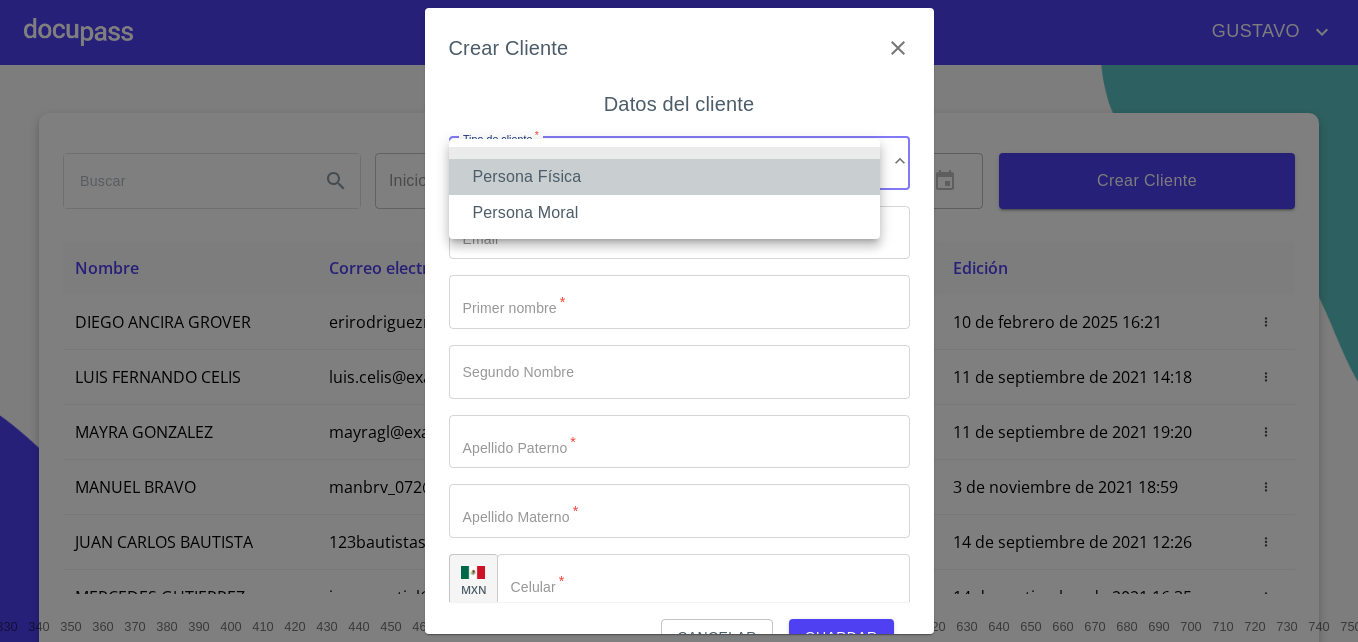 click on "Persona Física" at bounding box center (664, 177) 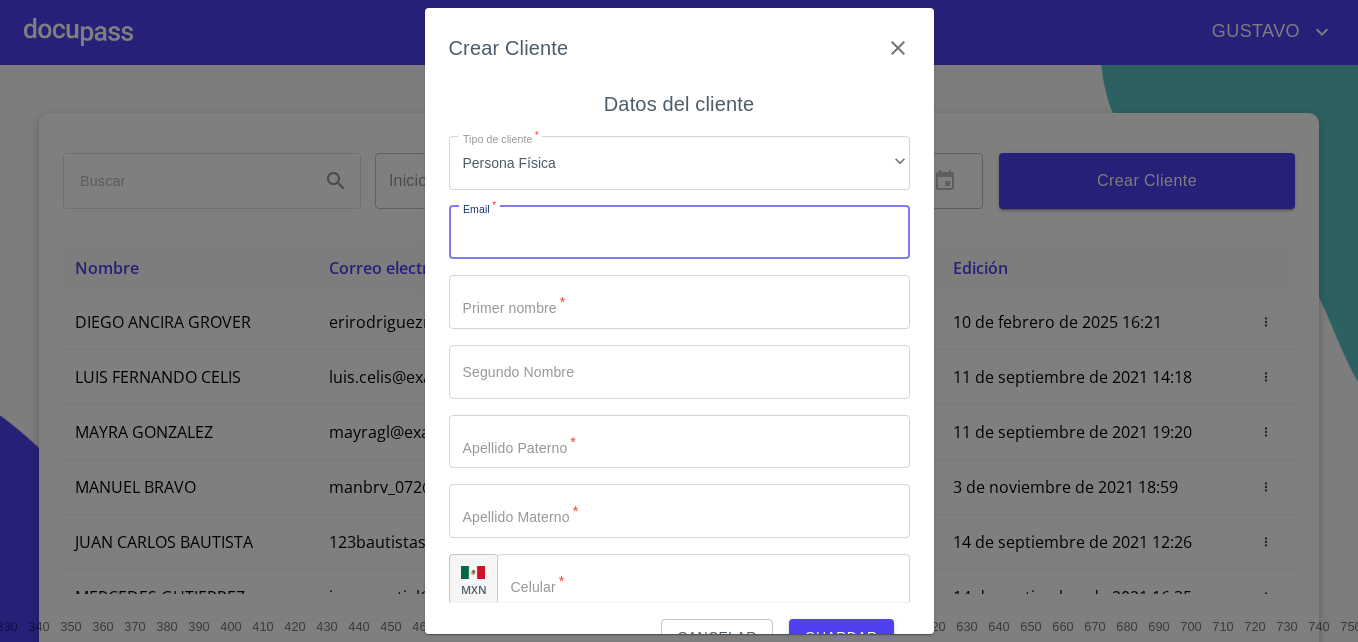 click on "Tipo de cliente   *" at bounding box center [679, 233] 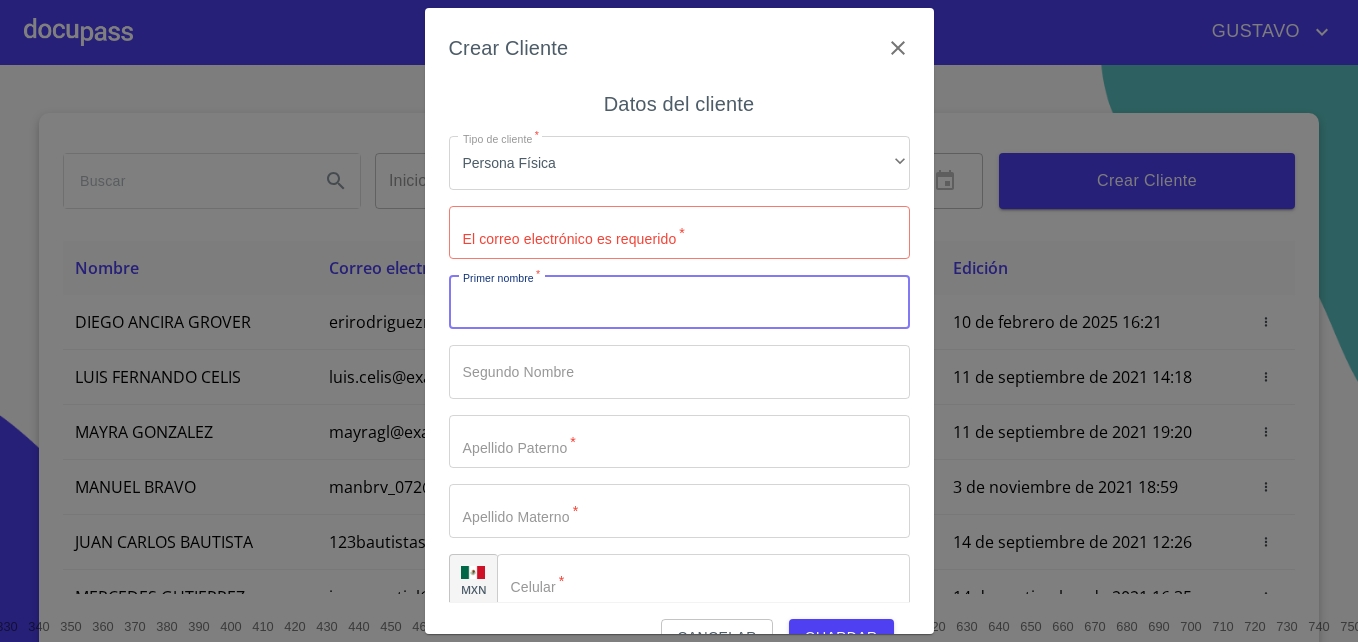 click on "Tipo de cliente   *" at bounding box center (679, 302) 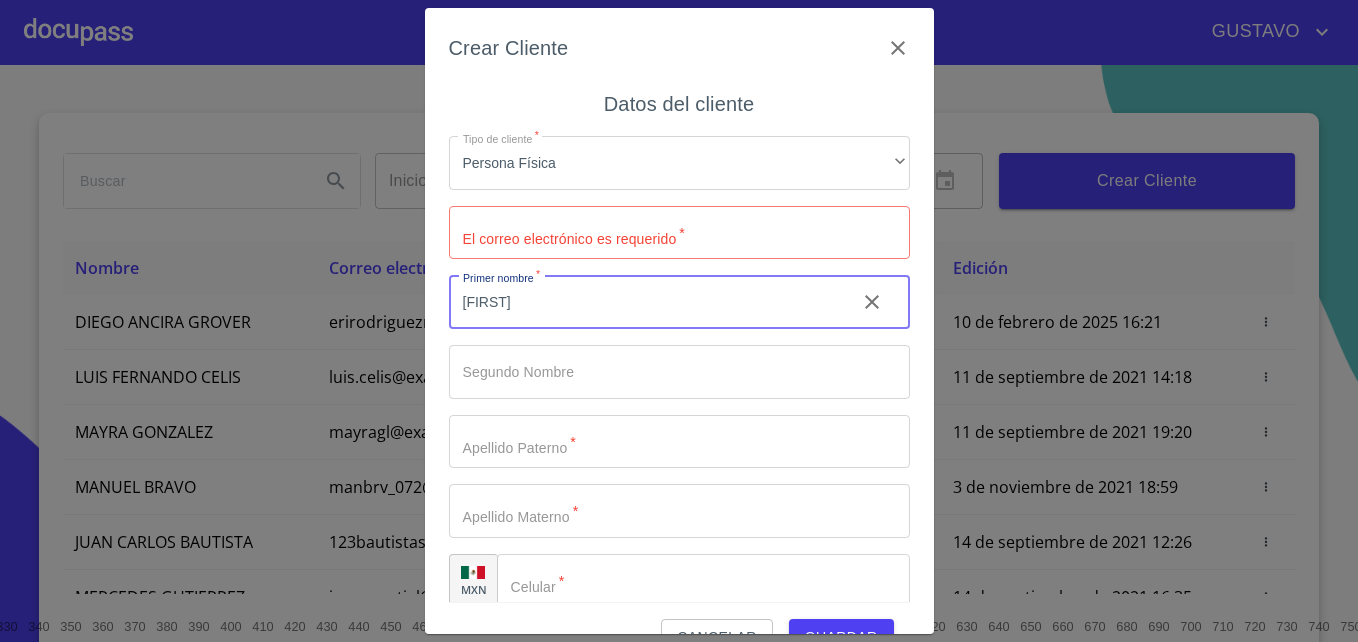 click on "[FIRST]" at bounding box center (644, 302) 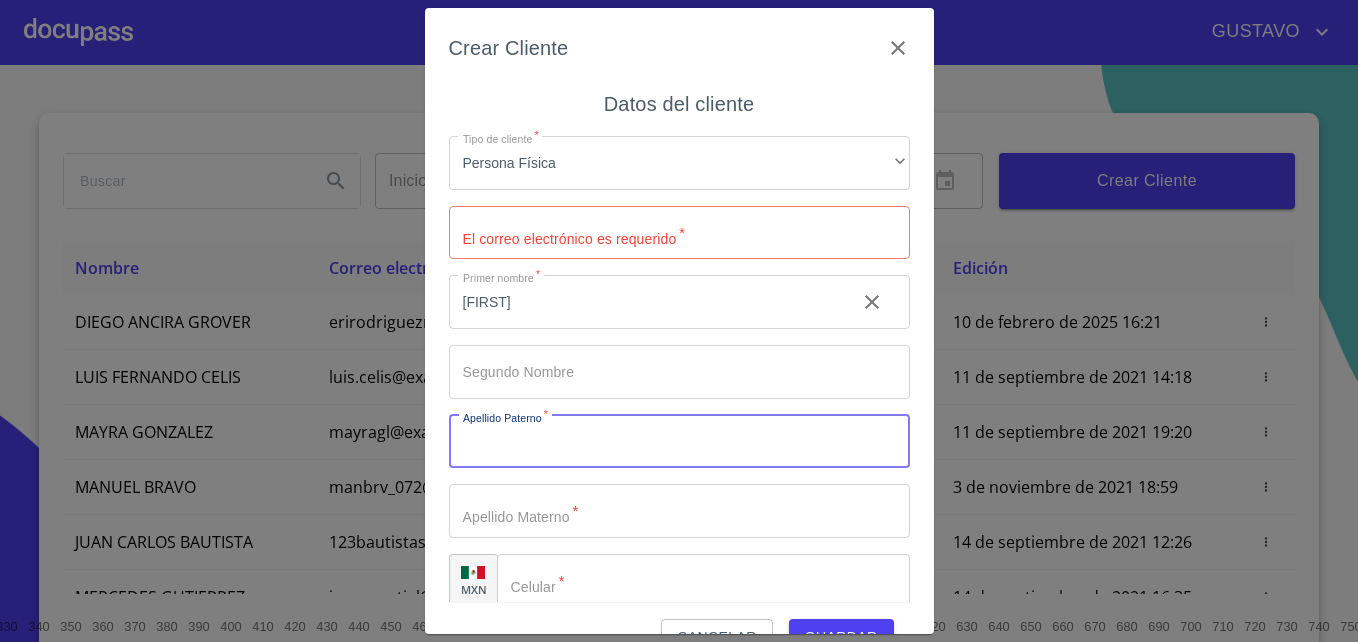 click on "Tipo de cliente   *" at bounding box center [679, 442] 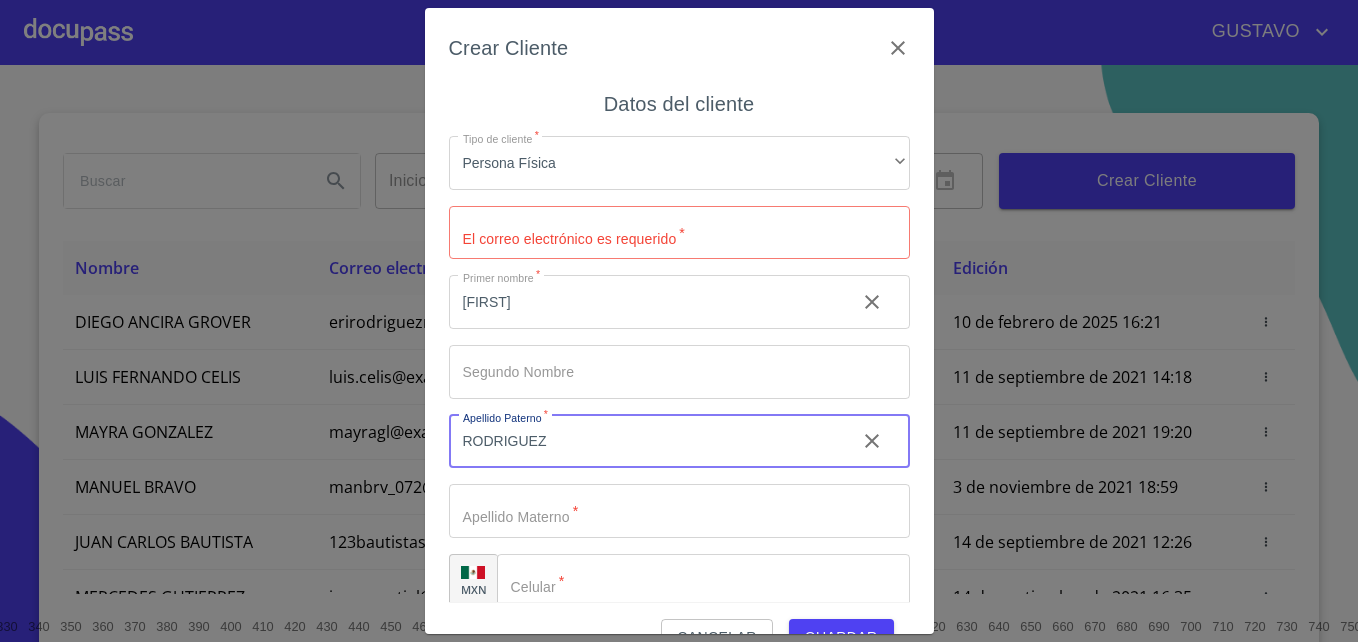 type on "RODRIGUEZ" 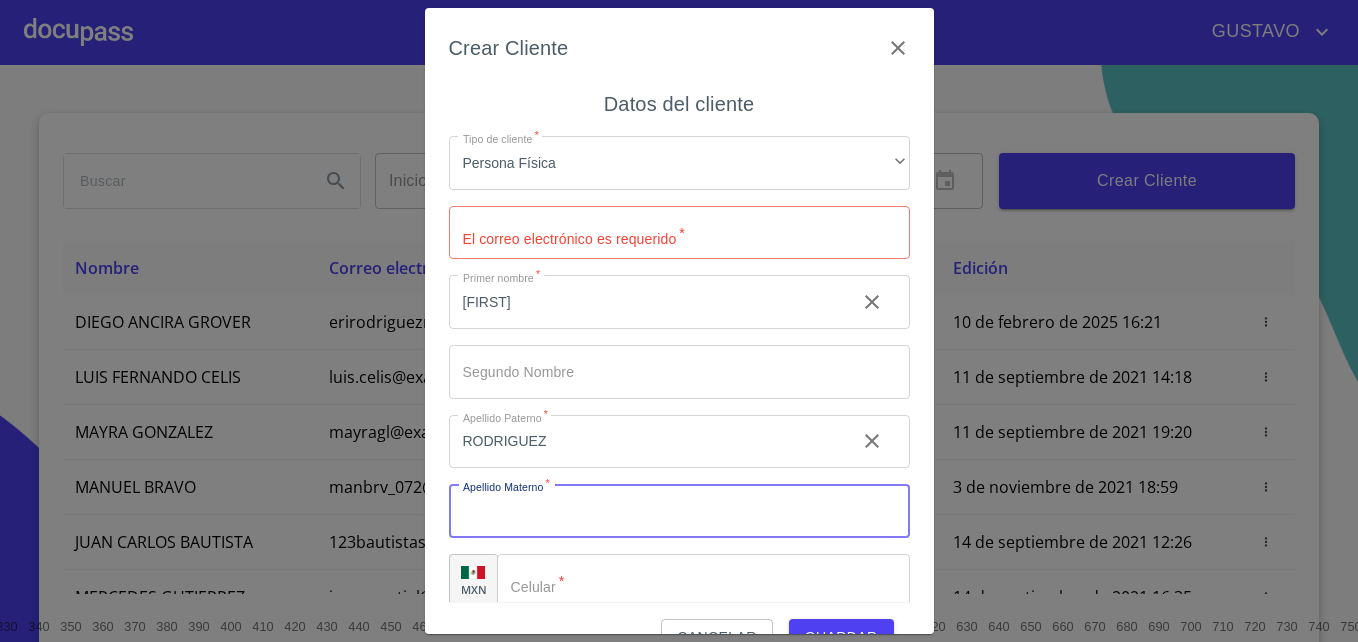 click on "Tipo de cliente   *" at bounding box center [679, 511] 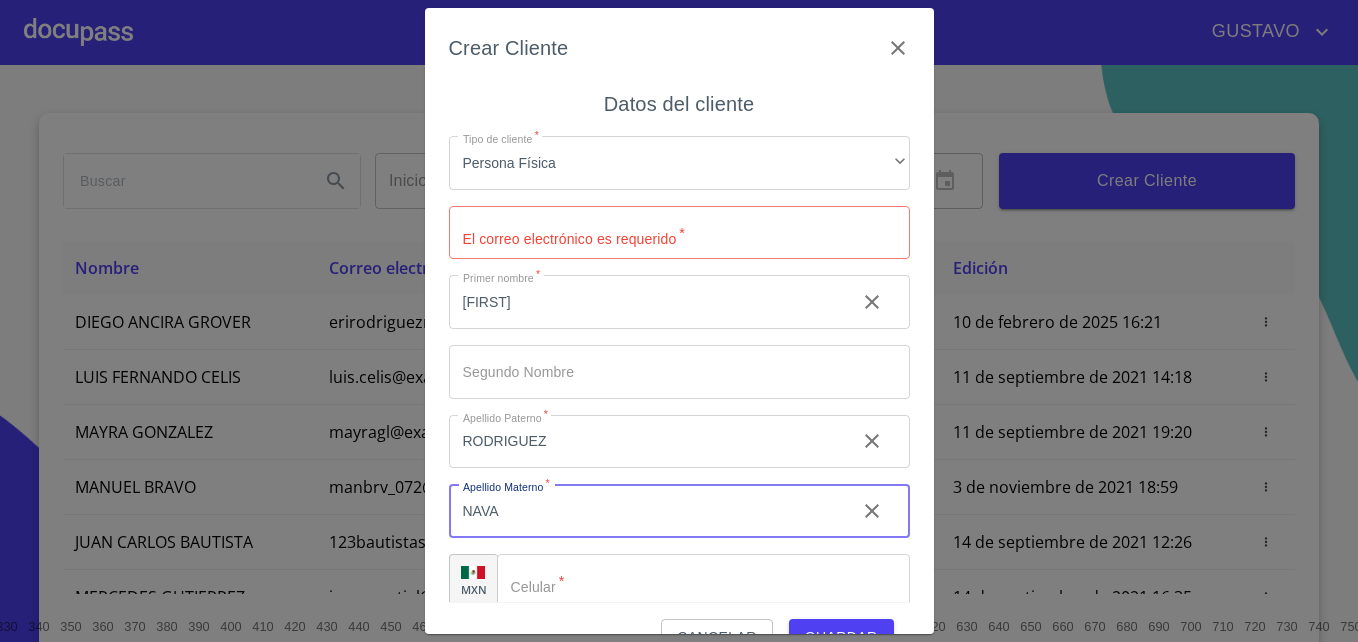 type on "NAVA" 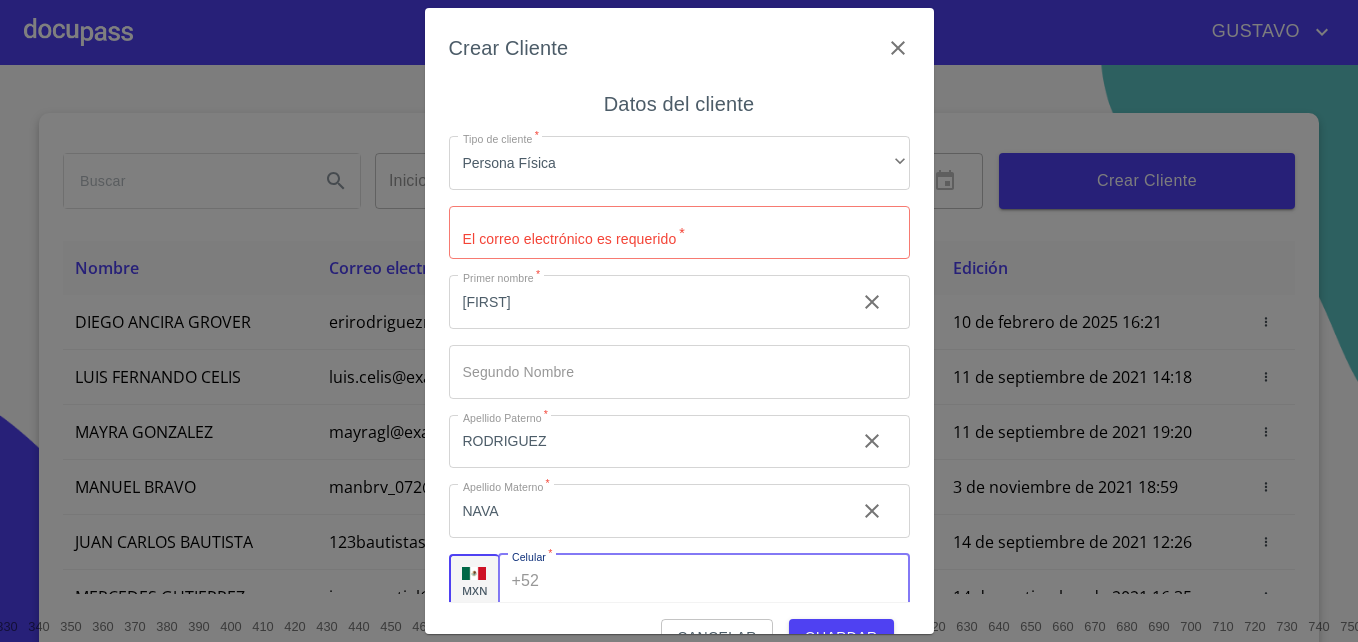 click on "+52 ​" at bounding box center (704, 581) 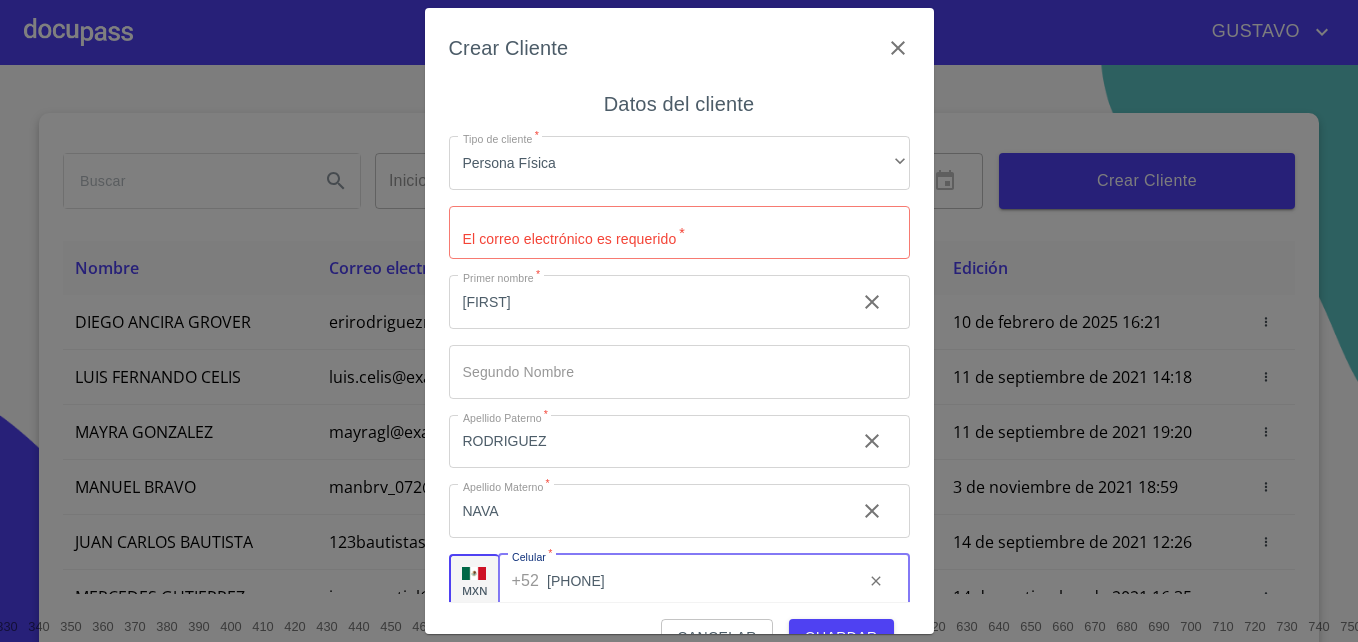 type on "[PHONE]" 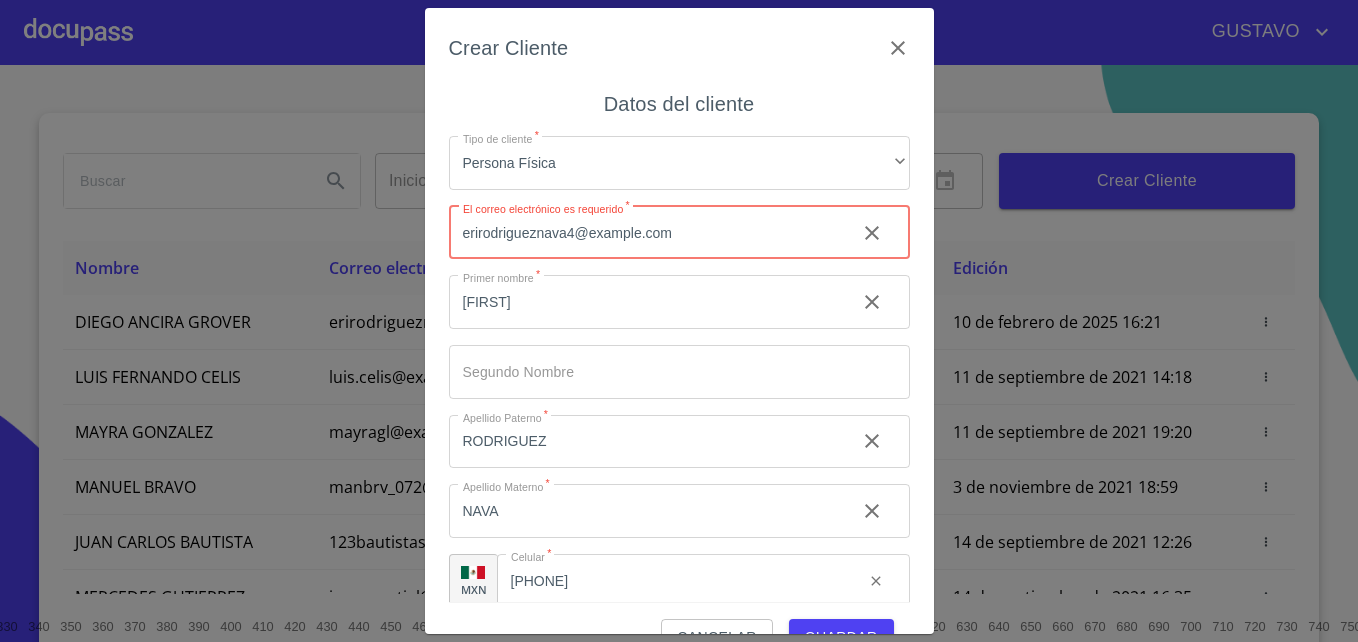 type on "erirodrigueznava4@example.com" 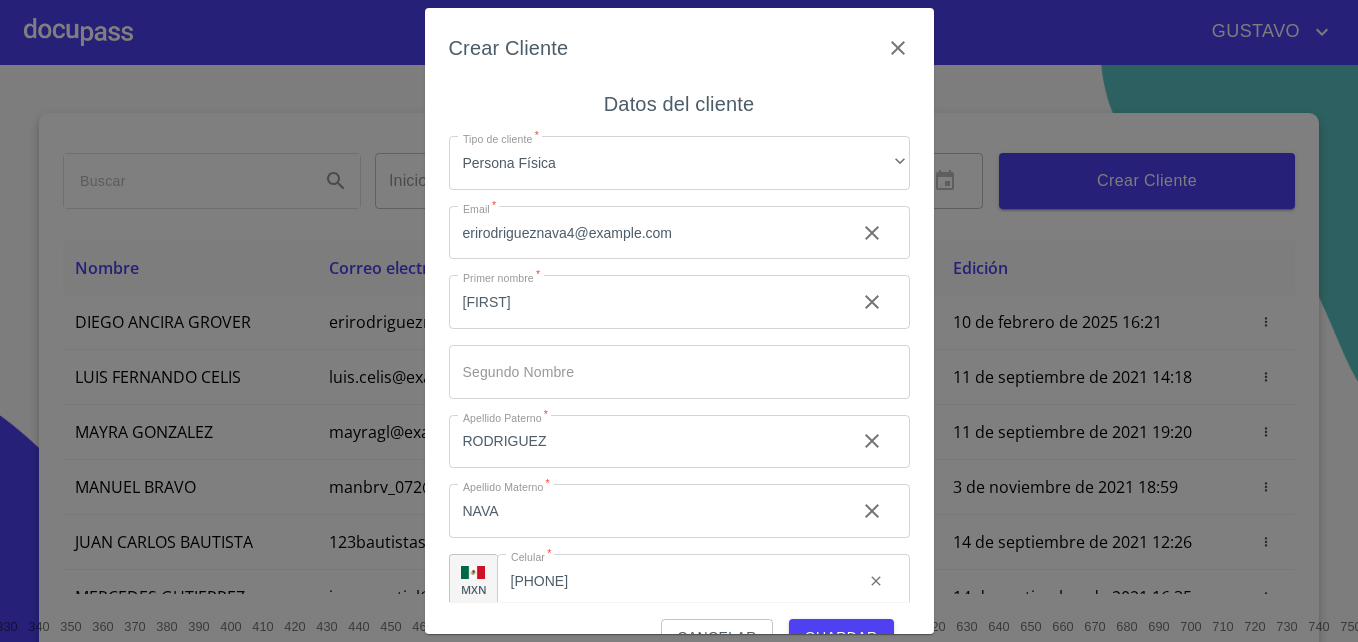 click on "Crear Cliente Datos del cliente Tipo de cliente   * Persona Física ​ Email   * erirodrigueznava4@example.com ​ Primer nombre   * ERIKA ​ Segundo Nombre ​ Apellido Paterno   * RODRIGUEZ ​ Apellido Materno   * NAVA ​ MXN Celular   * [PHONE] ​ Cancelar Guardar" at bounding box center (679, 321) 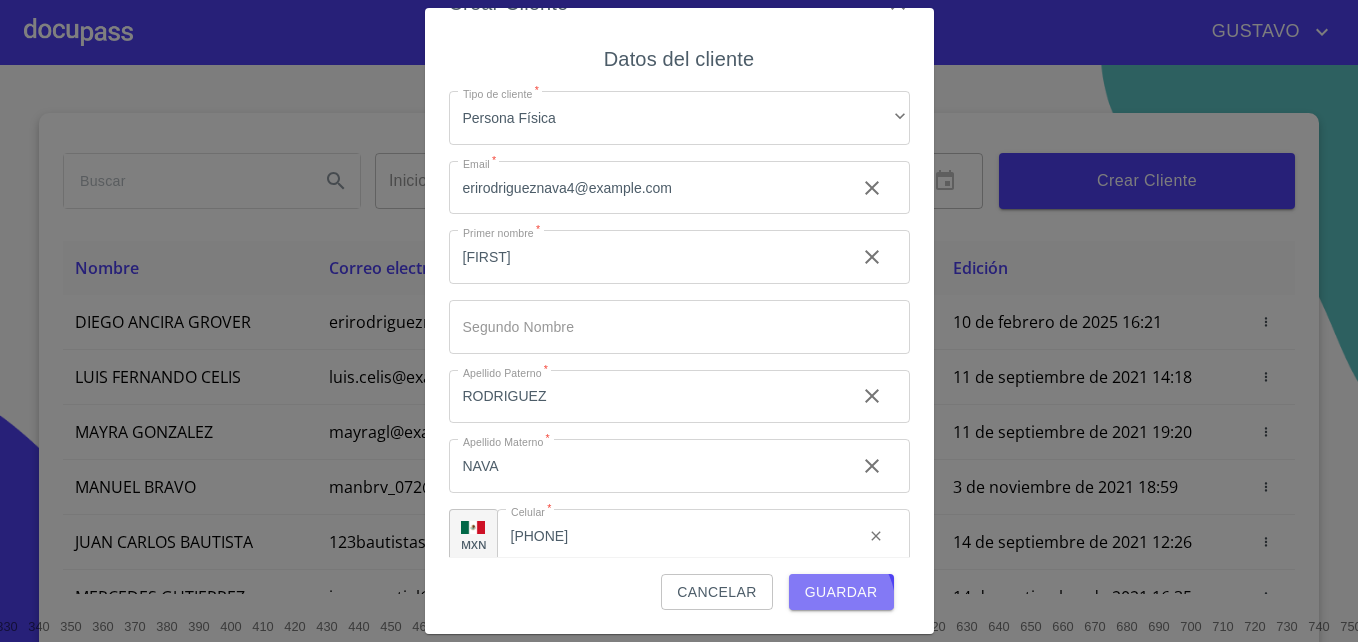 click on "Guardar" at bounding box center (841, 592) 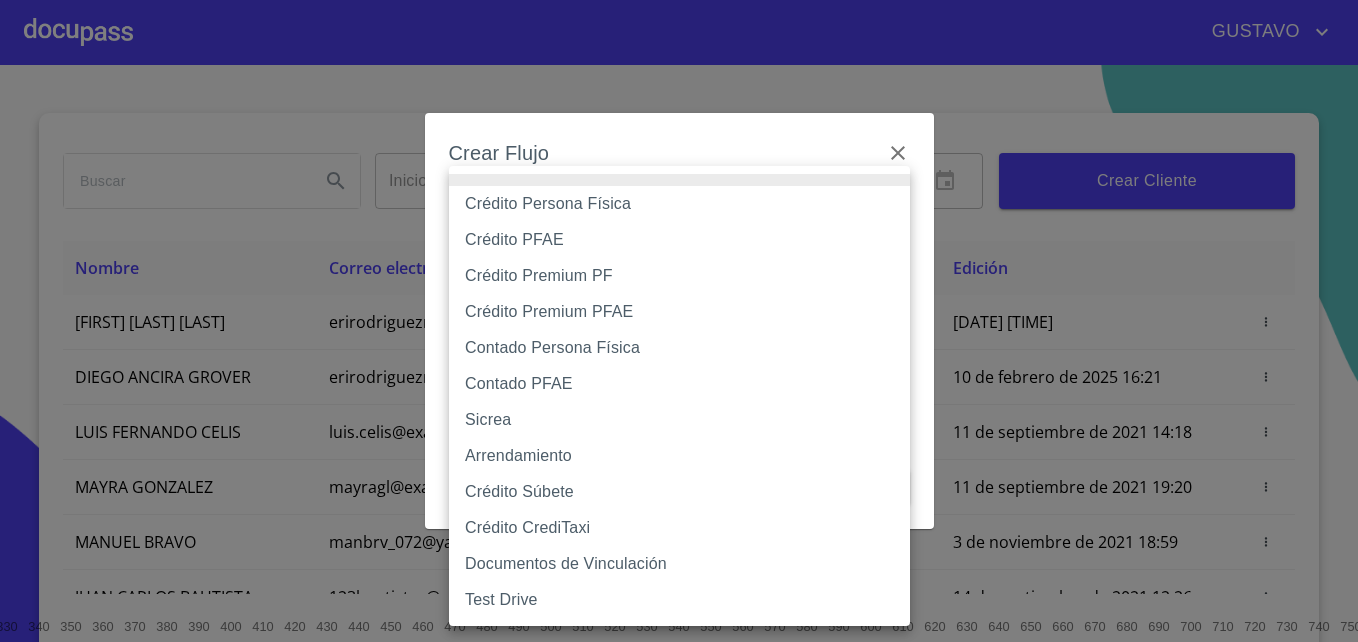 click on "GUSTAVO Inicio ​ Fin ​ Crear Cliente Nombre   Correo electrónico   Registro   Edición     ERIKA RODRIGUEZ NAVA erirodrigueznava4@example.com [DATE] [TIME] [DATE] [TIME] DIEGO ANCIRA GROVER diego.ancira.grover@example.com [DATE] [TIME] [DATE] [TIME] LUIS FERNANDO CELIS  luis.celis@example.com.mx [DATE] [TIME] [DATE] [TIME] MAYRA  GONZALEZ mayragl@example.com [DATE] [TIME] [DATE] [TIME] MANUEL BRAVO manbrv_072@example.com [DATE] [TIME] [DATE] [TIME] JUAN CARLOS BAUTISTA 123bautistas@example.com [DATE] [TIME] [DATE] [TIME] MERCEDES GUTIERREZ juanmontiel626@example.com [DATE] [TIME] [DATE] [TIME] JUAN ANTONIO CRUZ maliachi_7@example.com [DATE] [TIME] [DATE] [TIME] JAIME  GONZALEZ  jaimeglez2103@example.com [DATE] [TIME] OSCAR JAVIER  RODRIGUEZ" at bounding box center [679, 321] 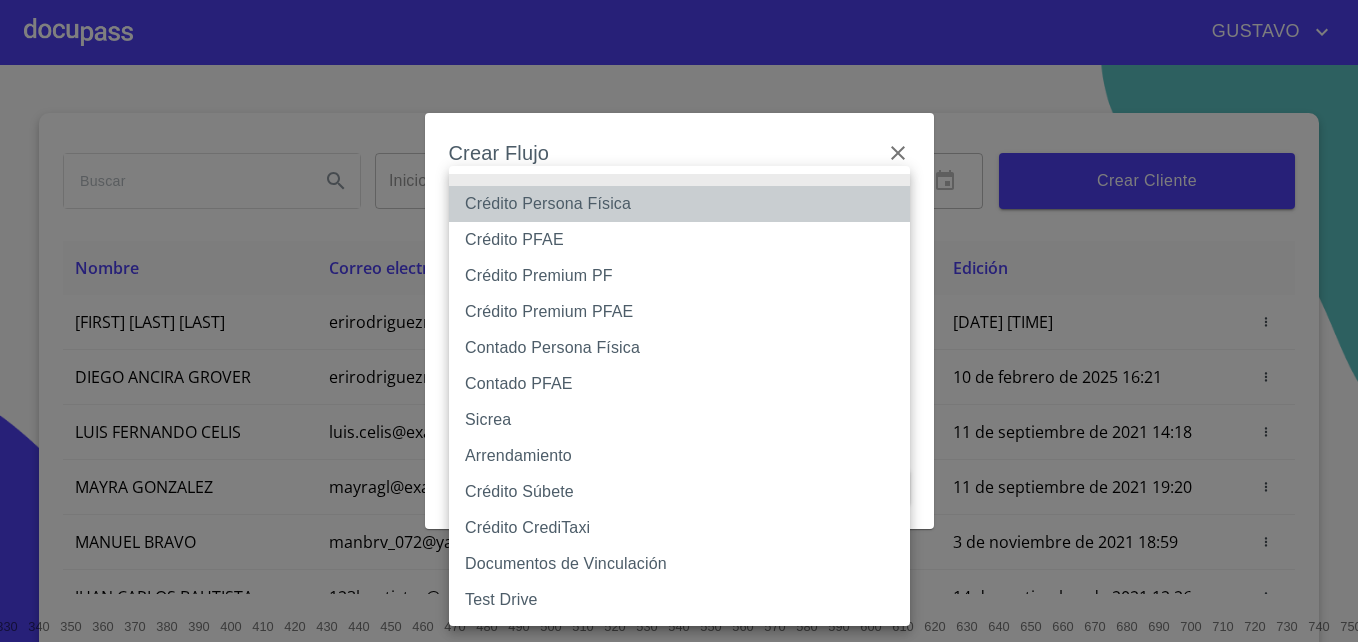 click on "Crédito Persona Física" at bounding box center [679, 204] 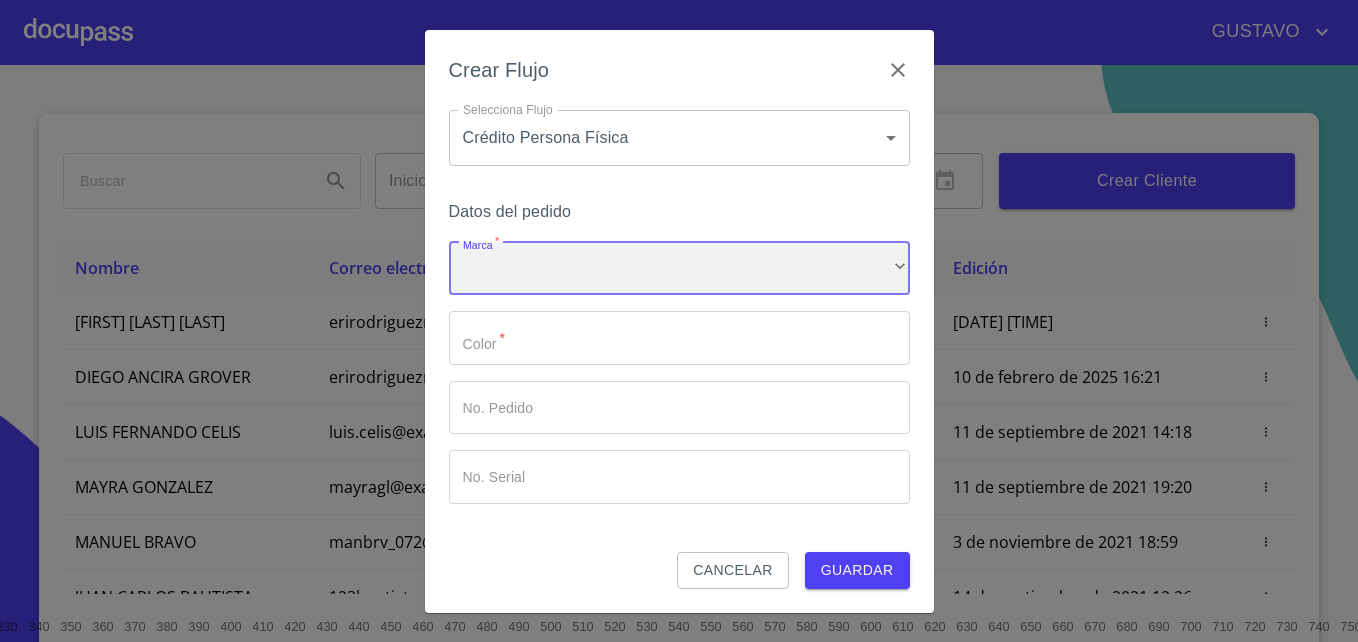 click on "​" at bounding box center (679, 269) 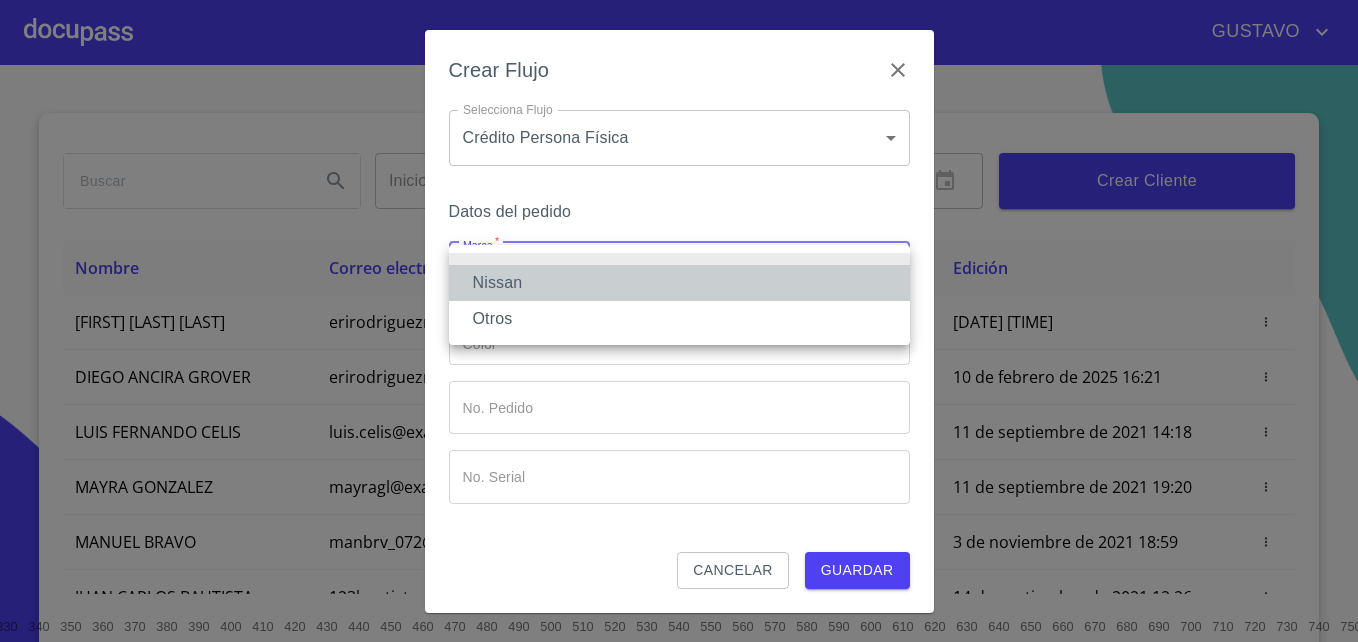 click on "Nissan" at bounding box center (679, 283) 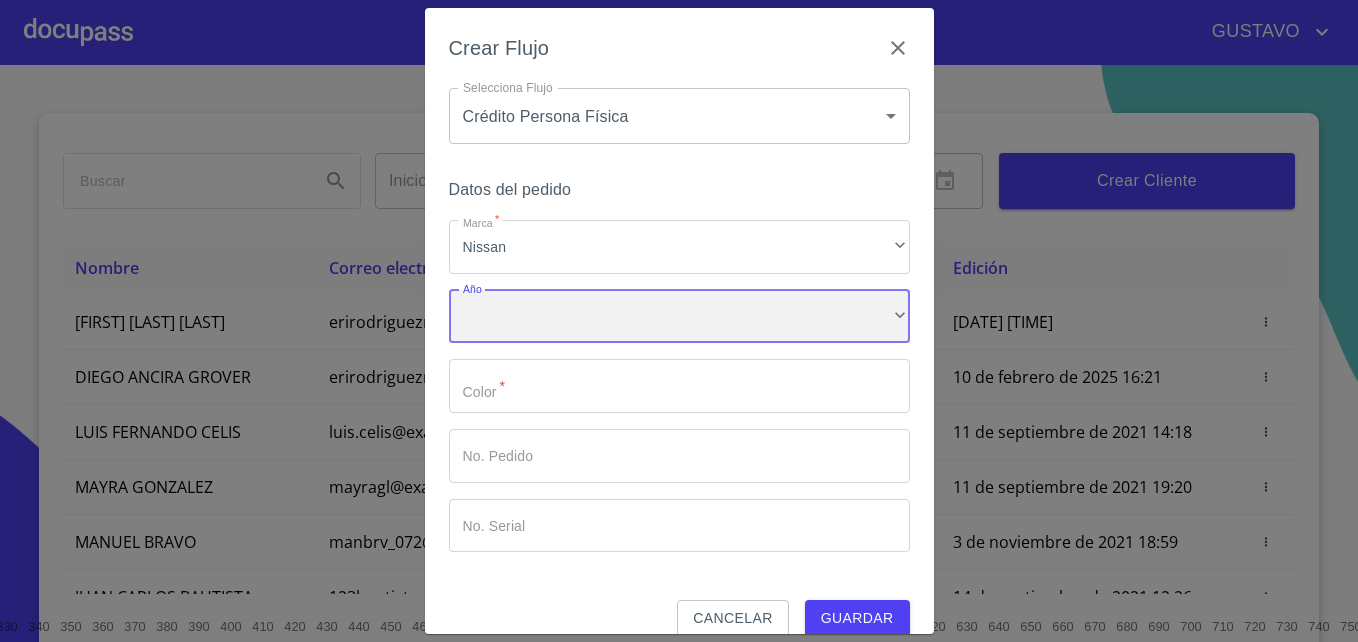 click on "​" at bounding box center (679, 317) 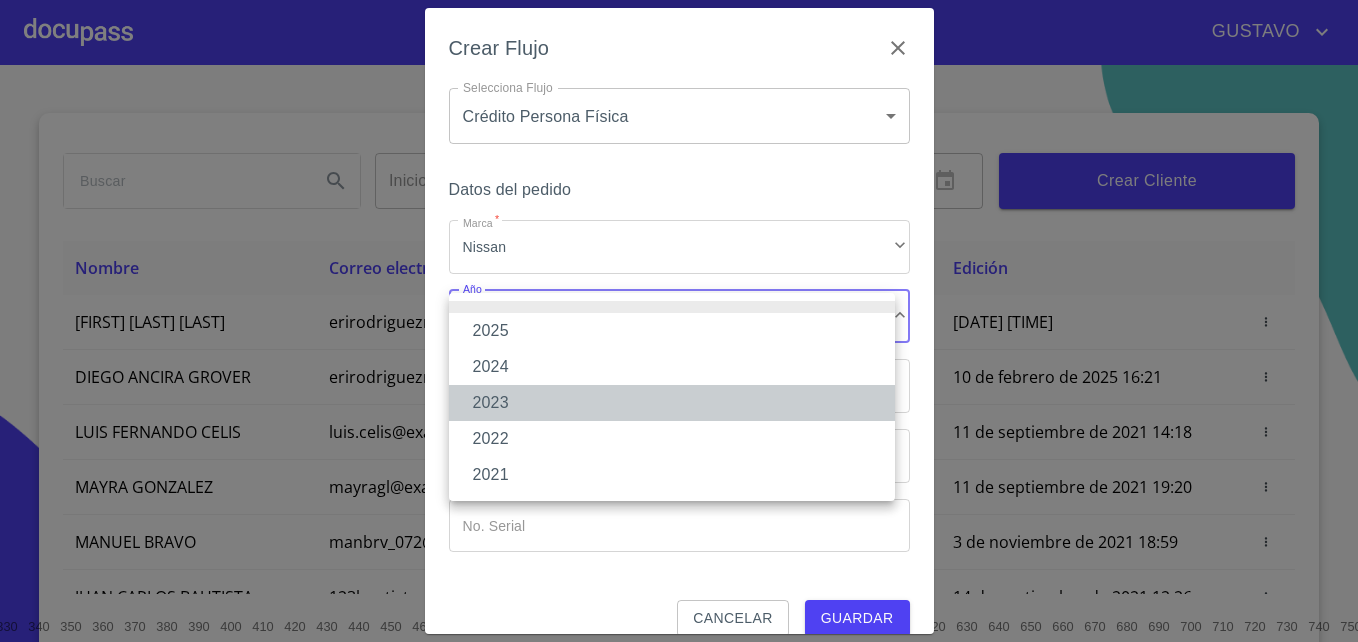 click on "2023" at bounding box center (672, 403) 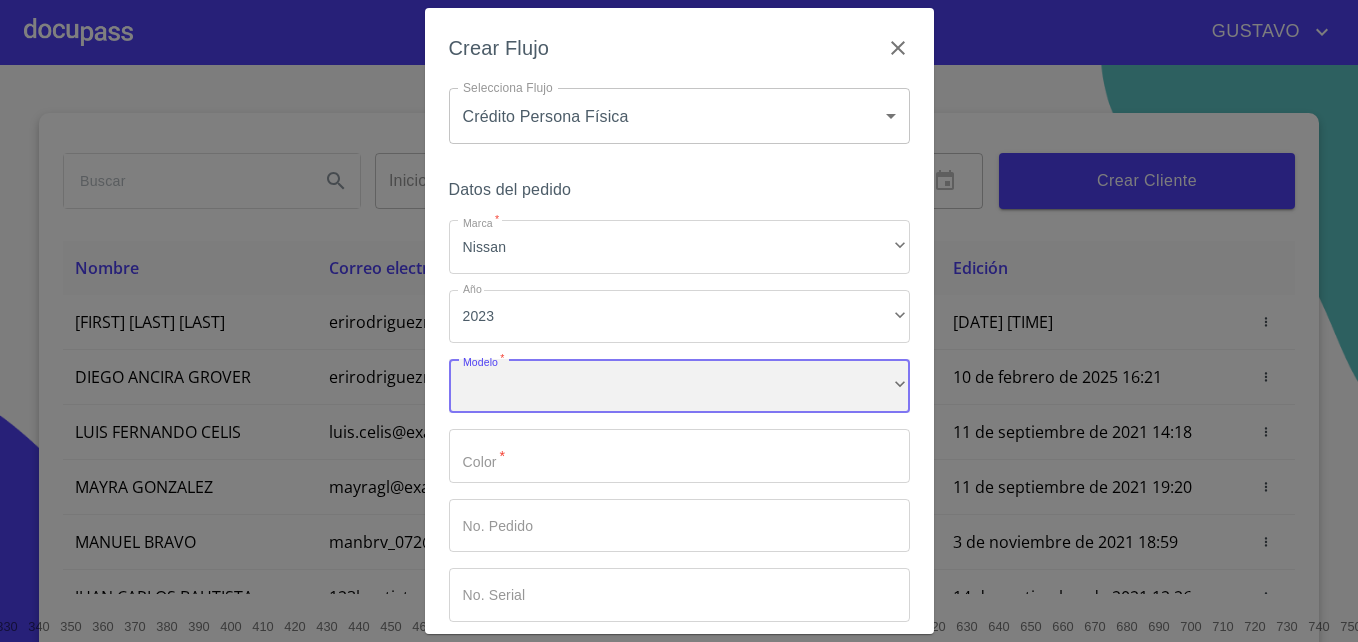 click on "​" at bounding box center [679, 386] 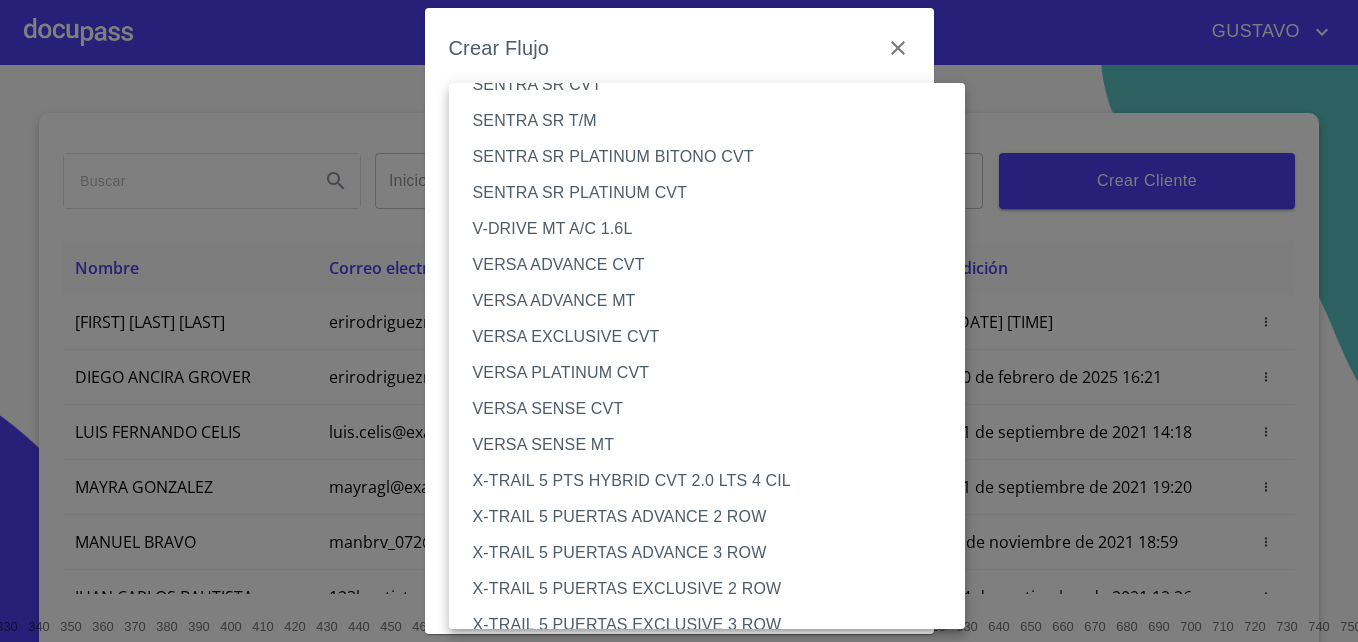 scroll, scrollTop: 1981, scrollLeft: 0, axis: vertical 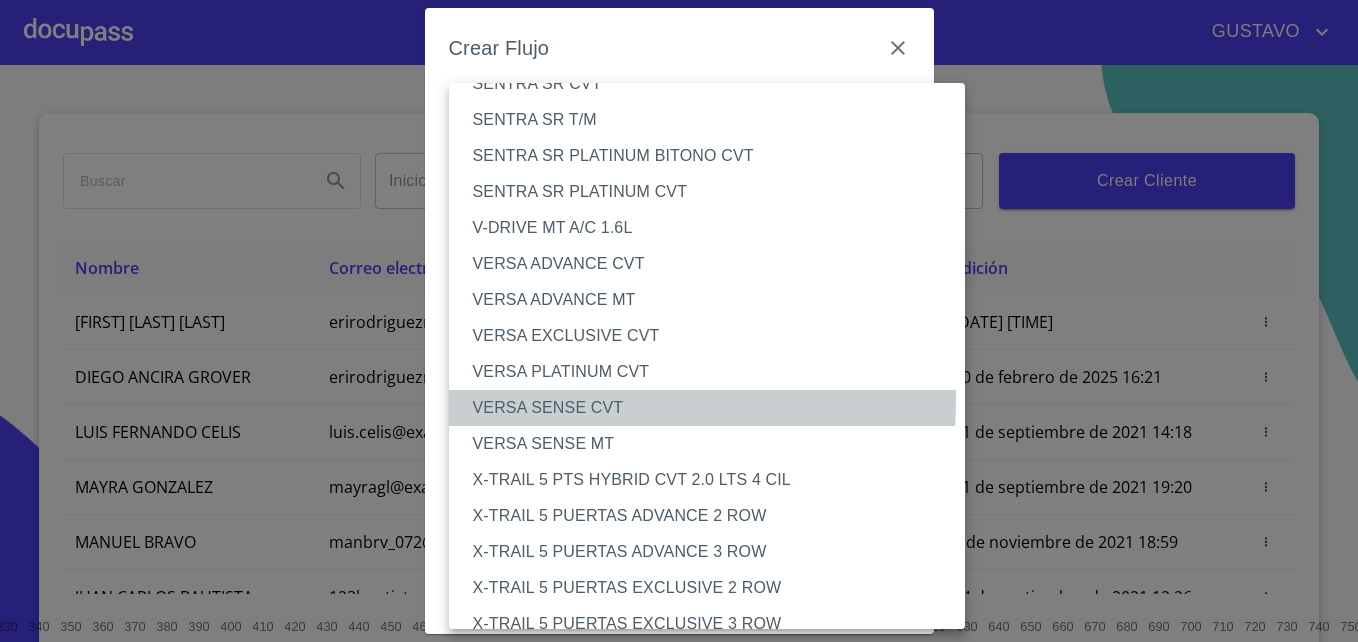 click on "VERSA SENSE CVT" at bounding box center [715, 408] 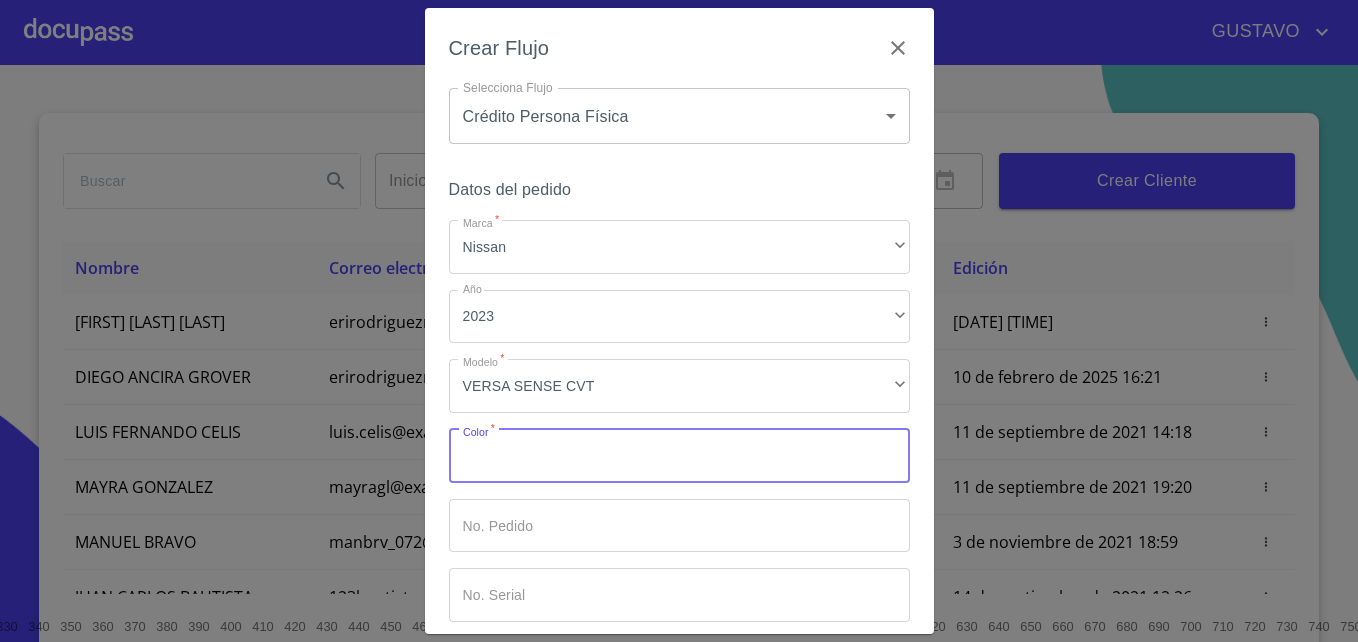 click on "Marca   *" at bounding box center (679, 456) 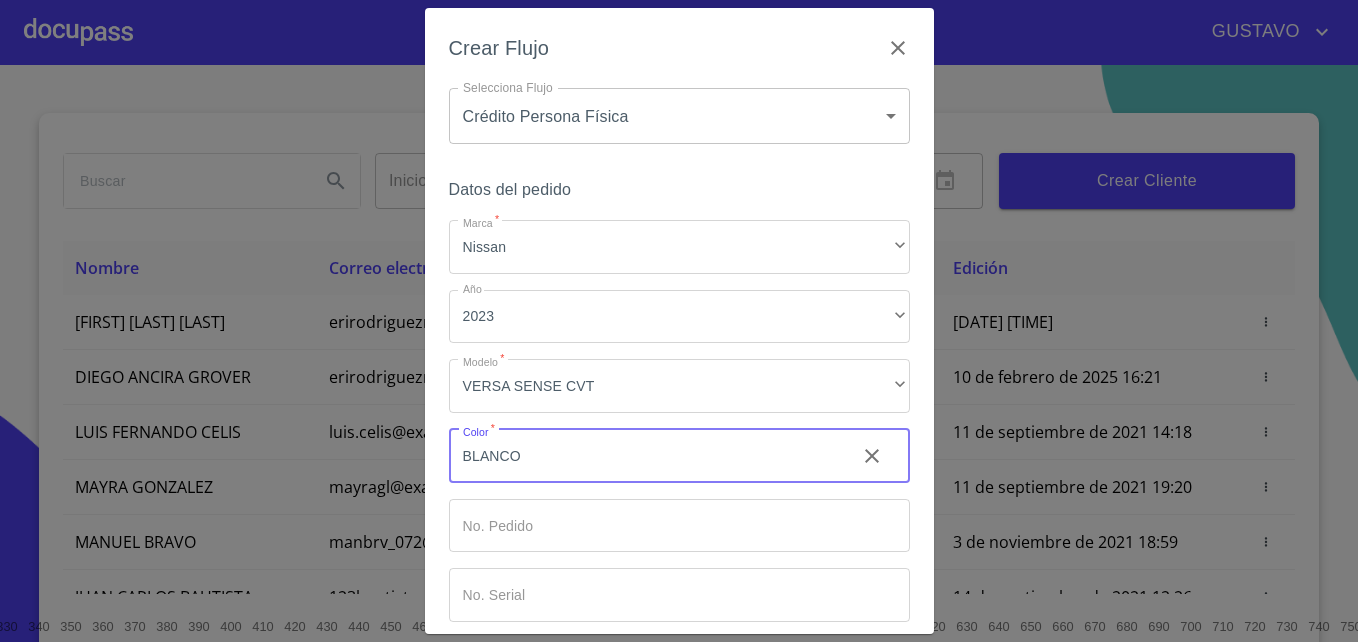 type on "BLANCO" 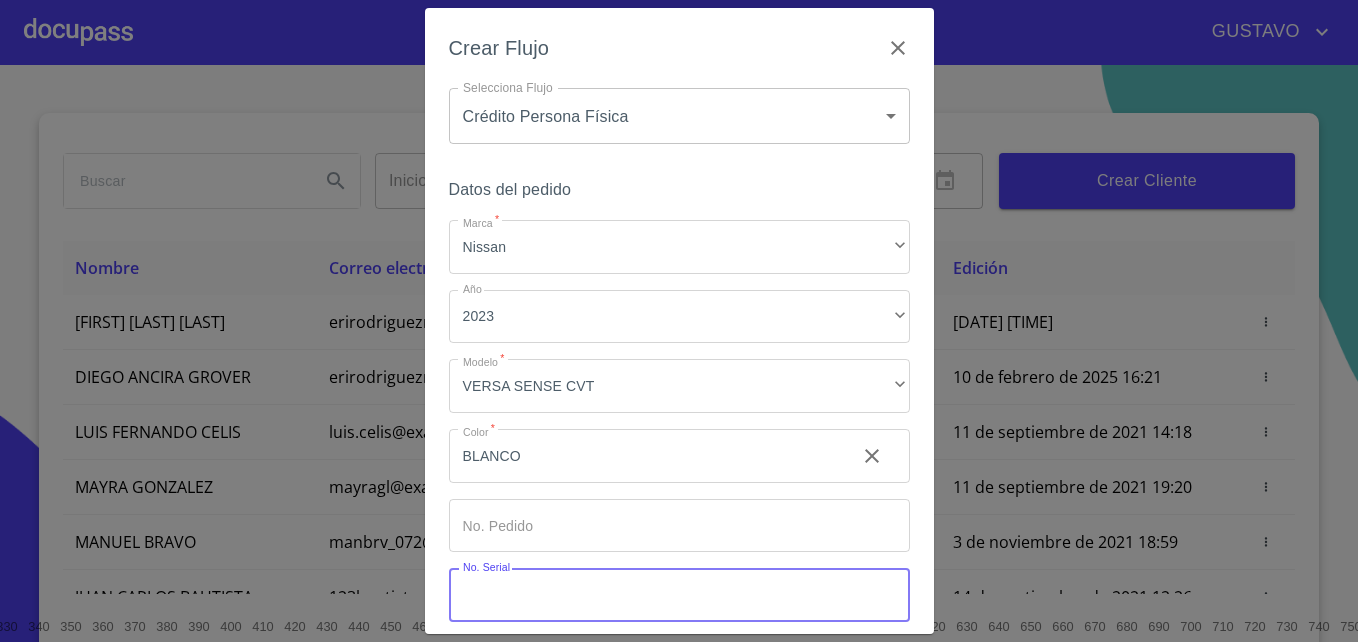 click on "Marca   *" at bounding box center [679, 595] 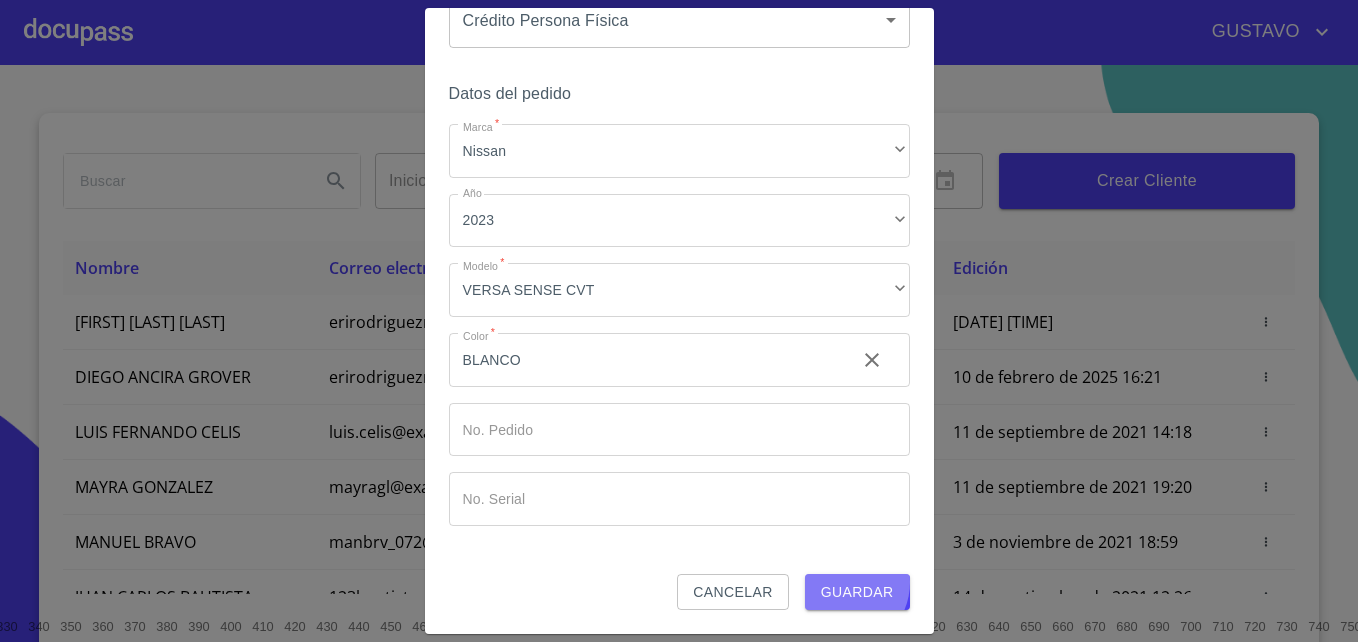 click on "Guardar" at bounding box center [857, 592] 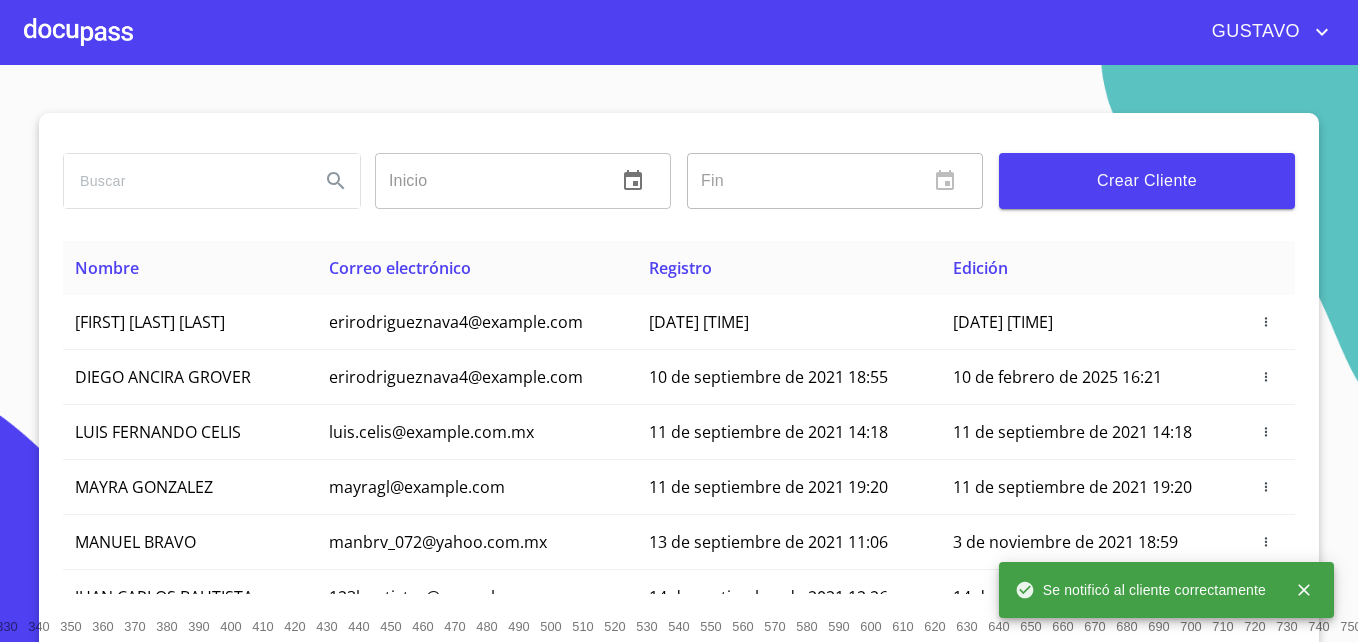 click at bounding box center (78, 32) 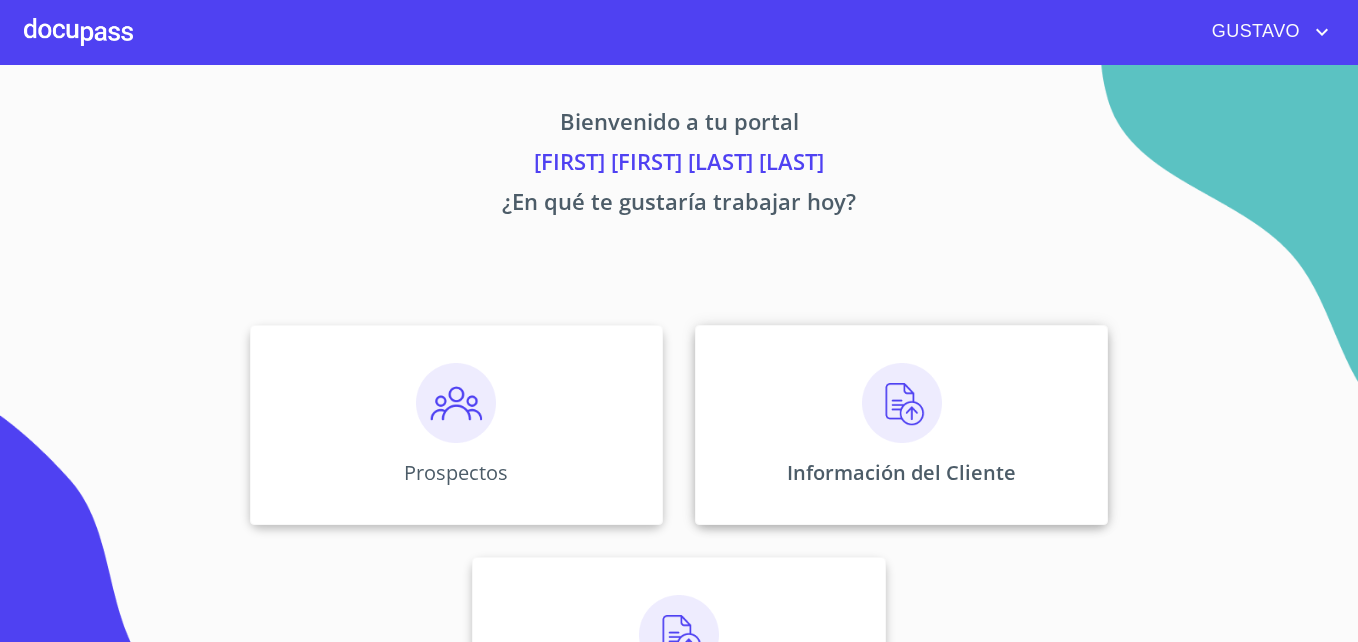 click at bounding box center (902, 403) 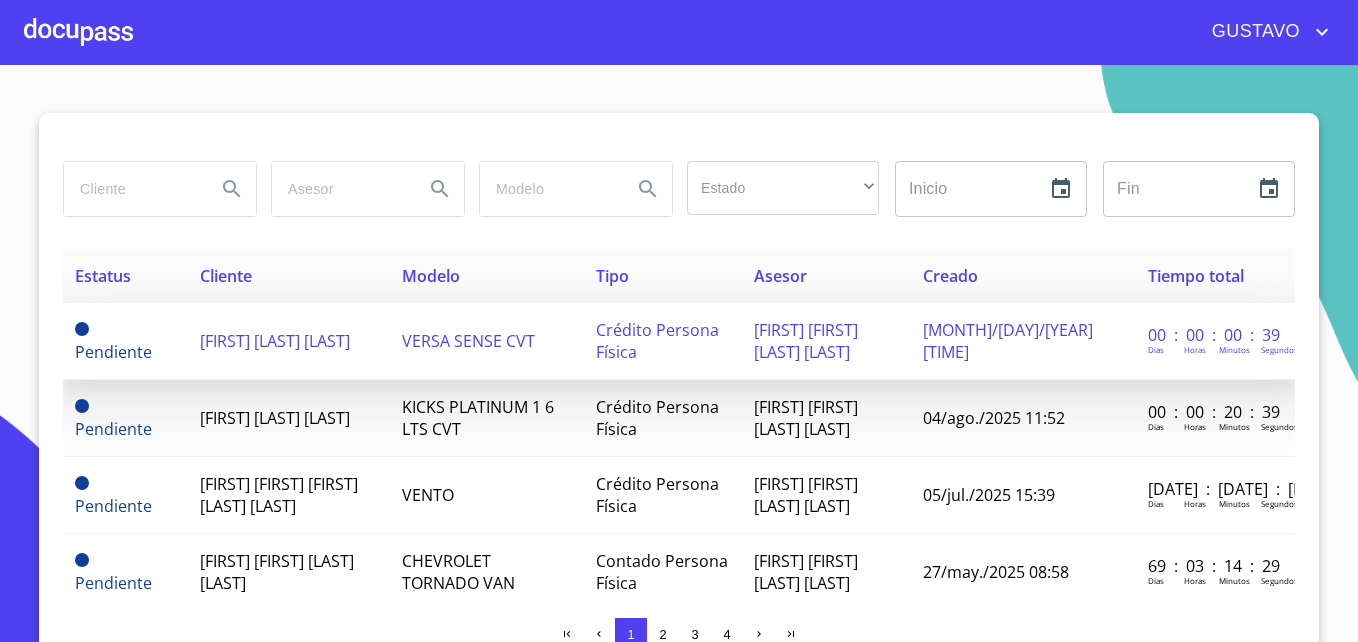 click on "[FIRST] [LAST] [LAST]" at bounding box center (289, 341) 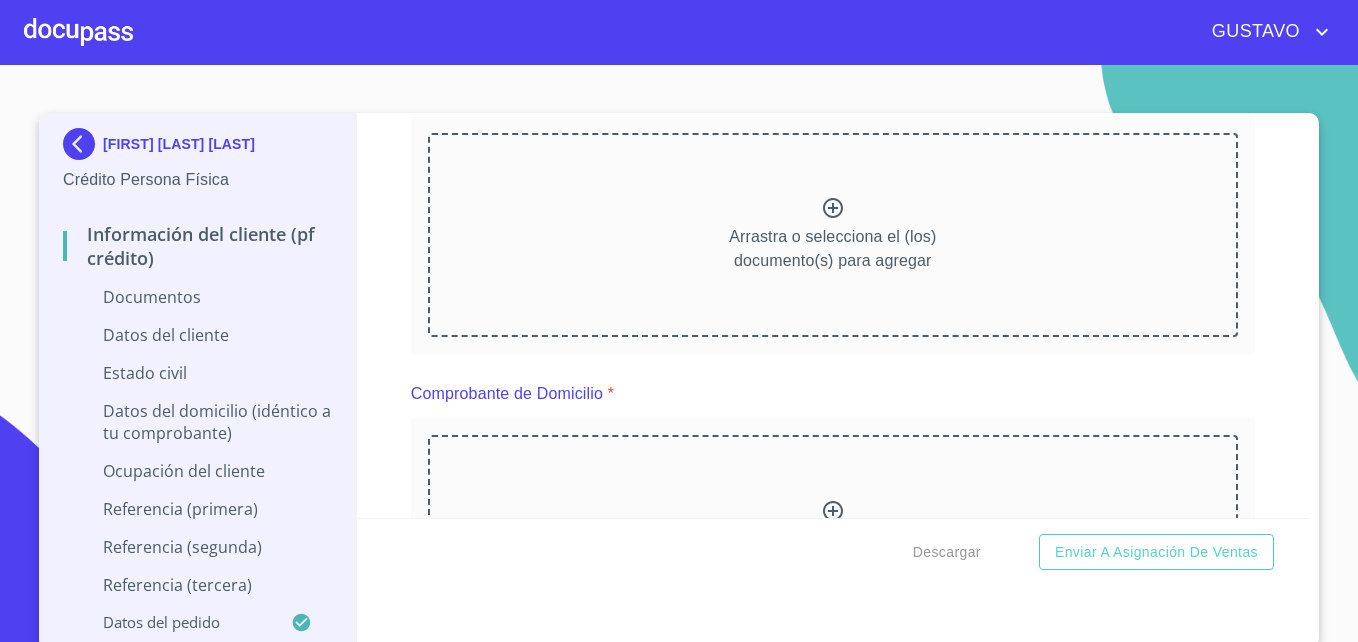 scroll, scrollTop: 304, scrollLeft: 0, axis: vertical 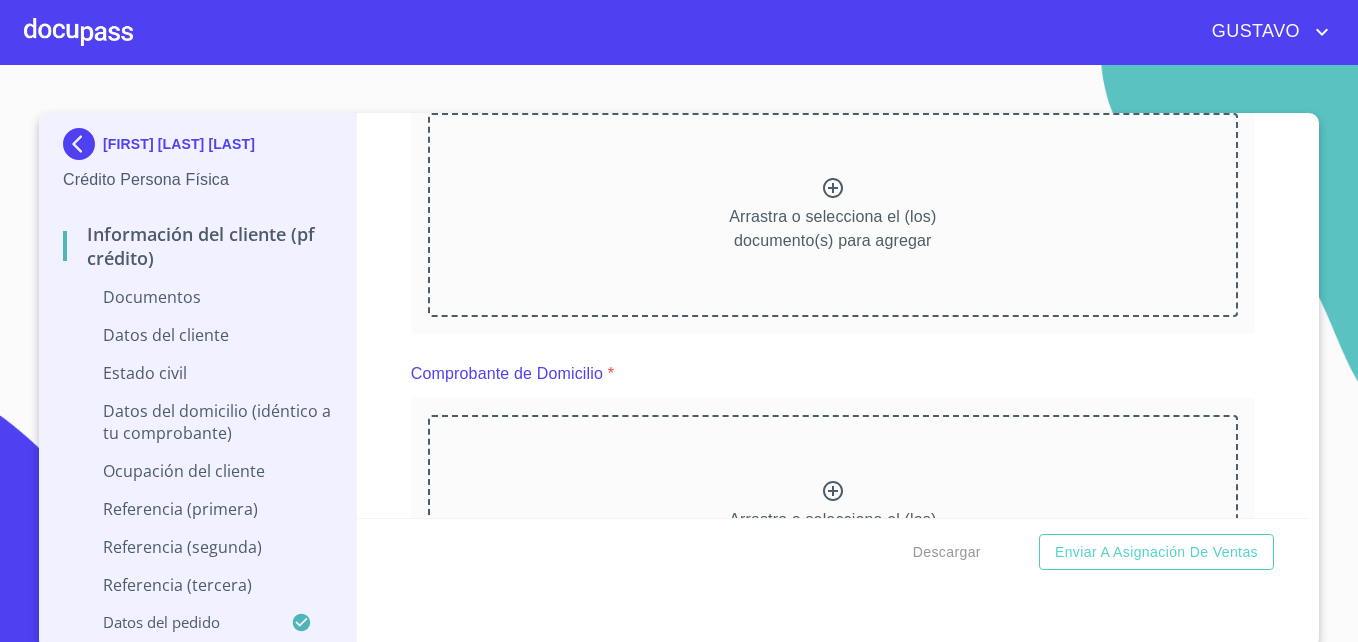 click 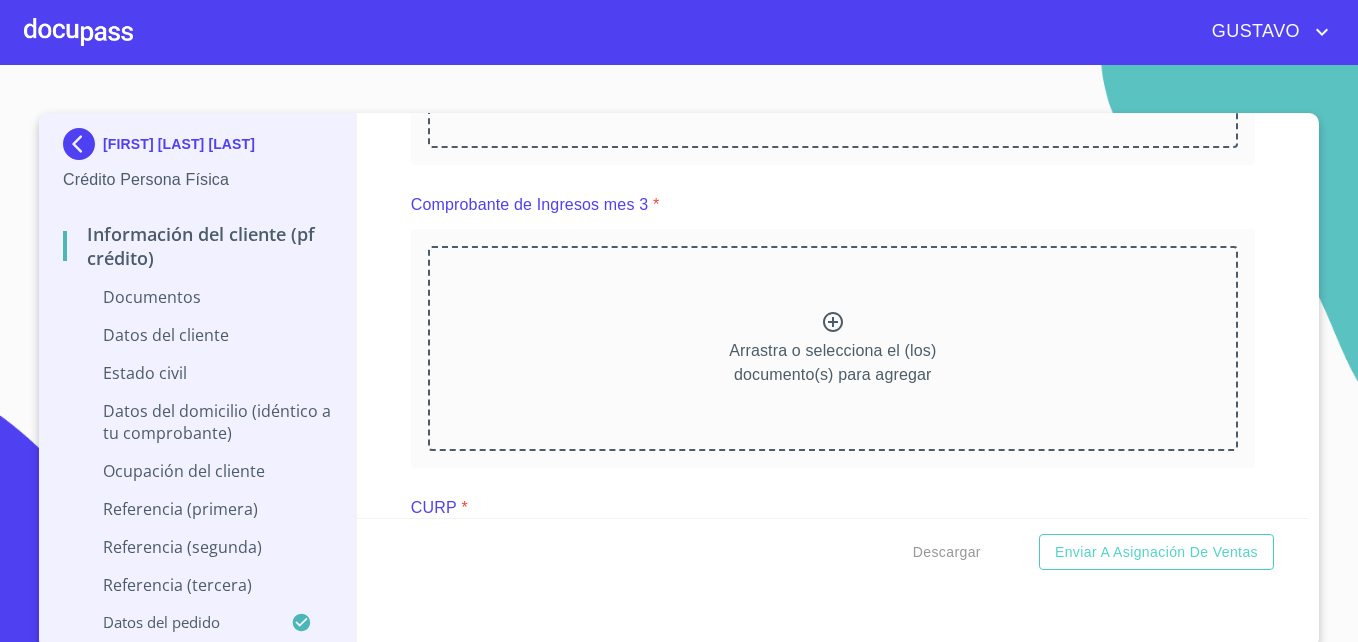 scroll, scrollTop: 1586, scrollLeft: 0, axis: vertical 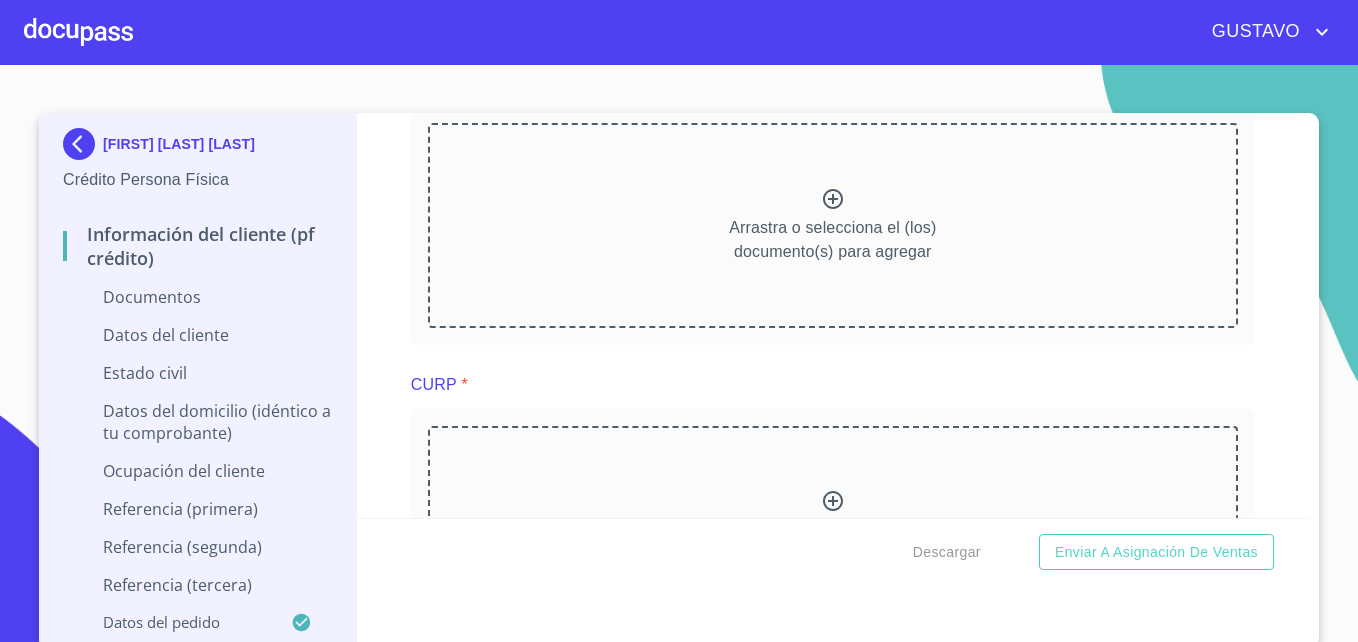 click 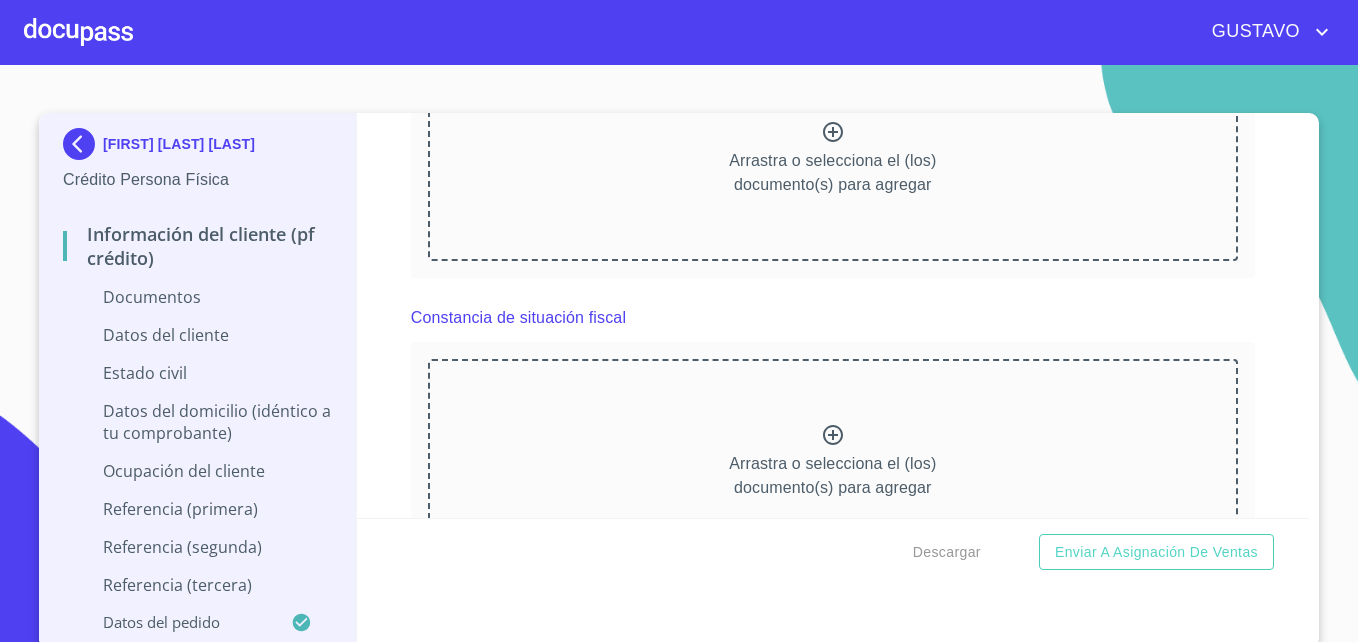 scroll, scrollTop: 1947, scrollLeft: 0, axis: vertical 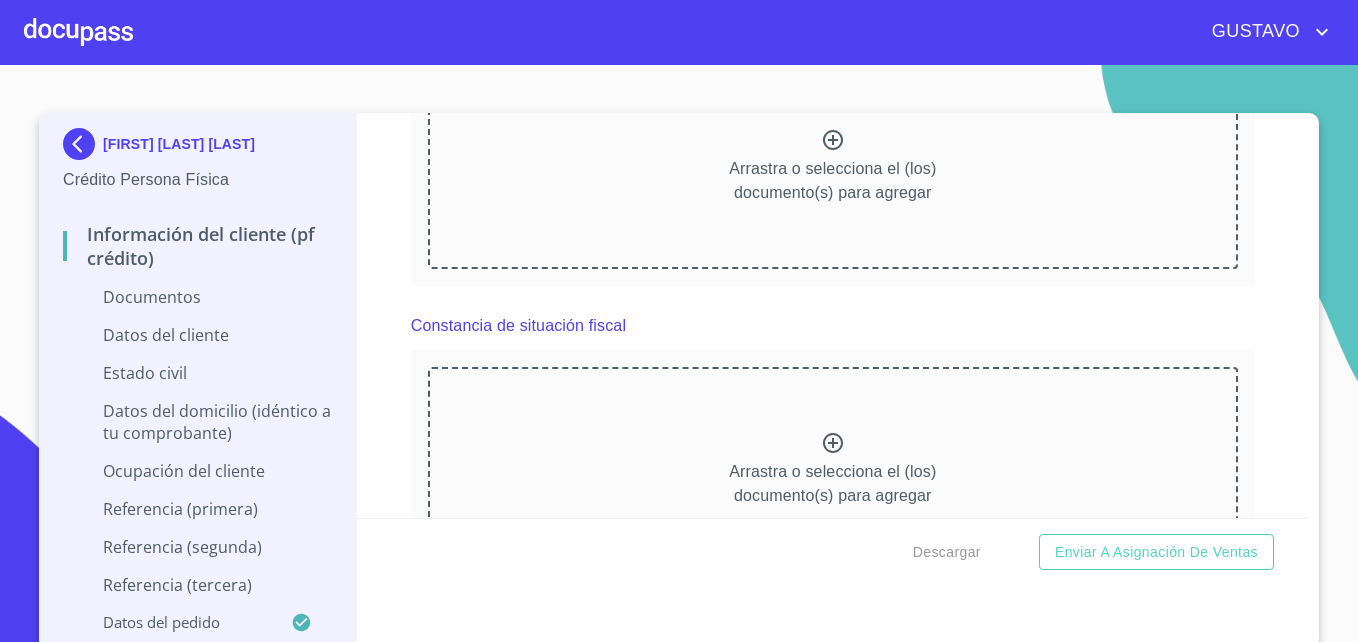 click 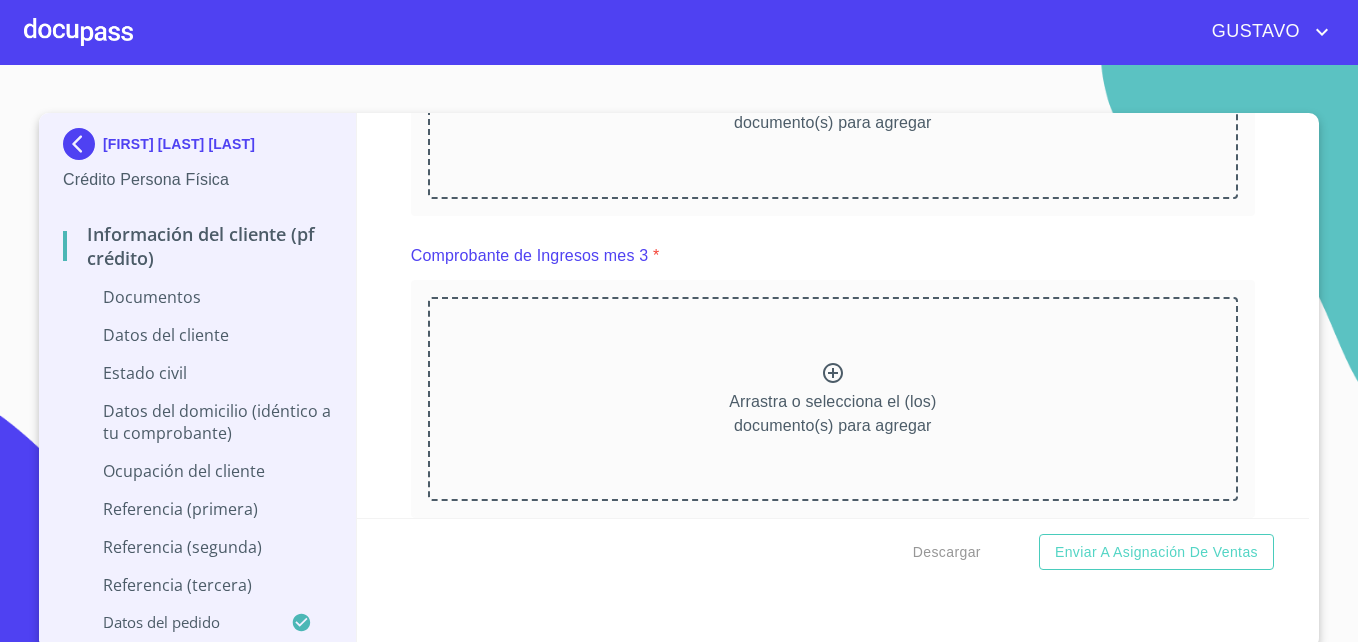 scroll, scrollTop: 0, scrollLeft: 0, axis: both 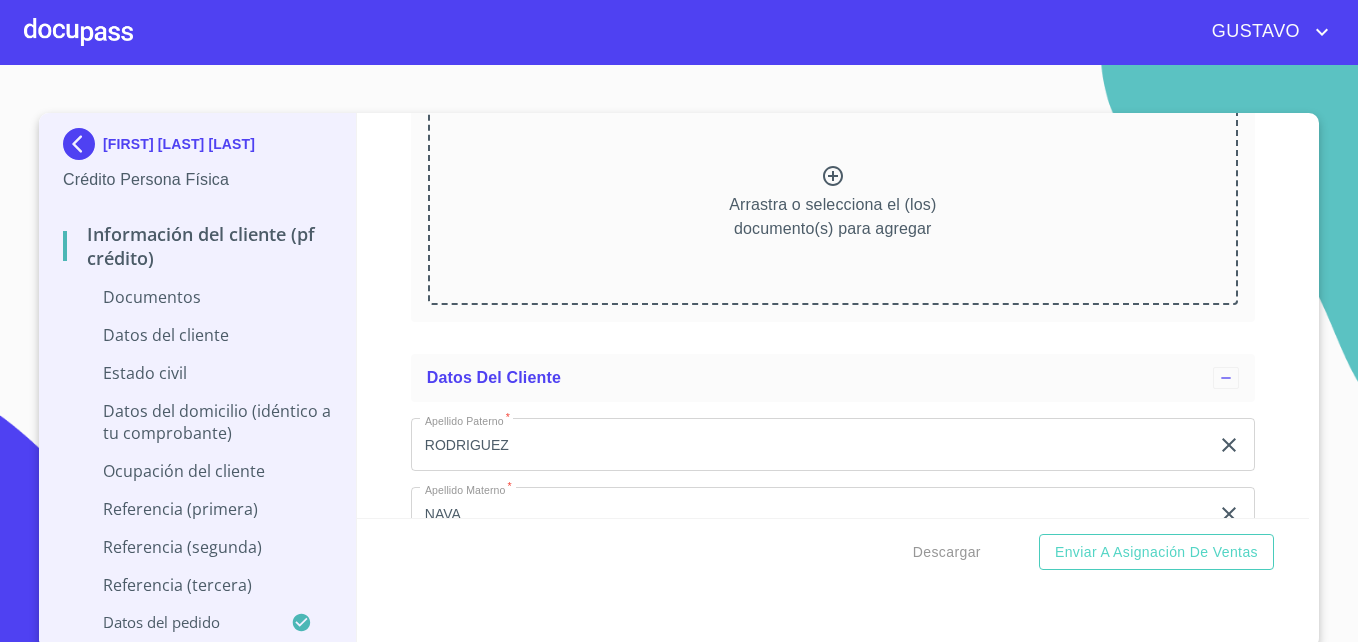 click on "Arrastra o selecciona el (los) documento(s) para agregar" at bounding box center (833, -1007) 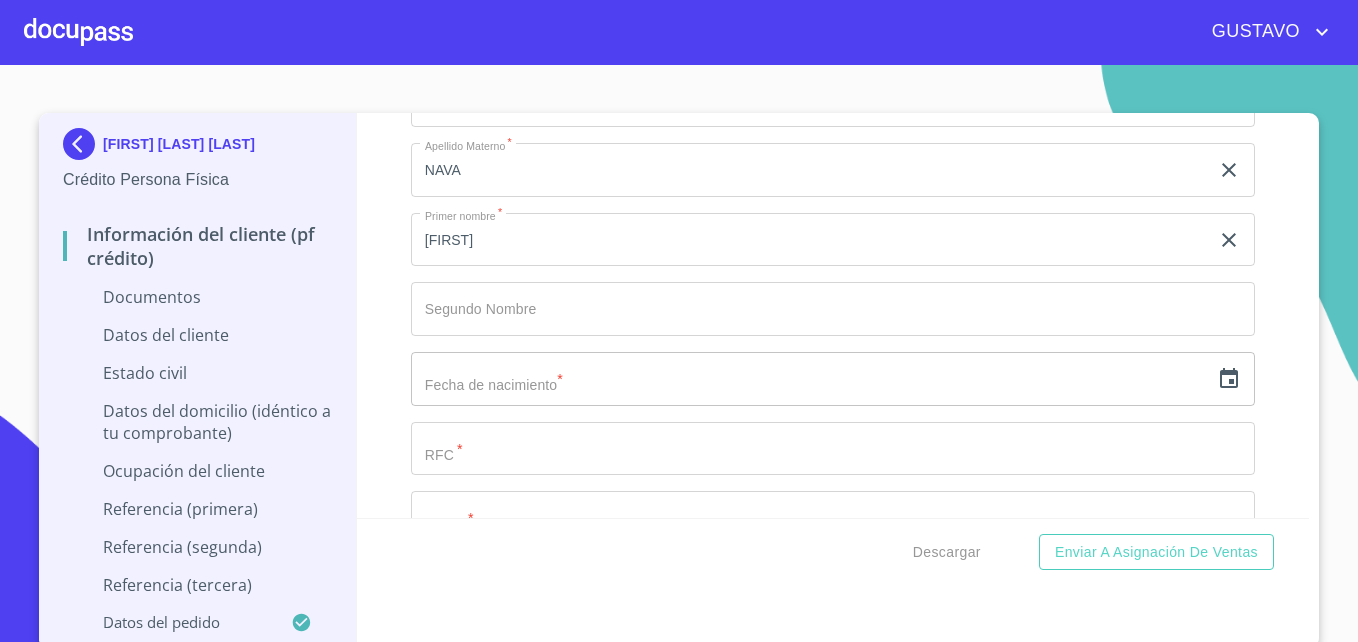 scroll, scrollTop: 3655, scrollLeft: 0, axis: vertical 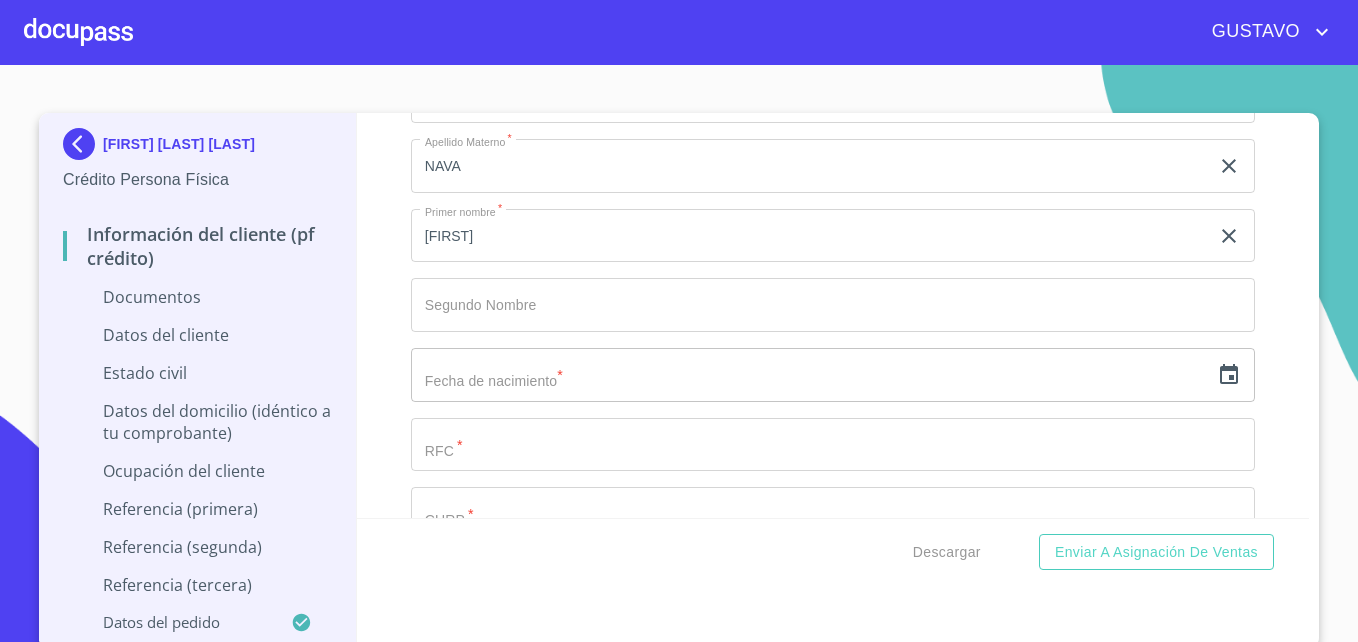 click 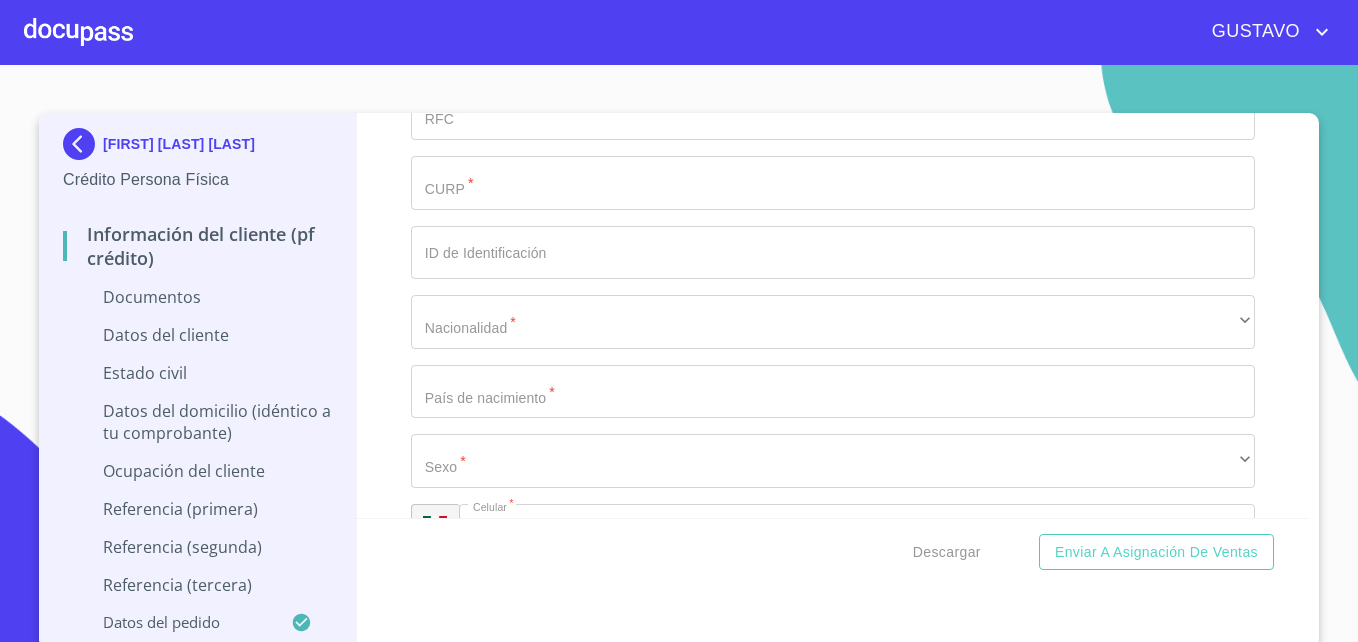 scroll, scrollTop: 4544, scrollLeft: 0, axis: vertical 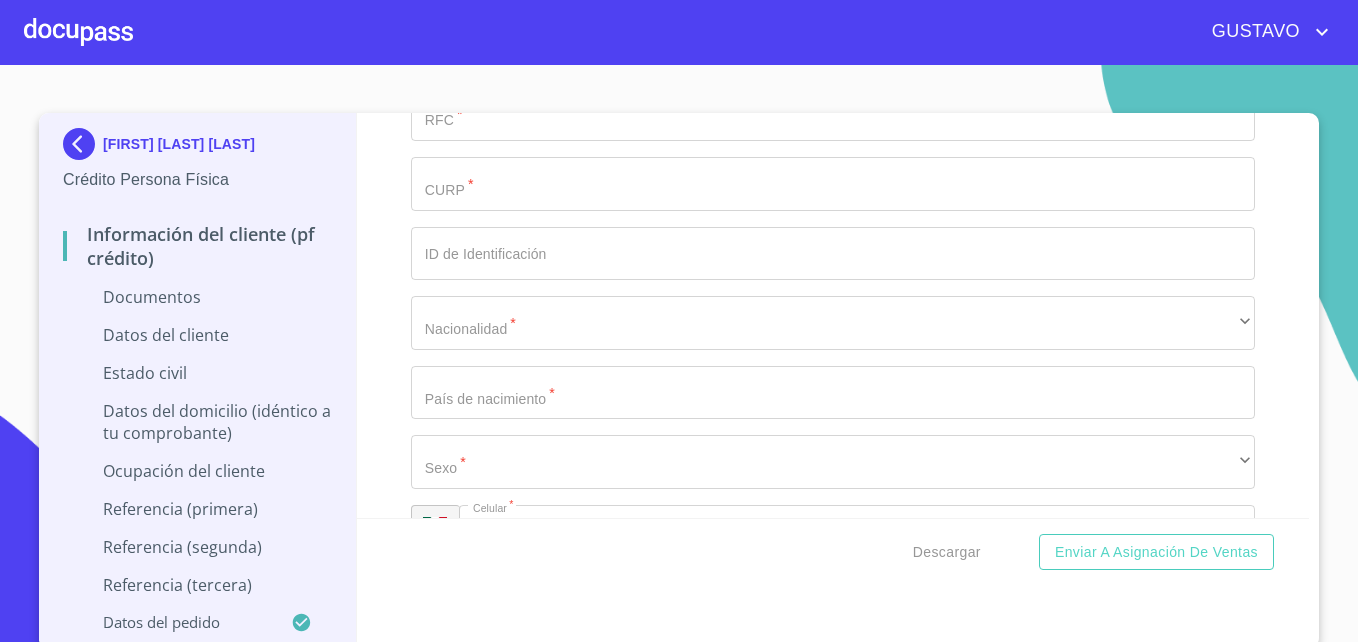 click 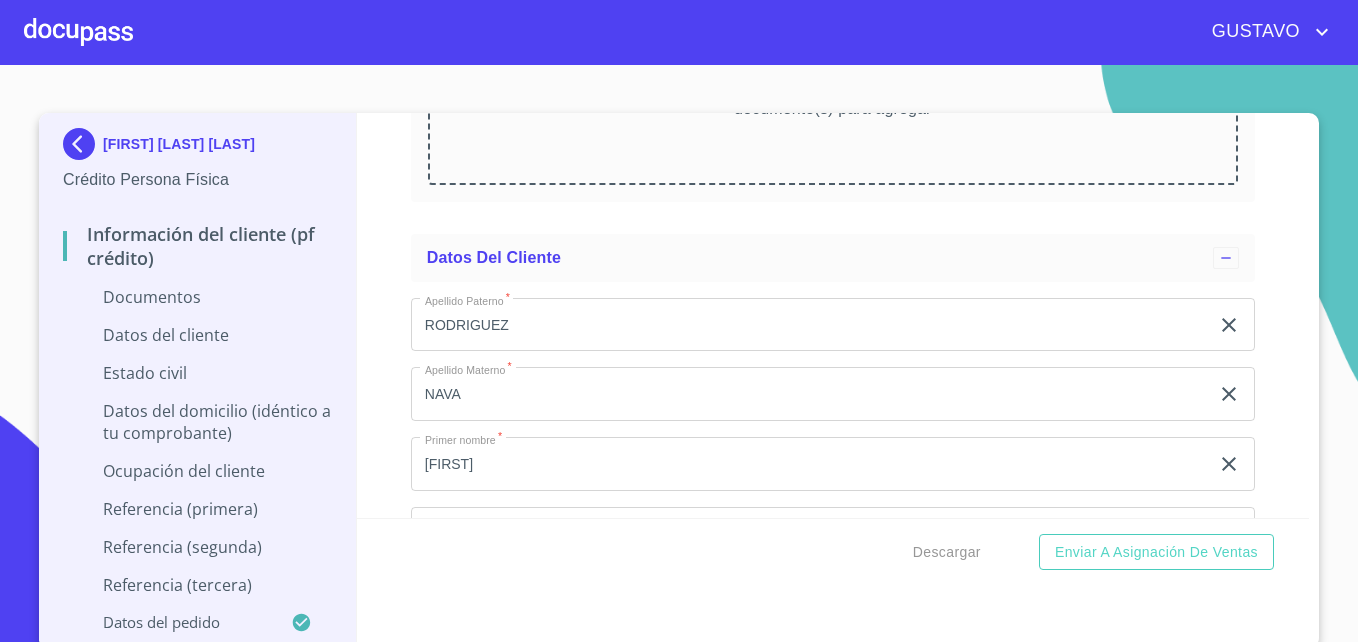 scroll, scrollTop: 0, scrollLeft: 0, axis: both 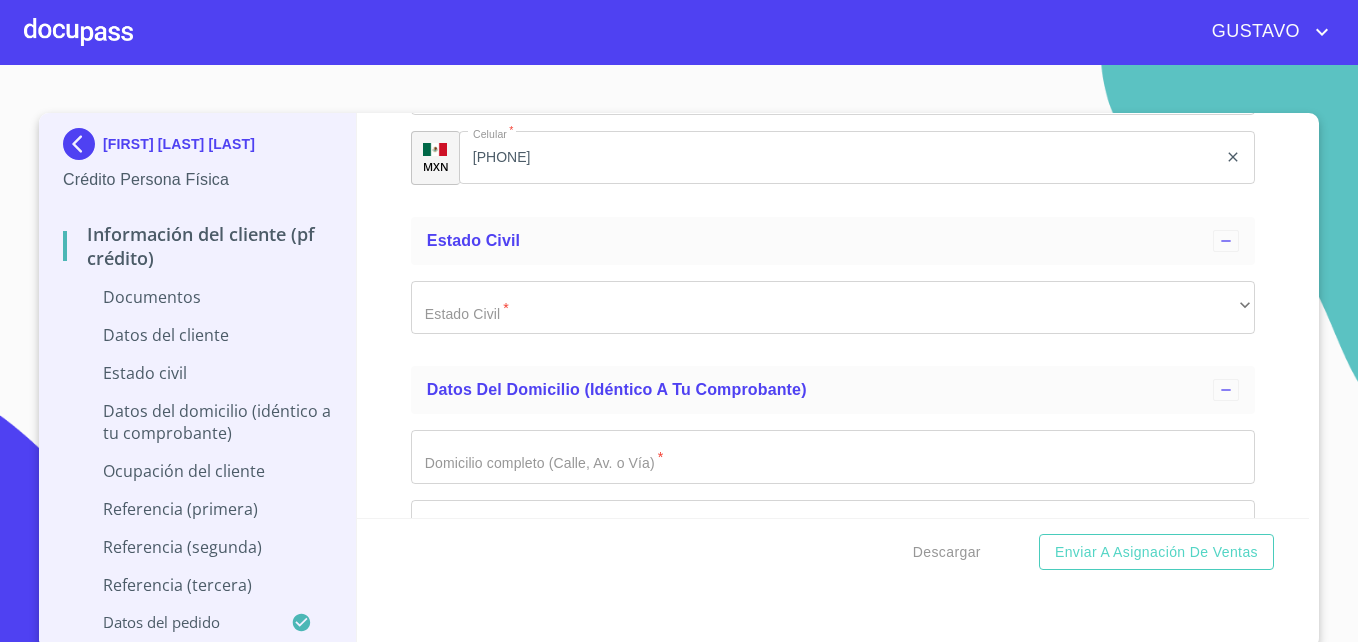 click 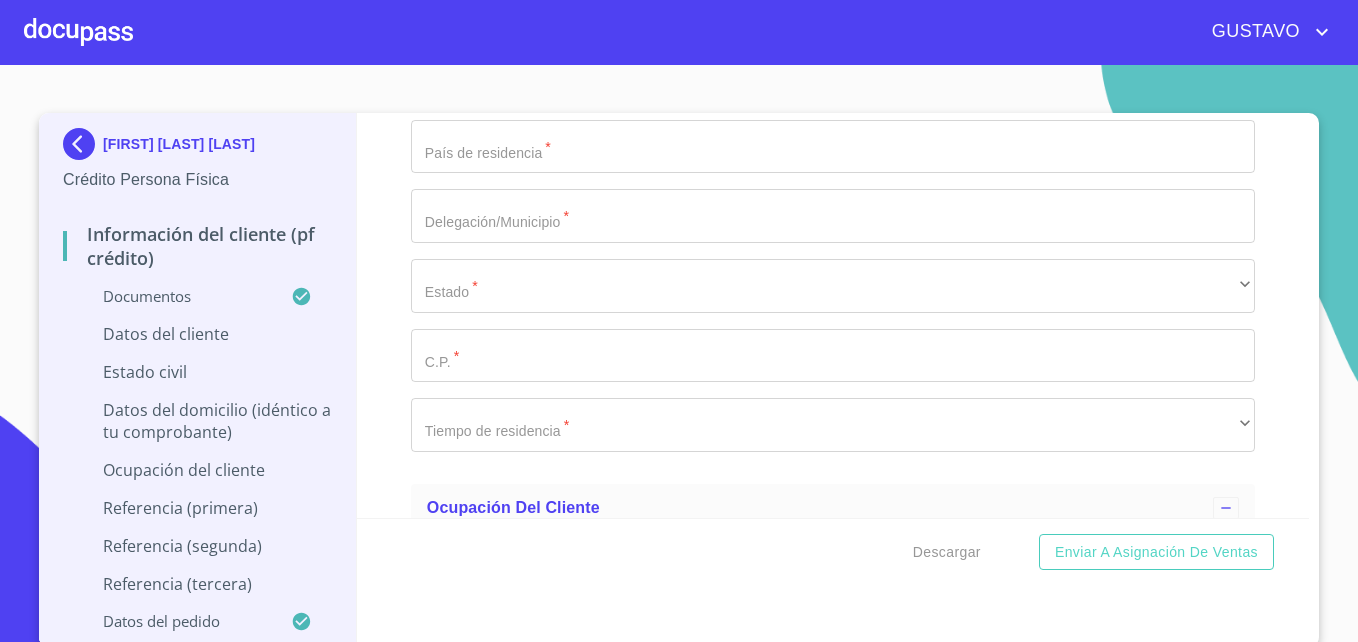 scroll, scrollTop: 6743, scrollLeft: 0, axis: vertical 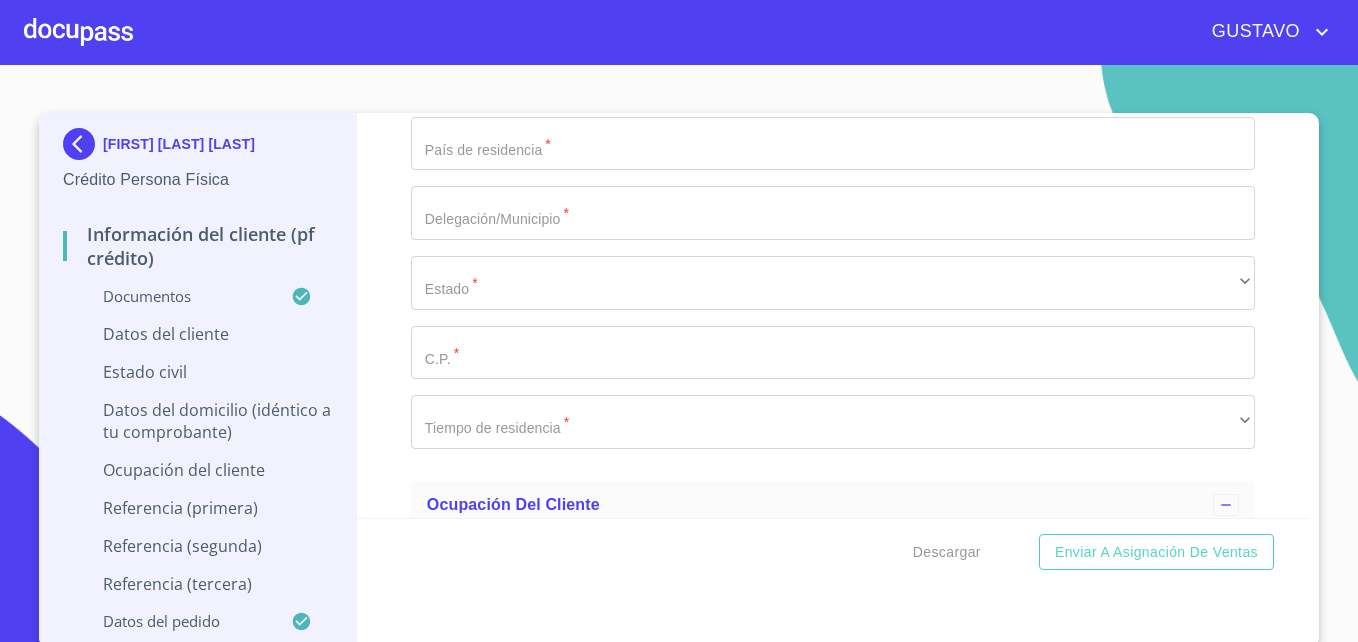 click at bounding box center (810, -1061) 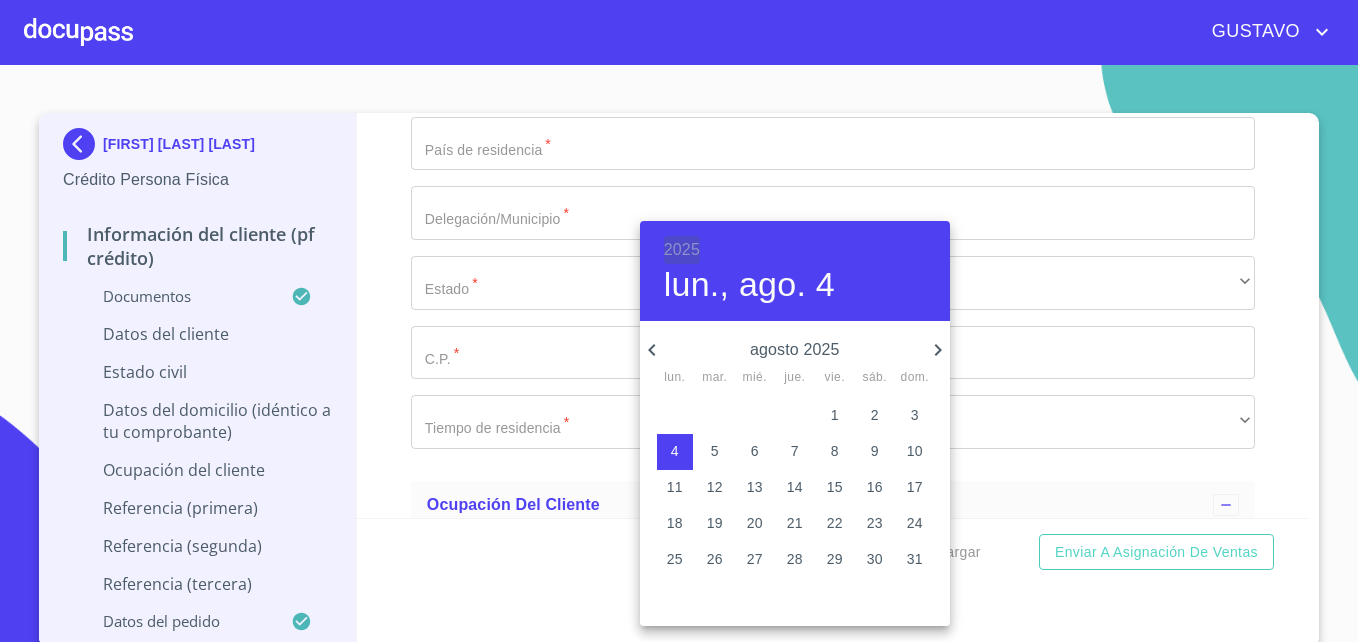 click on "2025" at bounding box center [682, 250] 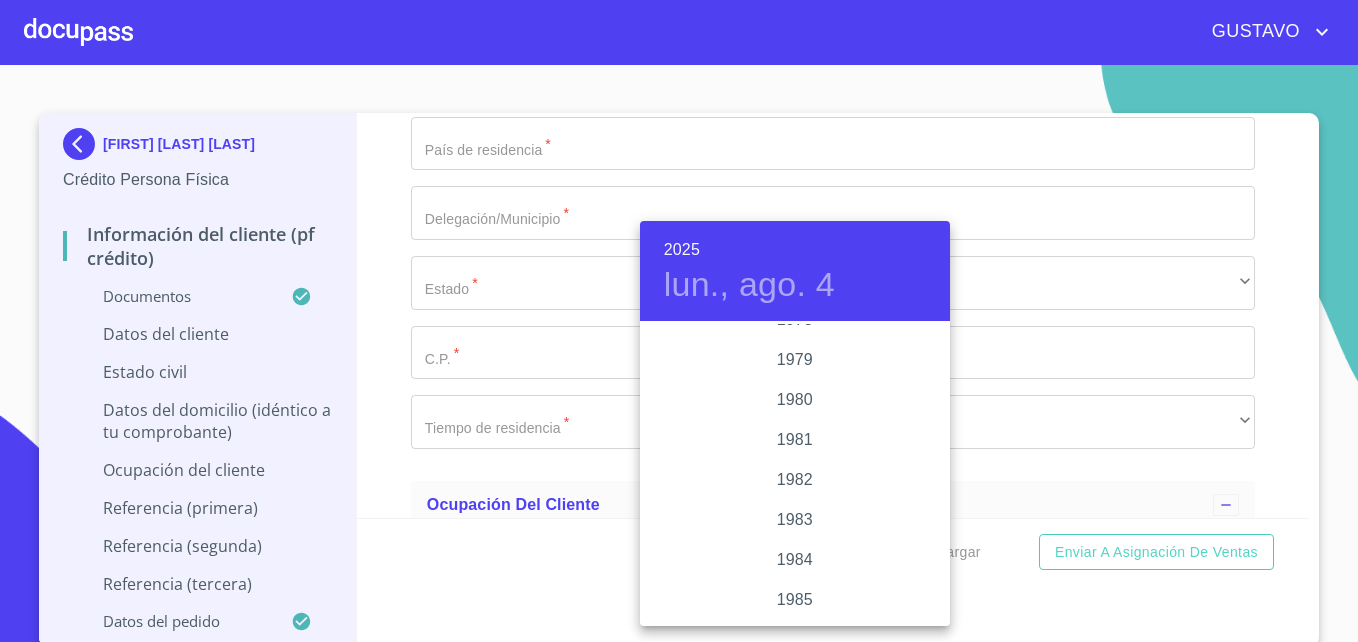 scroll, scrollTop: 2136, scrollLeft: 0, axis: vertical 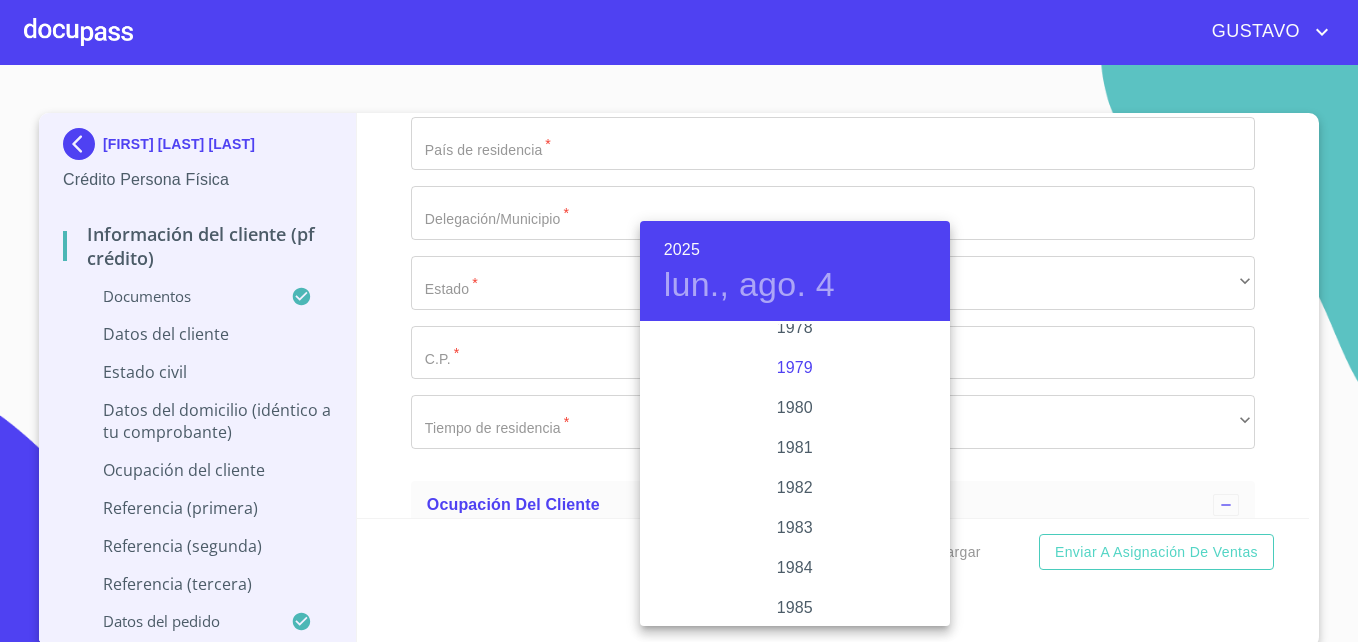 click on "1979" at bounding box center [795, 368] 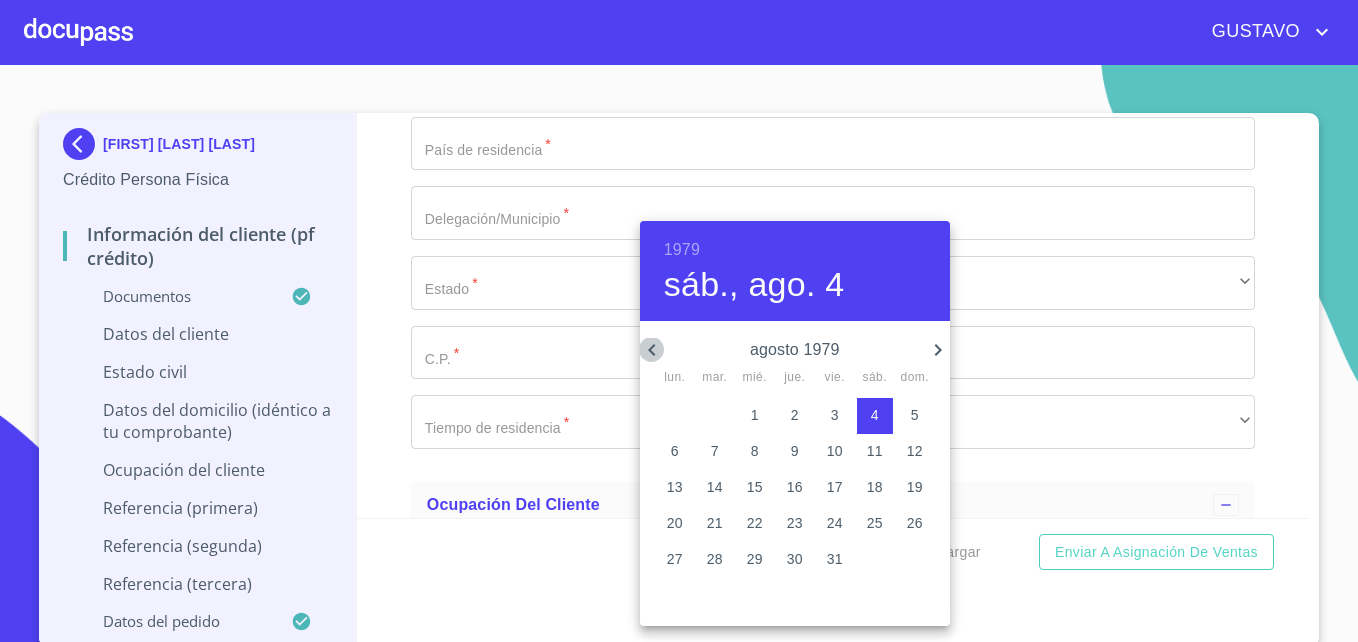 click 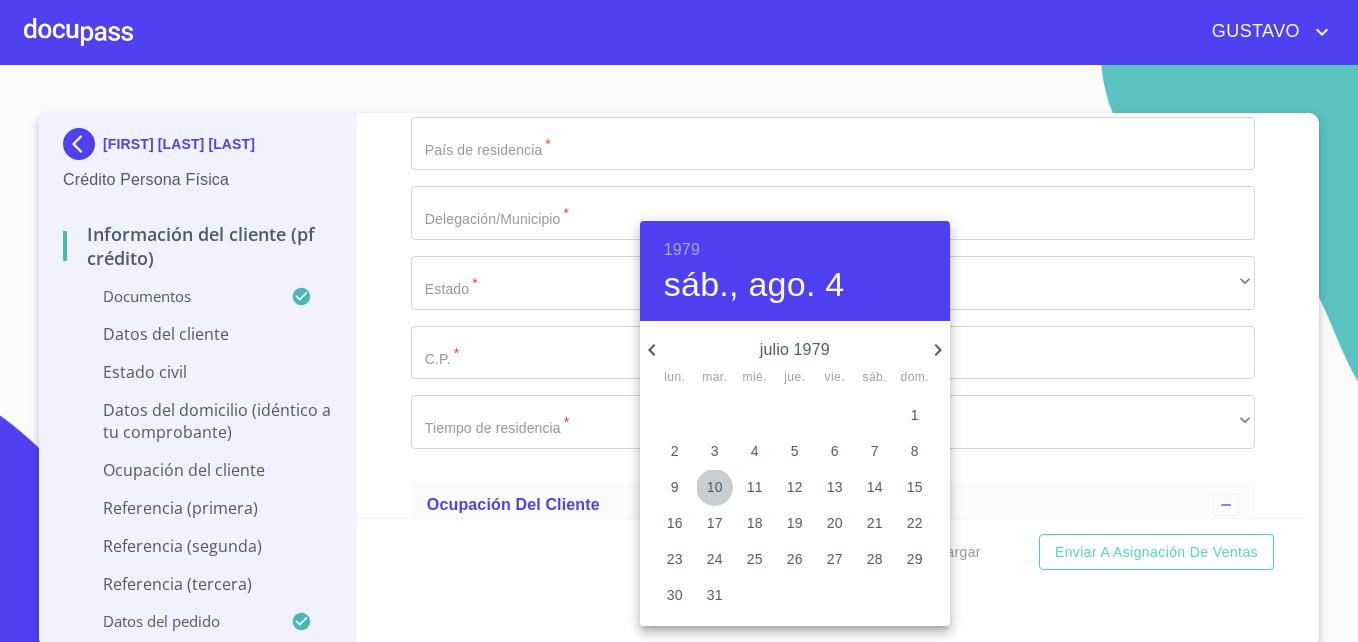 click on "10" at bounding box center [715, 487] 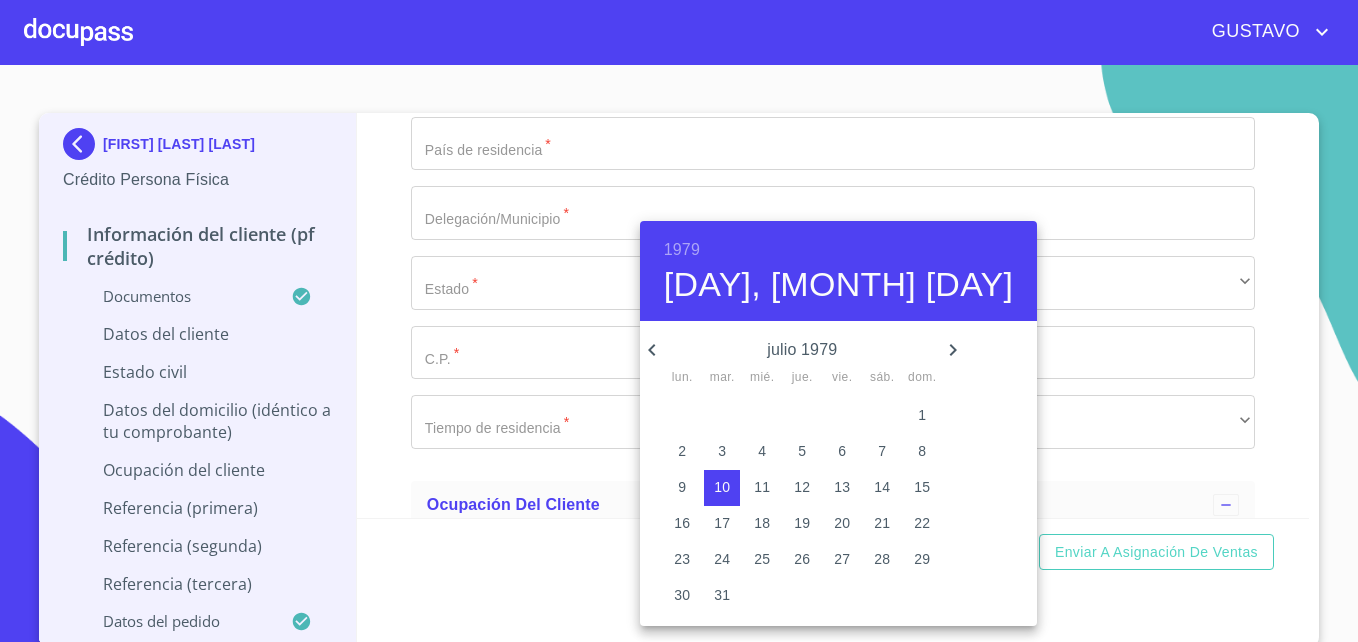 click at bounding box center (679, 321) 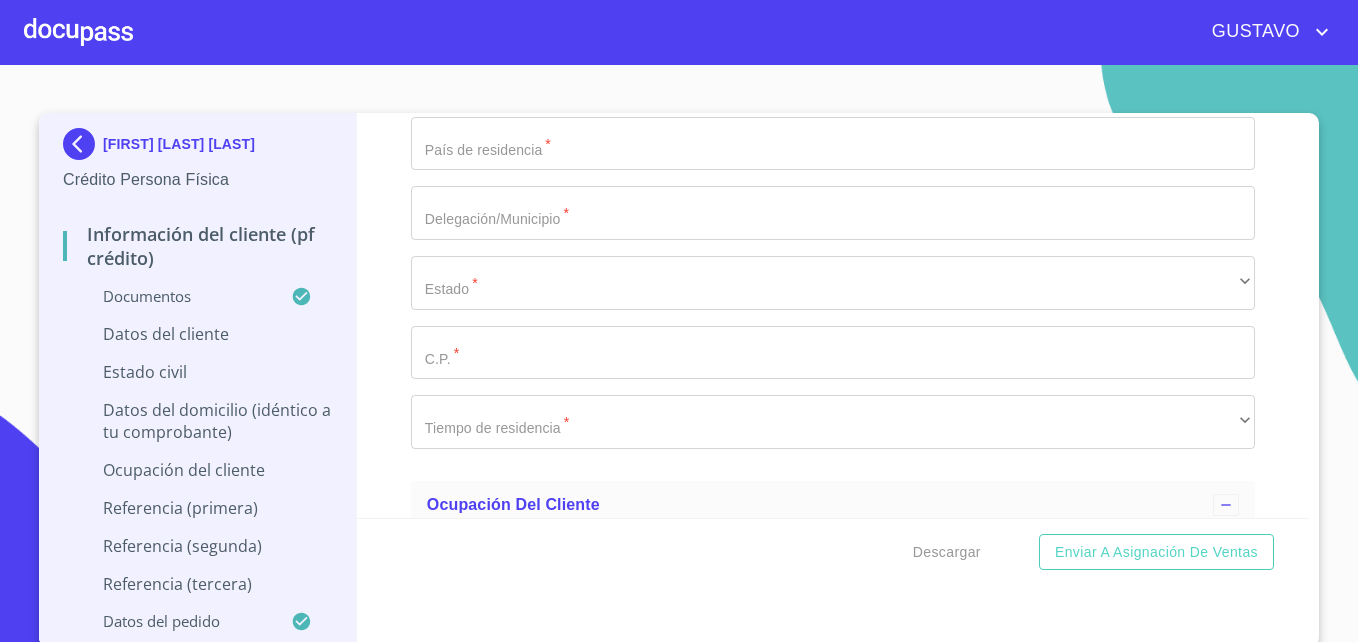 click on "Documento de identificación.   *" at bounding box center (833, -922) 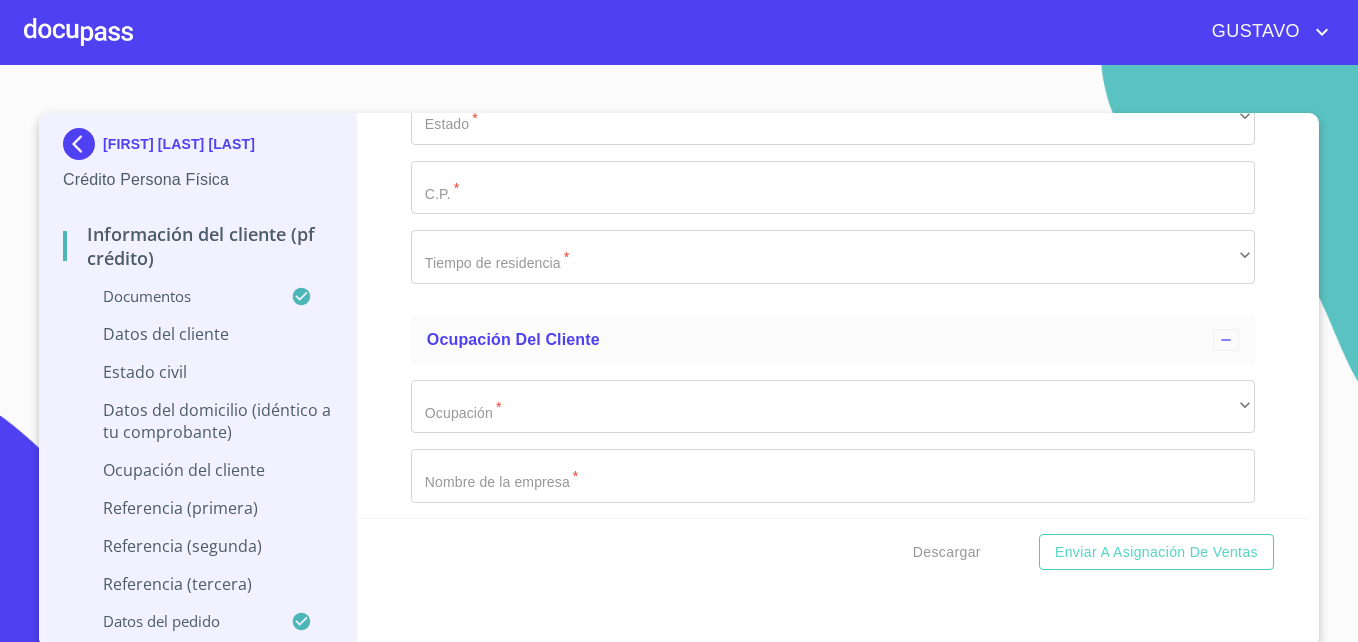 scroll, scrollTop: 6909, scrollLeft: 0, axis: vertical 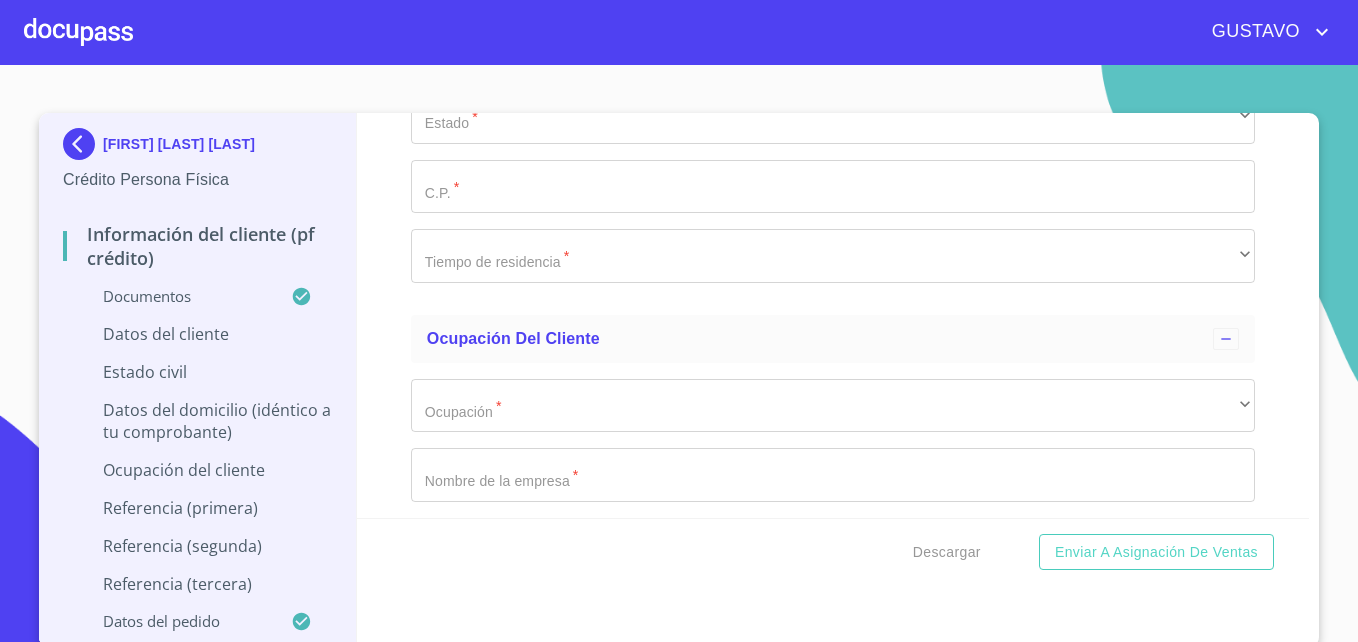 type on "RONE790710MJCDVR03" 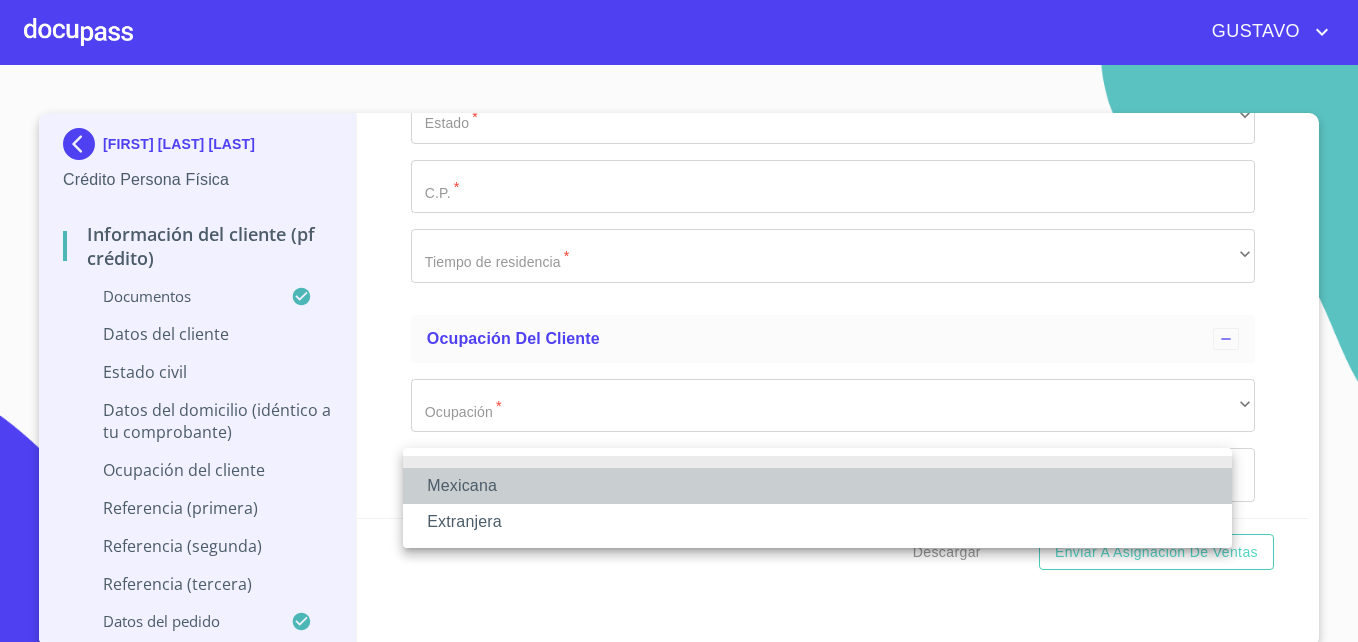 click on "Mexicana" at bounding box center [817, 486] 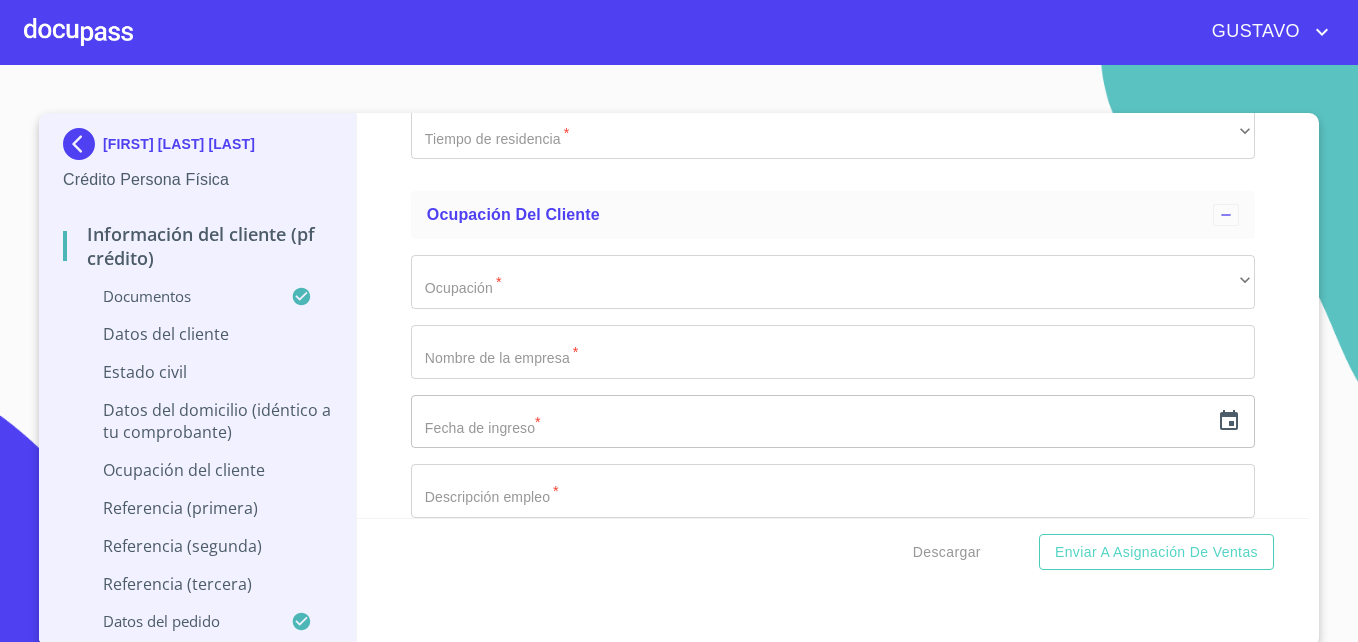 scroll, scrollTop: 7108, scrollLeft: 0, axis: vertical 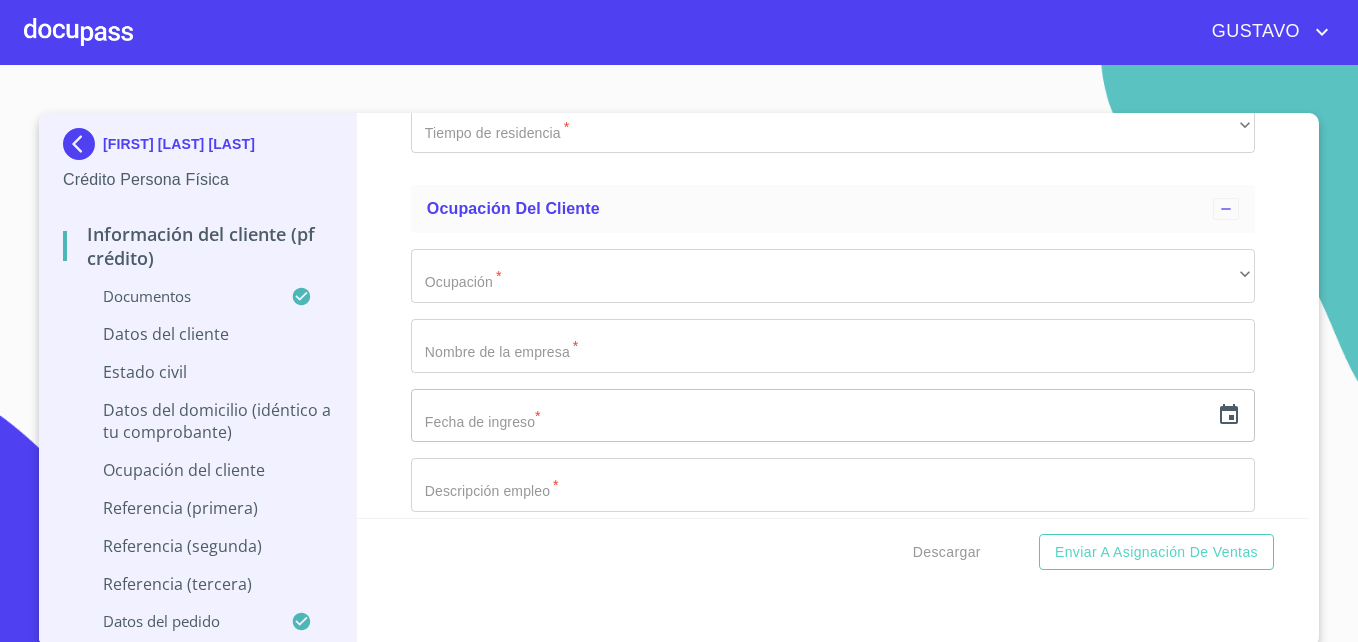 click on "Documento de identificación.   *" at bounding box center (833, -1078) 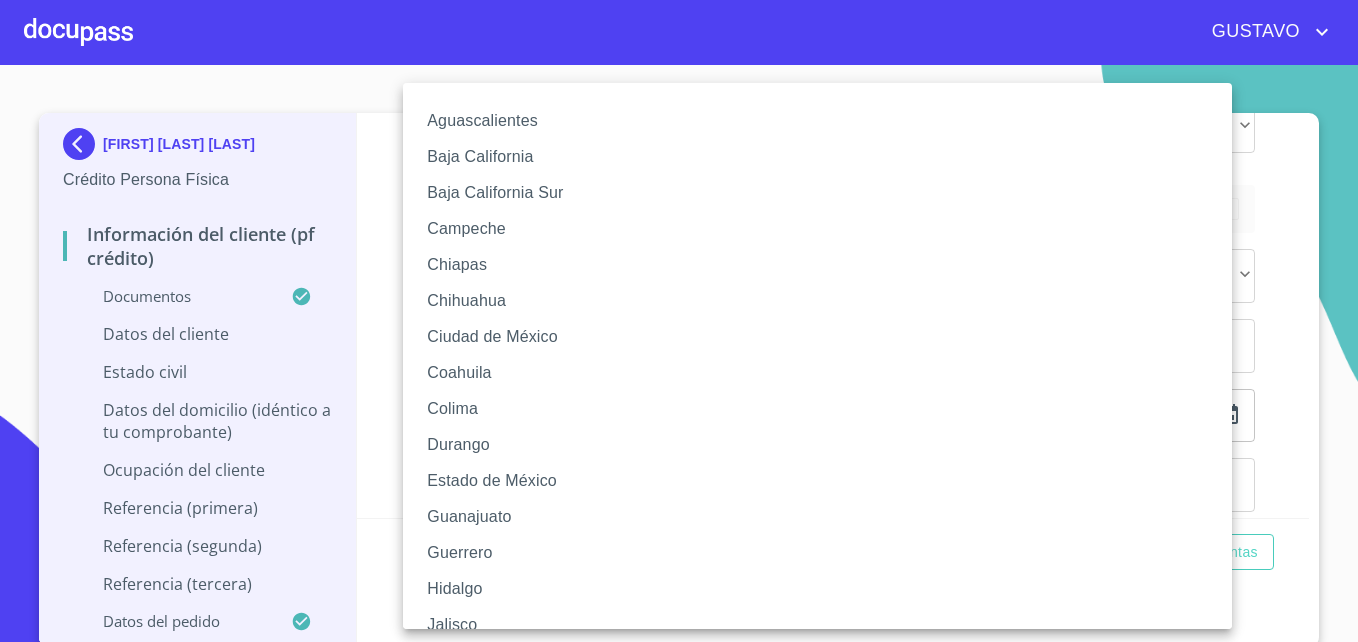 click at bounding box center [679, 321] 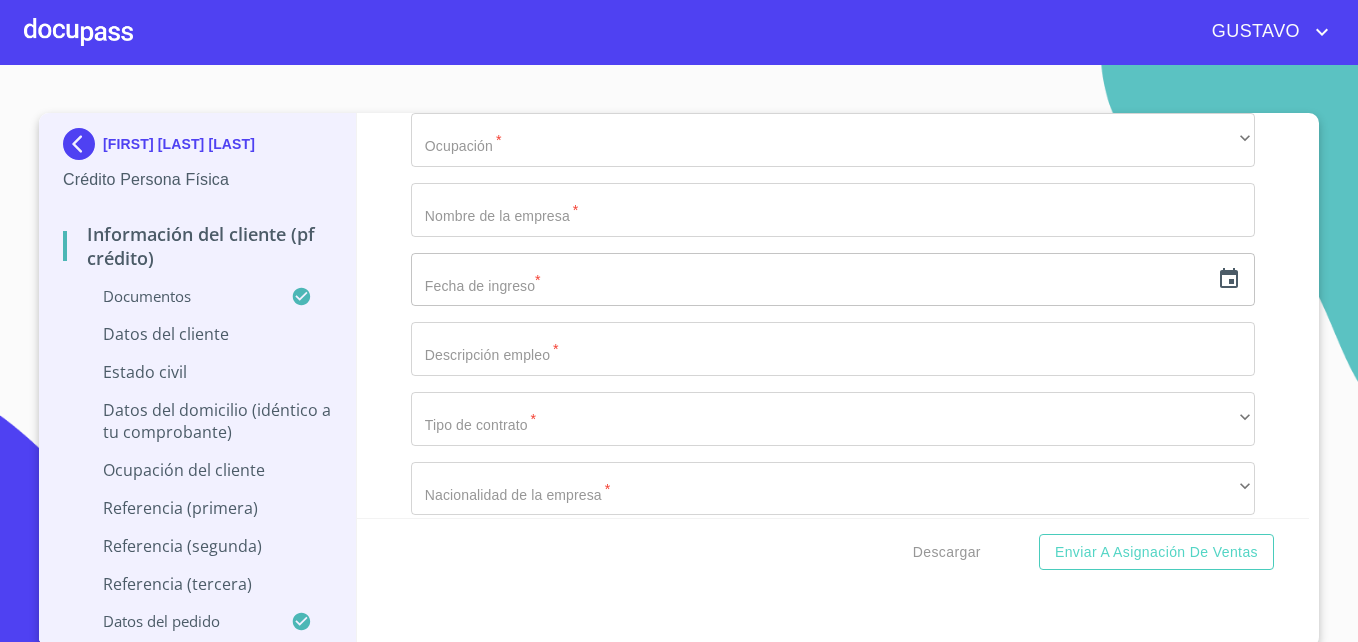 scroll, scrollTop: 7243, scrollLeft: 0, axis: vertical 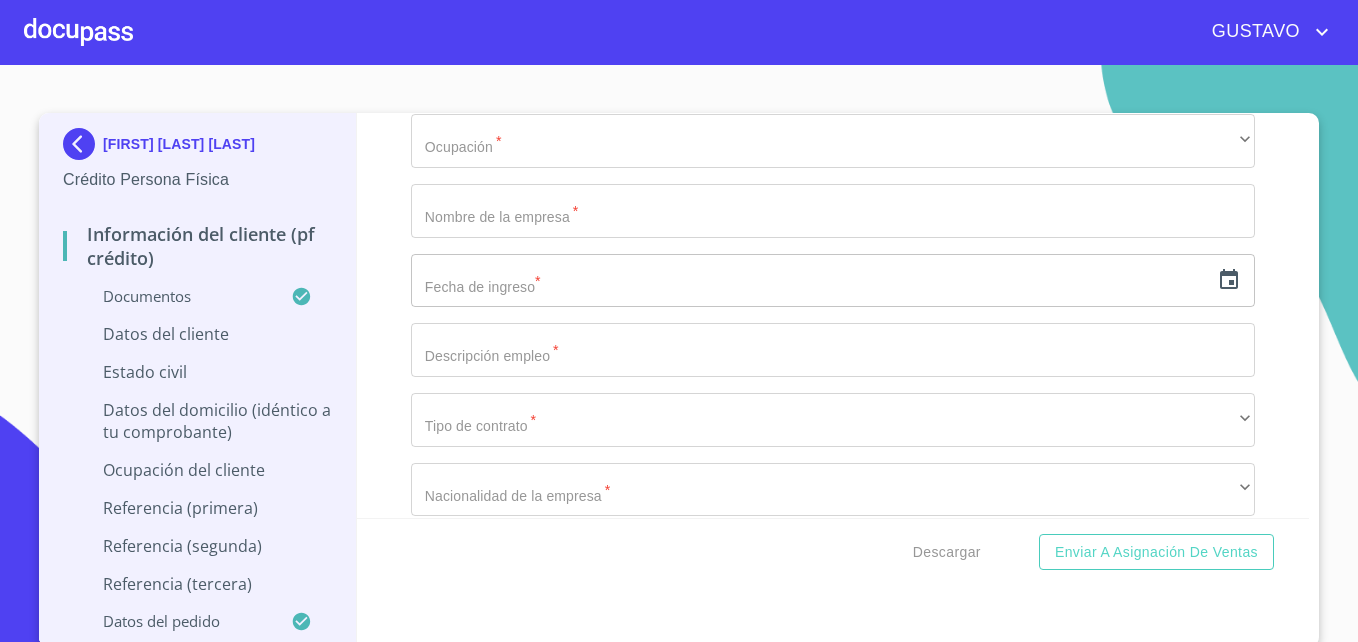 click on "60 meses" at bounding box center (833, -1143) 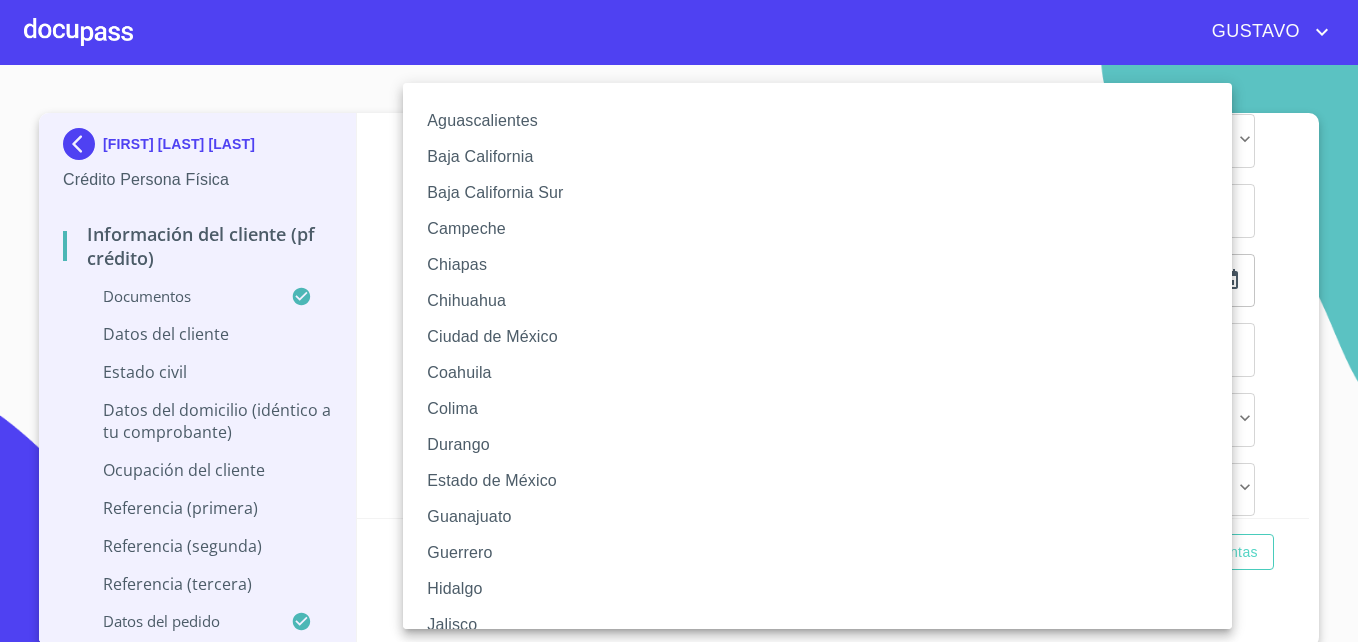 click on "Jalisco" at bounding box center [825, 625] 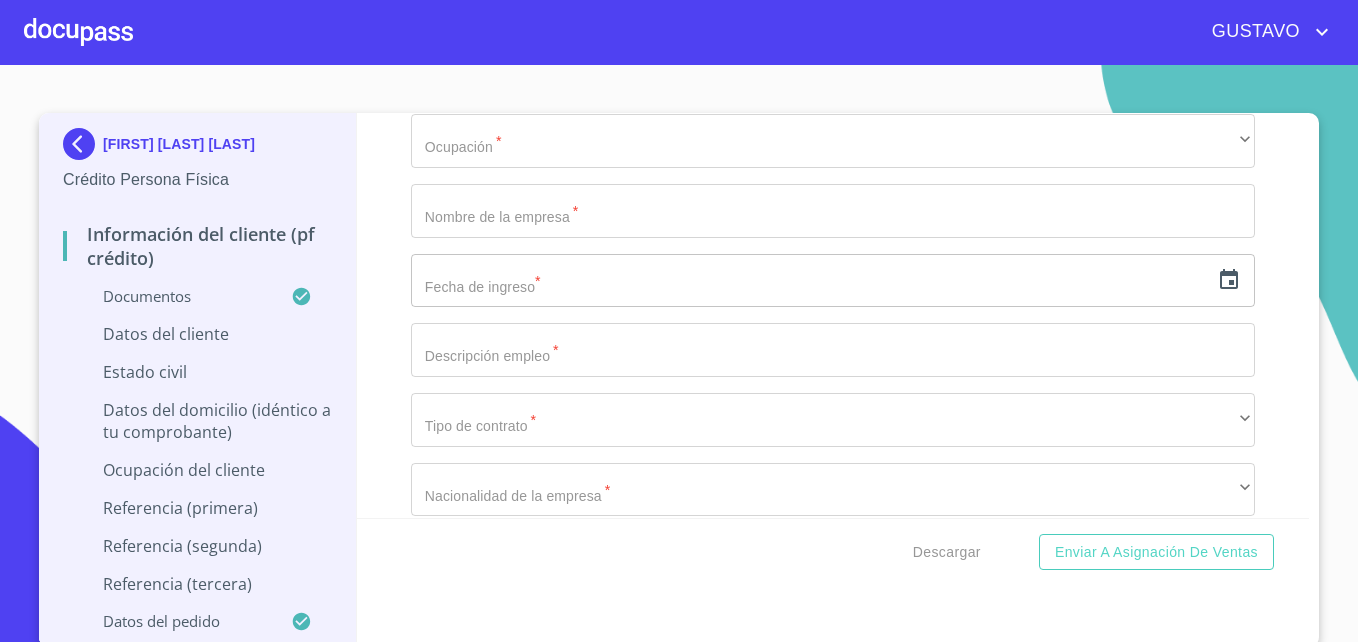 click on "​" at bounding box center (833, -1074) 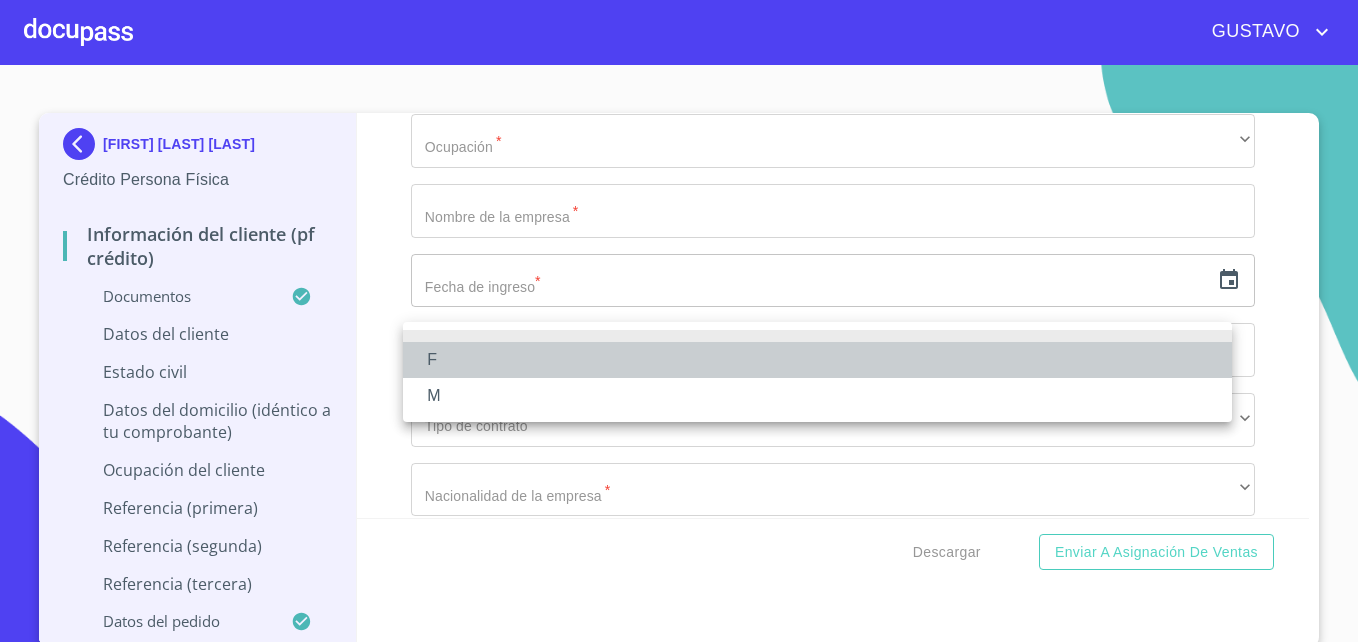 click on "F" at bounding box center [817, 360] 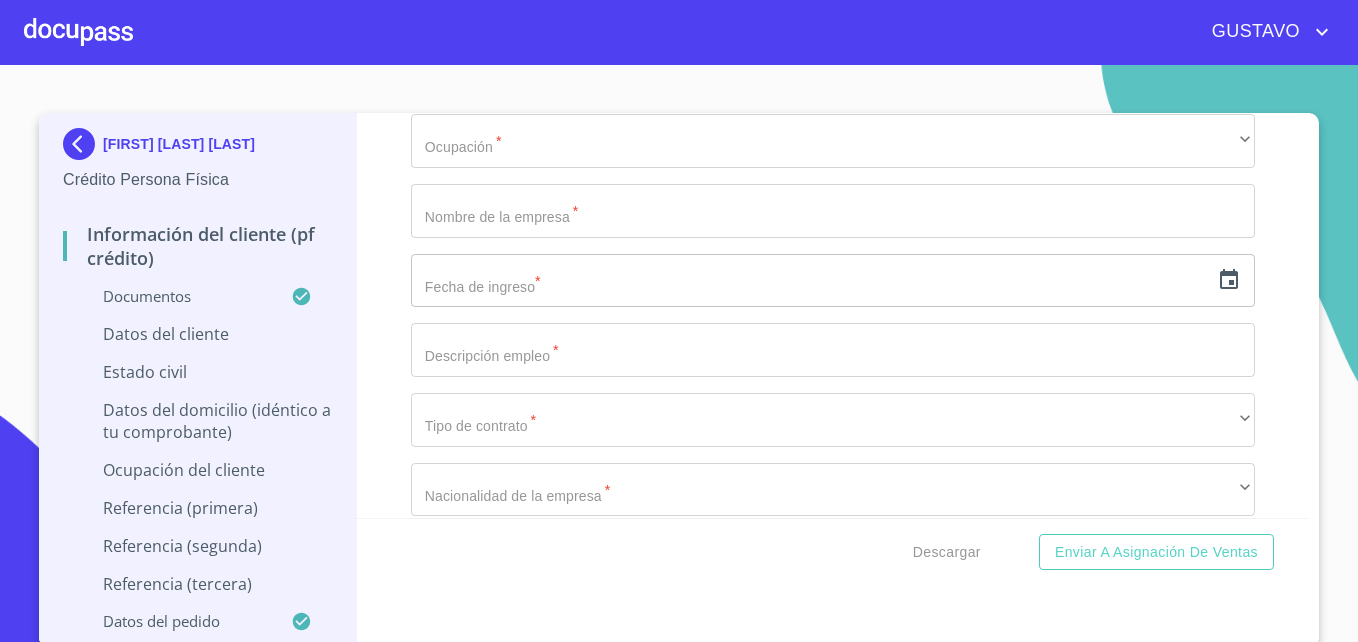 click on "Información del cliente (PF crédito)   Documentos Documento de identificación.   * INE ​ Identificación Oficial * Identificación Oficial Identificación Oficial Identificación Oficial Comprobante de Domicilio * Comprobante de Domicilio Comprobante de Domicilio Fuente de ingresos   * Independiente/Dueño de negocio/Persona Moral ​ Comprobante de Ingresos mes 1 * Comprobante de Ingresos mes 1 Comprobante de Ingresos mes 1 Comprobante de Ingresos mes 2 * Comprobante de Ingresos mes 2 Comprobante de Ingresos mes 2 Comprobante de Ingresos mes 3 * Comprobante de Ingresos mes 3 Comprobante de Ingresos mes 3 CURP * CURP CURP Constancia de situación fiscal Arrastra o selecciona el (los) documento(s) para agregar Datos del cliente Apellido Paterno   * RODRIGUEZ ​ Apellido Materno   * NAVA ​ Primer nombre   * ERIKA ​ Segundo Nombre ​ Fecha de nacimiento * [MONTH] [DAY] de [YEAR] ​ RFC   * ​ CURP   * [CURP] ​ ID de Identificación [ID_NUMBER] ​ Nacionalidad   * Mexicana" at bounding box center (833, 315) 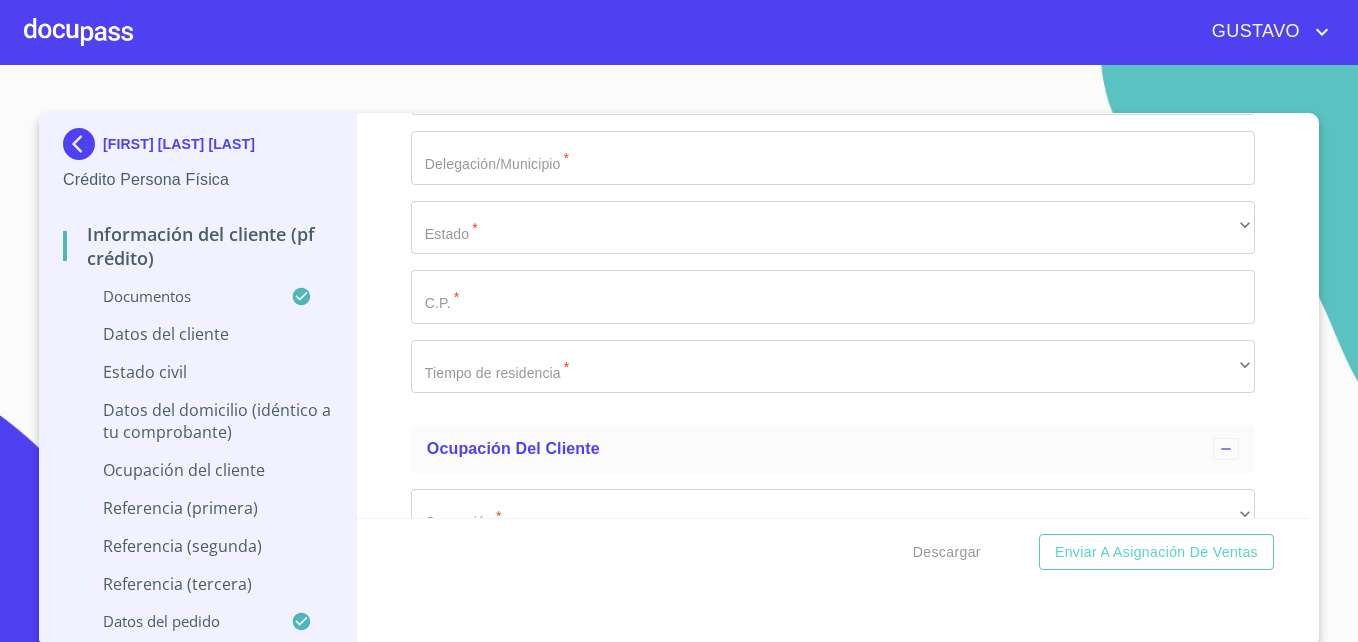 scroll, scrollTop: 6867, scrollLeft: 0, axis: vertical 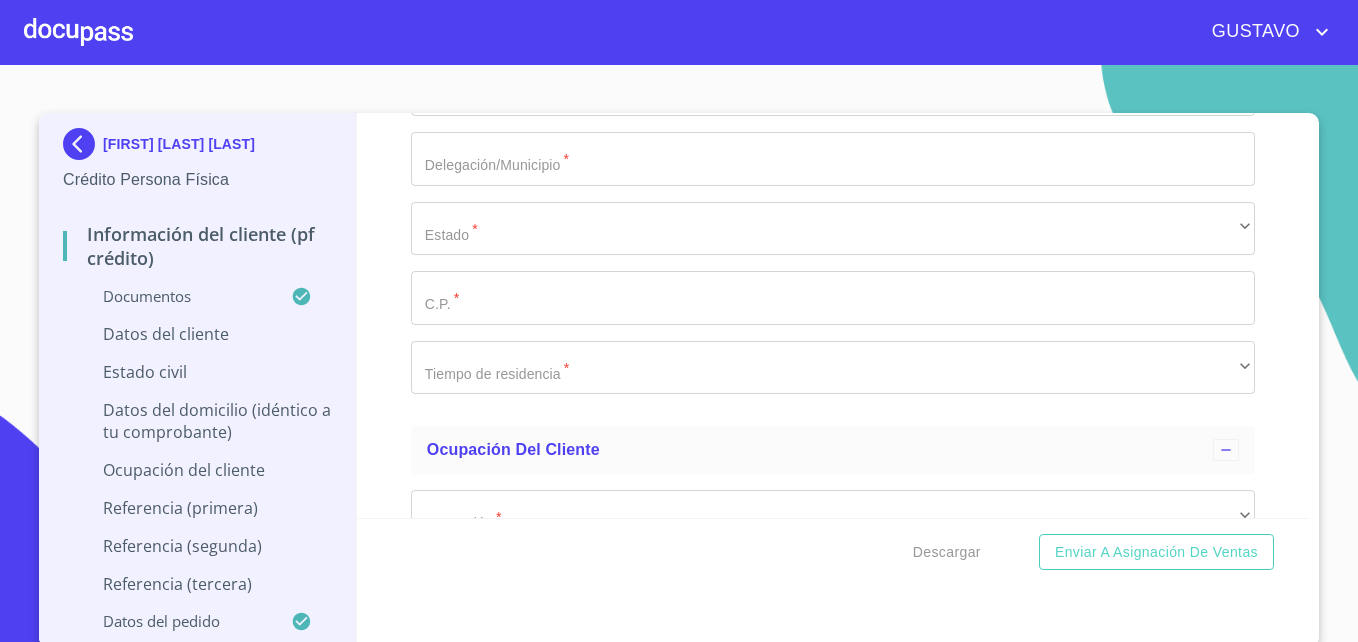 click on "Documento de identificación.   *" at bounding box center (833, -1115) 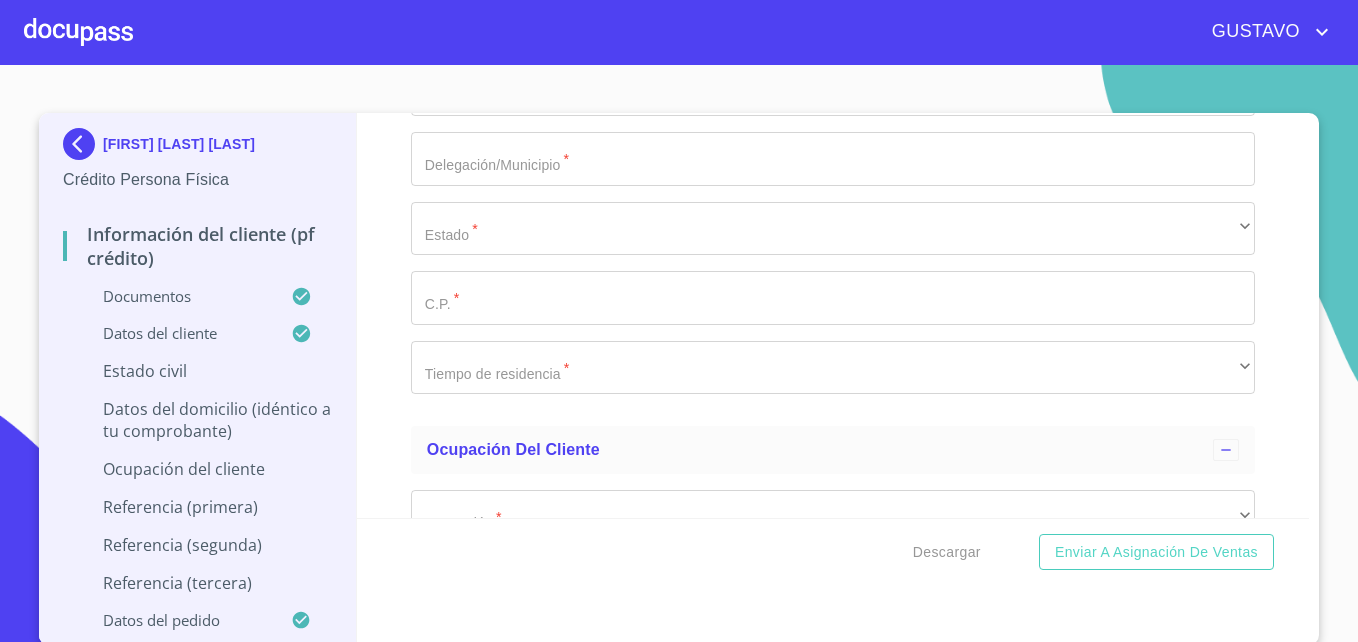 click on "Información del cliente (PF crédito)   Documentos Documento de identificación.   * INE ​ Identificación Oficial * Identificación Oficial Identificación Oficial Identificación Oficial Comprobante de Domicilio * Comprobante de Domicilio Comprobante de Domicilio Fuente de ingresos   * Independiente/Dueño de negocio/Persona Moral ​ Comprobante de Ingresos mes 1 * Comprobante de Ingresos mes 1 Comprobante de Ingresos mes 1 Comprobante de Ingresos mes 2 * Comprobante de Ingresos mes 2 Comprobante de Ingresos mes 2 Comprobante de Ingresos mes 3 * Comprobante de Ingresos mes 3 Comprobante de Ingresos mes 3 CURP * CURP CURP Constancia de situación fiscal Arrastra o selecciona el (los) documento(s) para agregar Datos del cliente Apellido Paterno   * RODRIGUEZ ​ Apellido Materno   * NAVA ​ Primer nombre   * ERIKA ​ Segundo Nombre ​ Fecha de nacimiento * [DATE] ​ RFC   * RONE790710TY9 ​ CURP   * RONE790710MJCDVR03 ​ ID de Identificación [ID] ​ Nacionalidad" at bounding box center [833, 315] 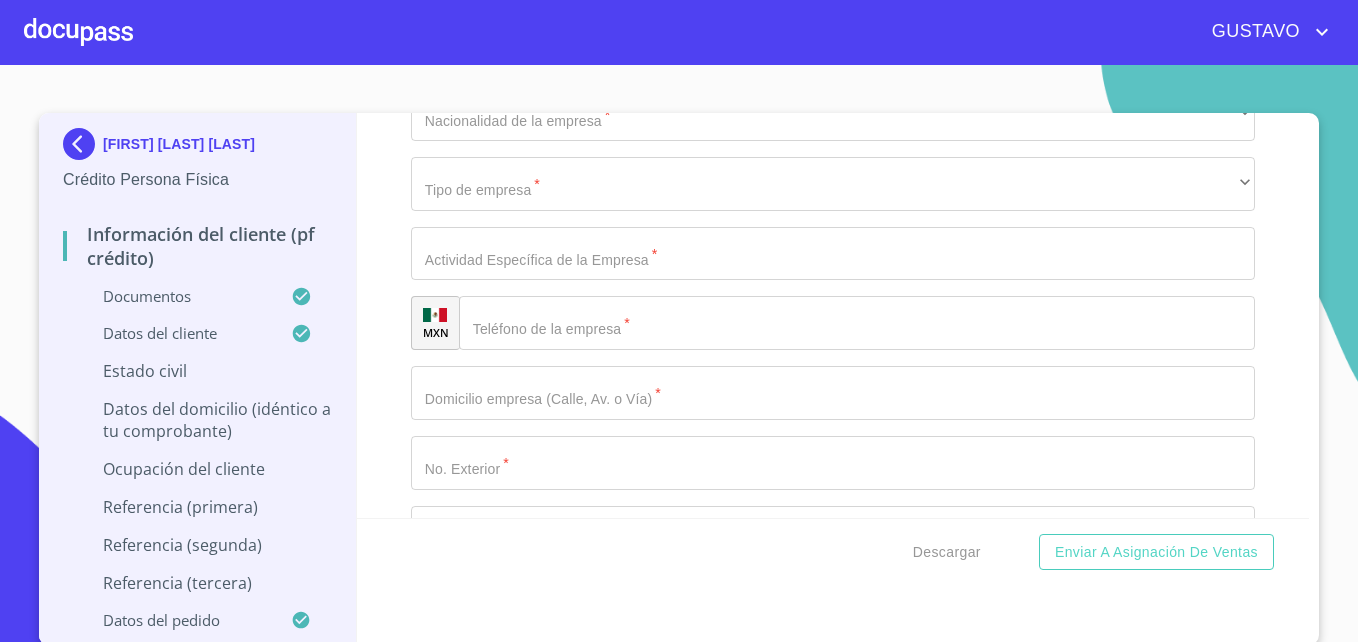 scroll, scrollTop: 7619, scrollLeft: 0, axis: vertical 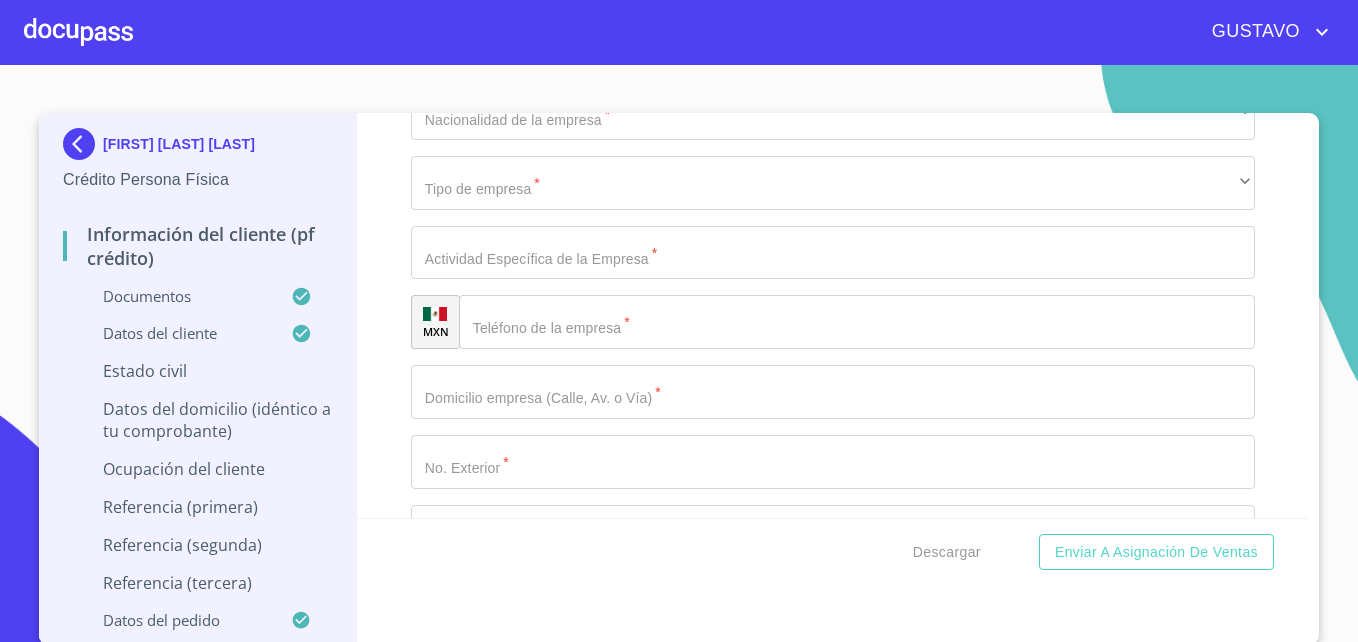 click on "​" at bounding box center [833, -1230] 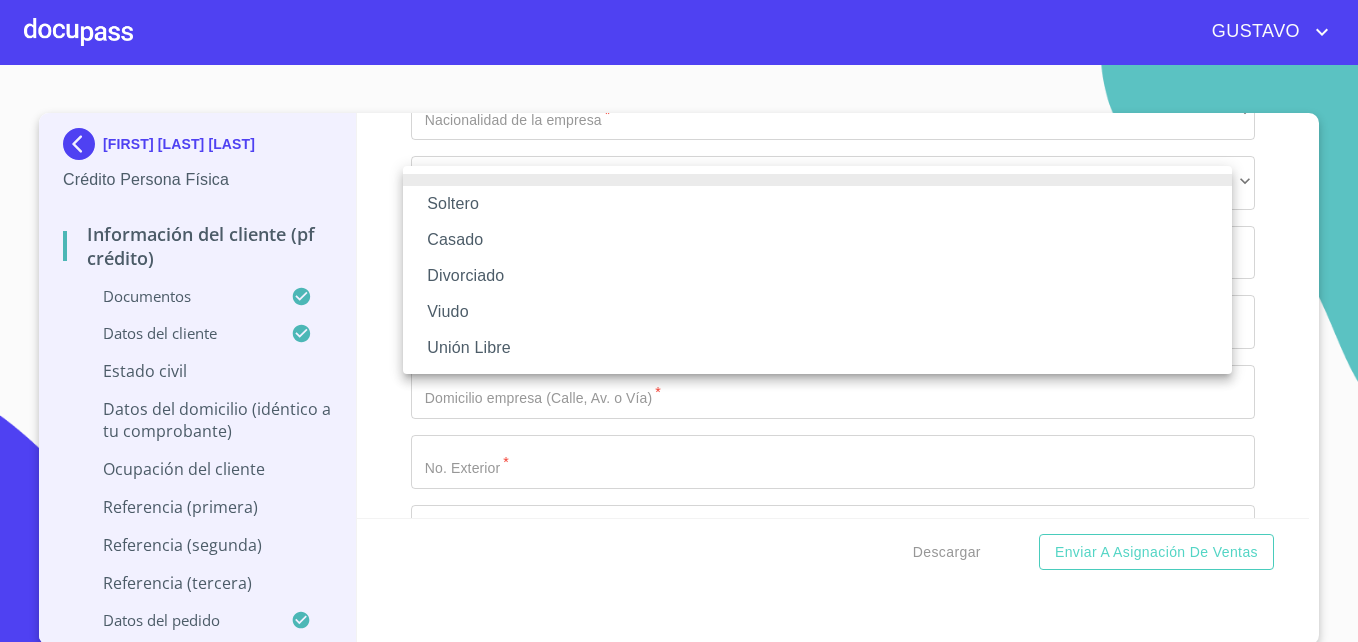 click on "Soltero" at bounding box center [817, 204] 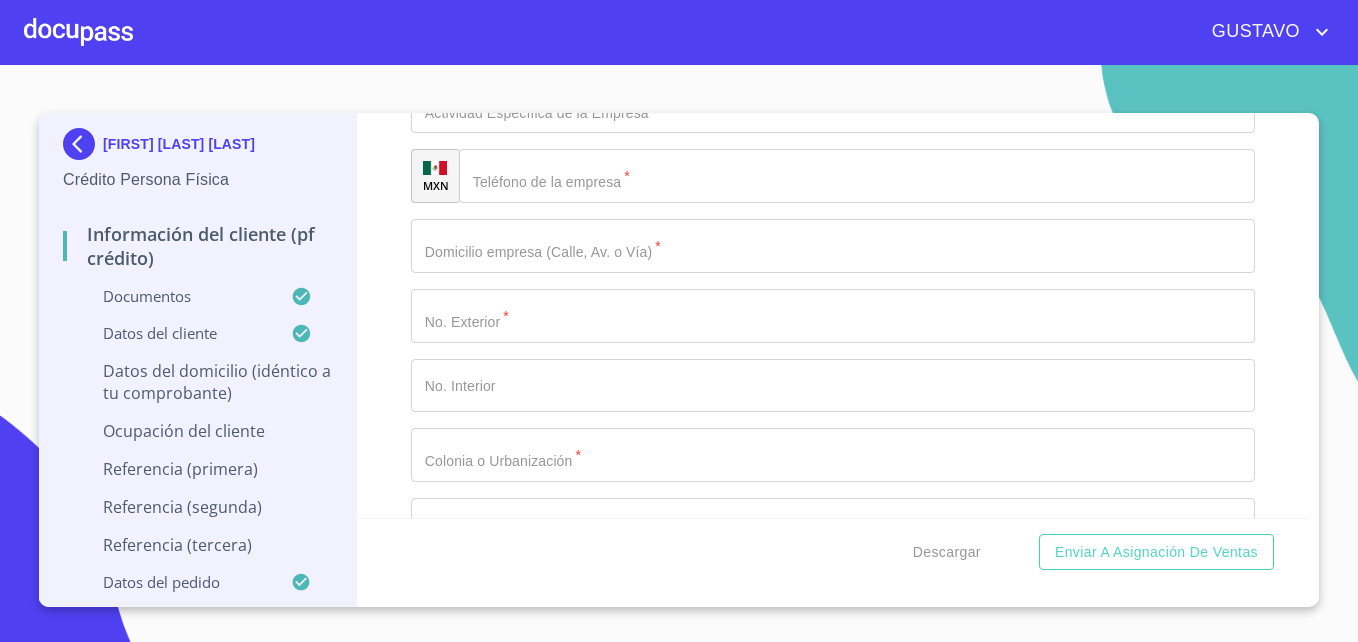 scroll, scrollTop: 7766, scrollLeft: 0, axis: vertical 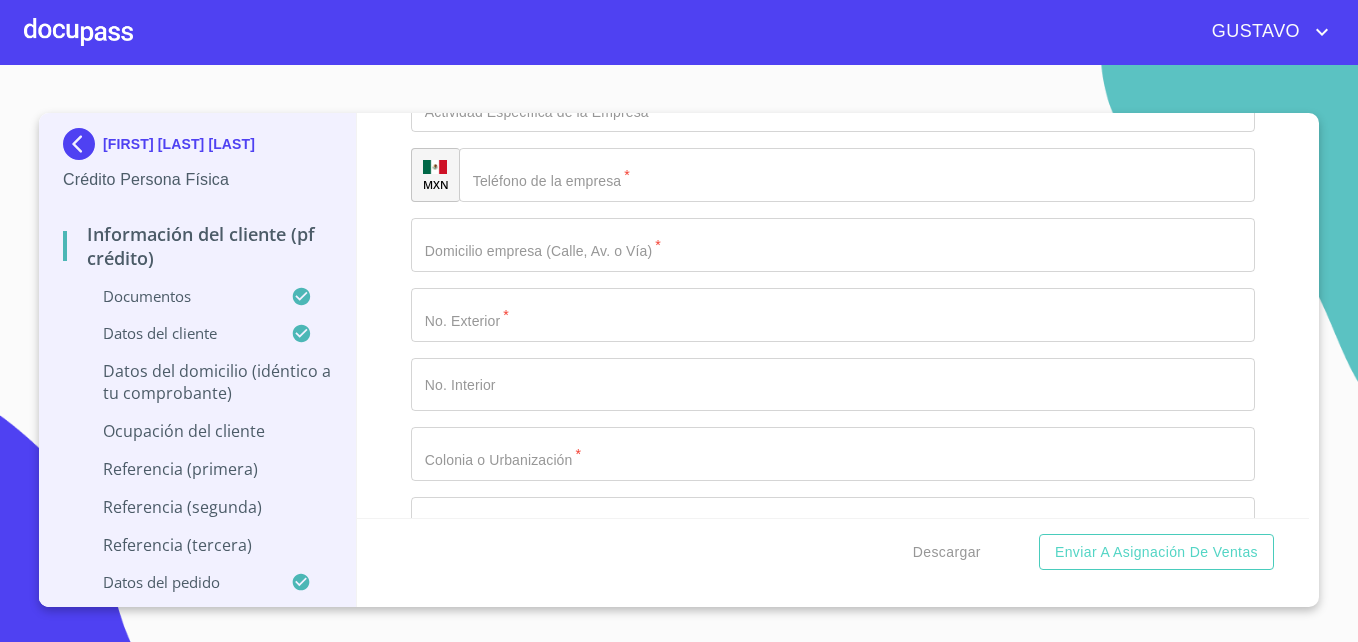 click on "Documento de identificación.   *" at bounding box center [833, -1227] 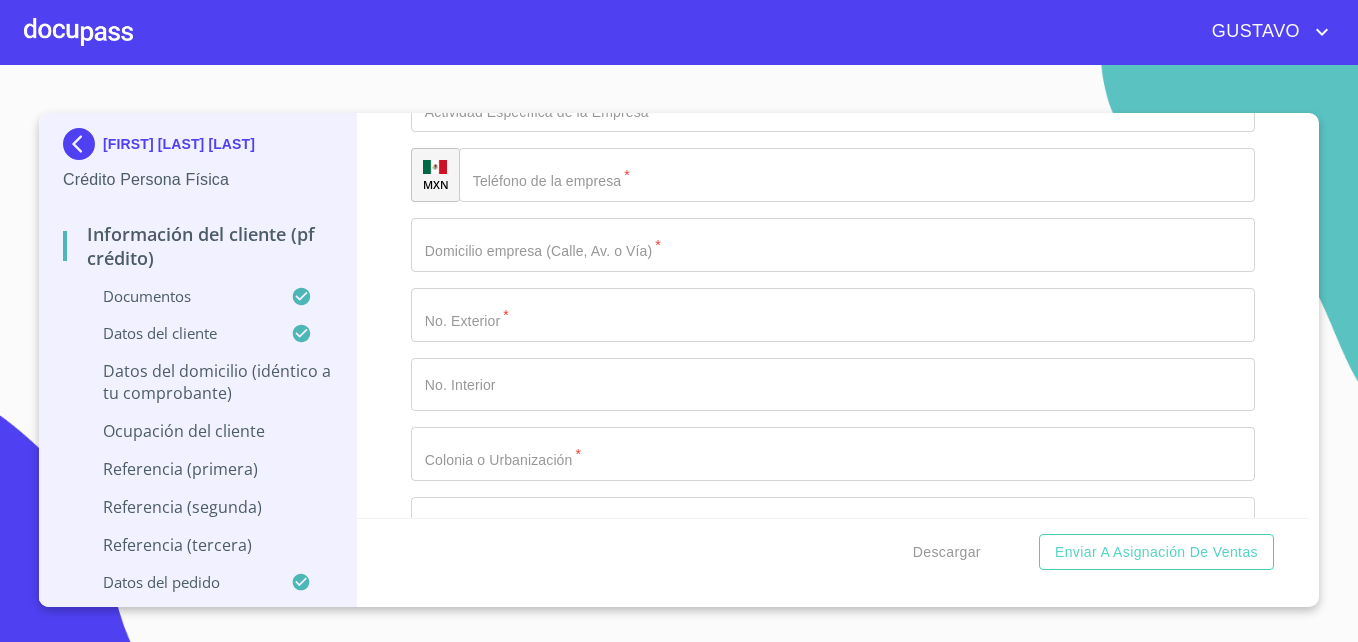 click on "Documento de identificación.   *" at bounding box center [833, -1158] 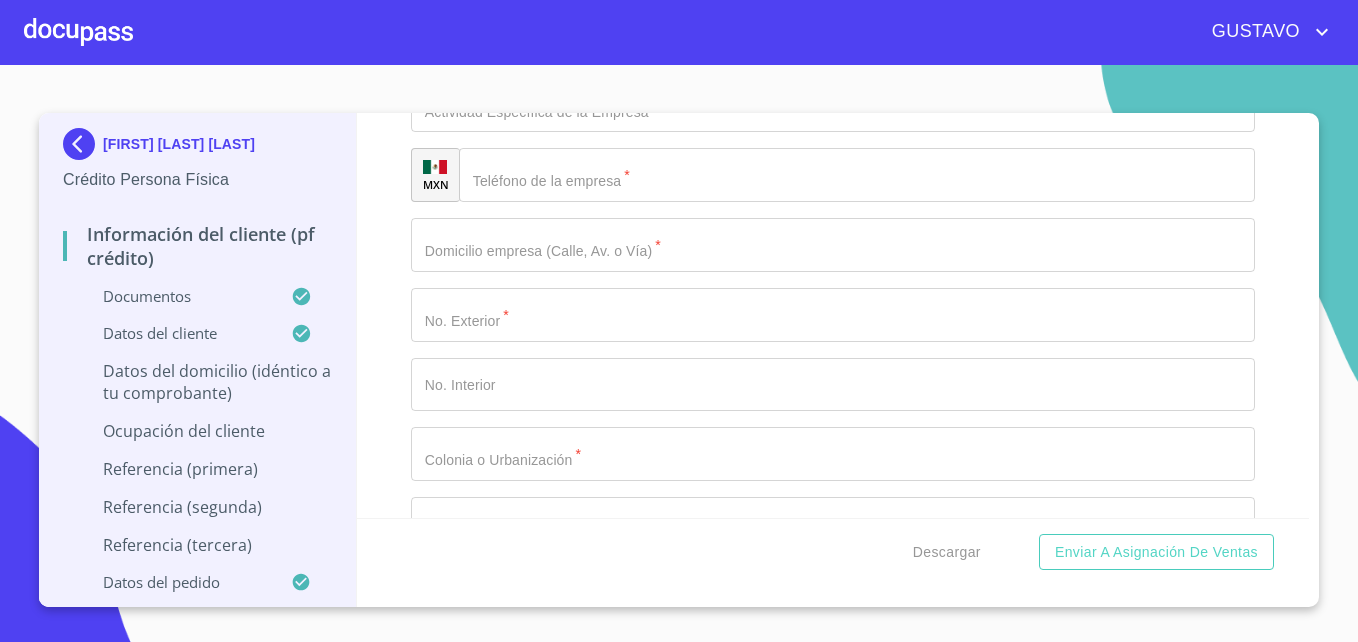 type on "370" 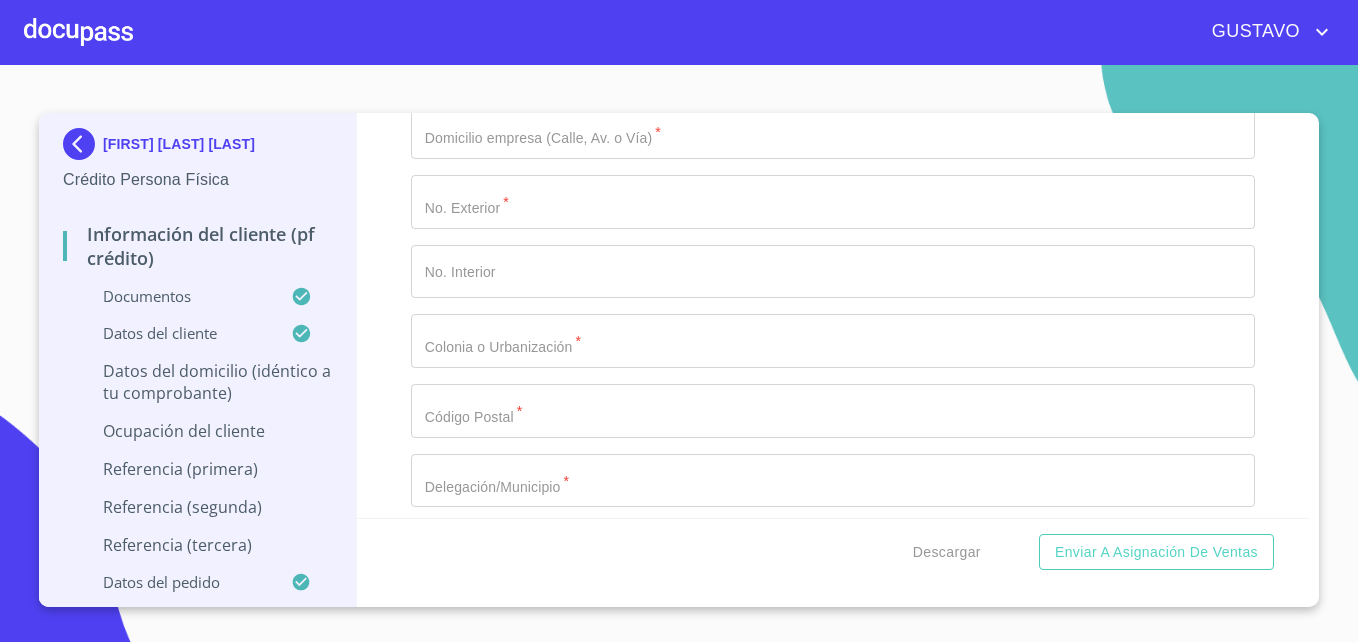 scroll, scrollTop: 7881, scrollLeft: 0, axis: vertical 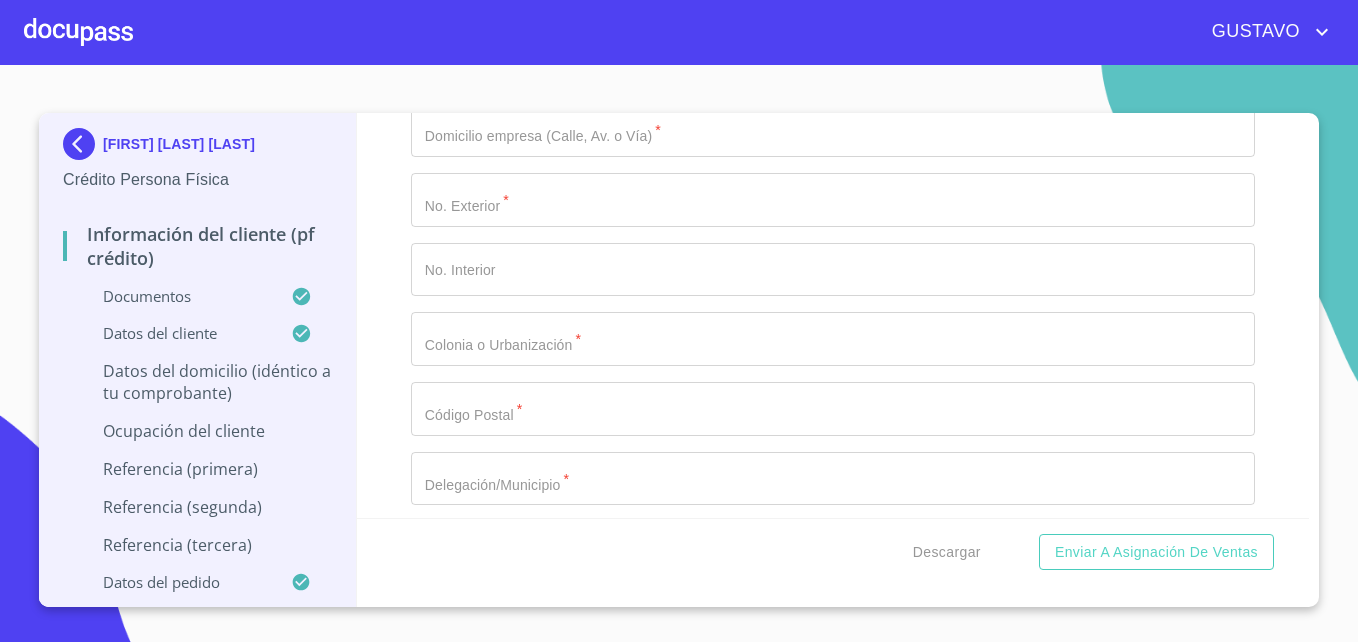 type on "CASA 121" 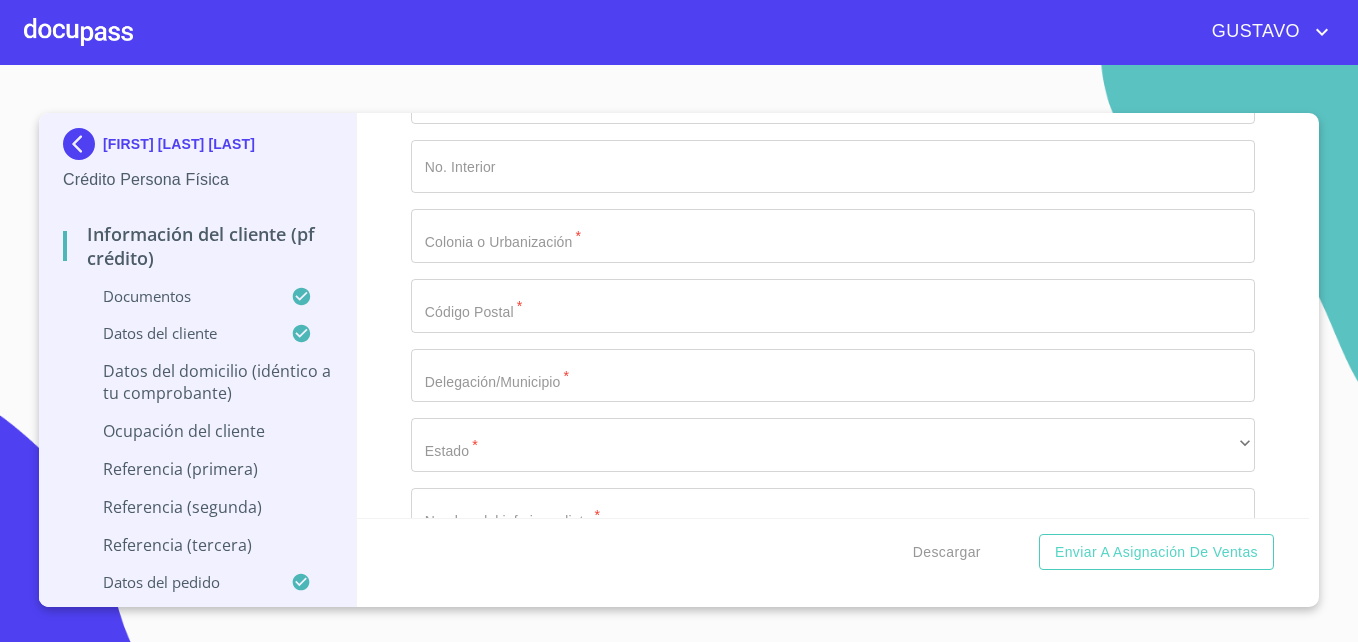 scroll, scrollTop: 7985, scrollLeft: 0, axis: vertical 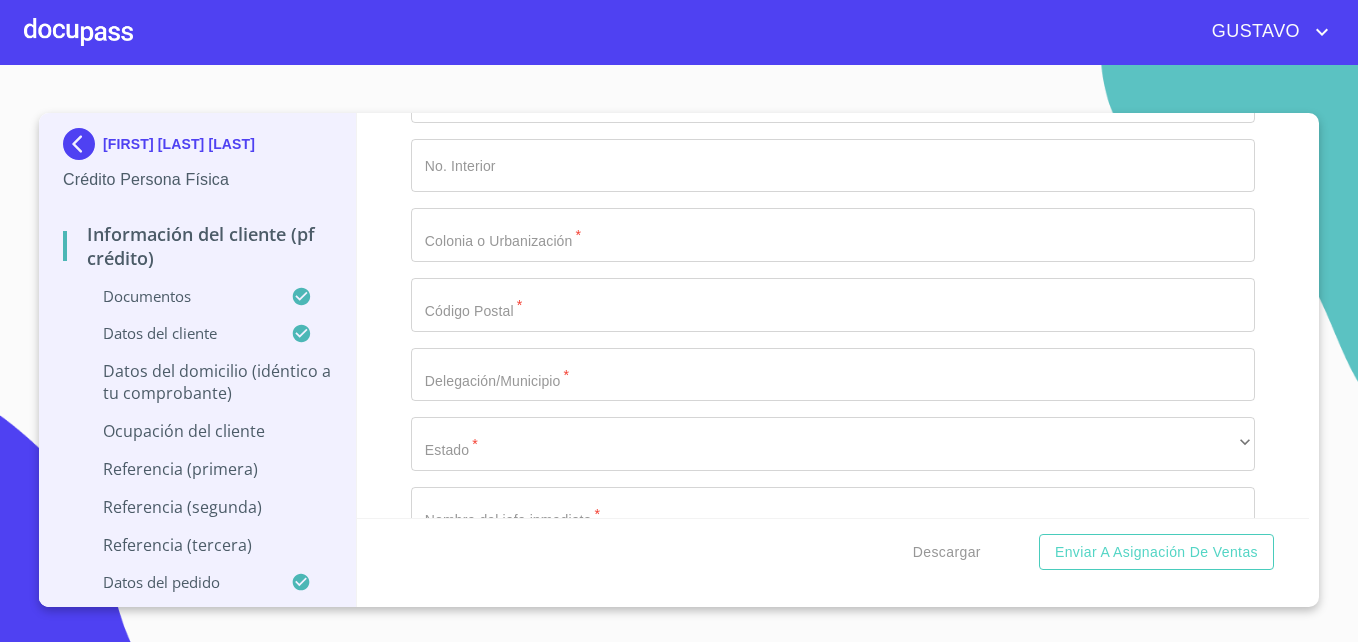type on "RESIDENCIAL SANTA MARGARITA" 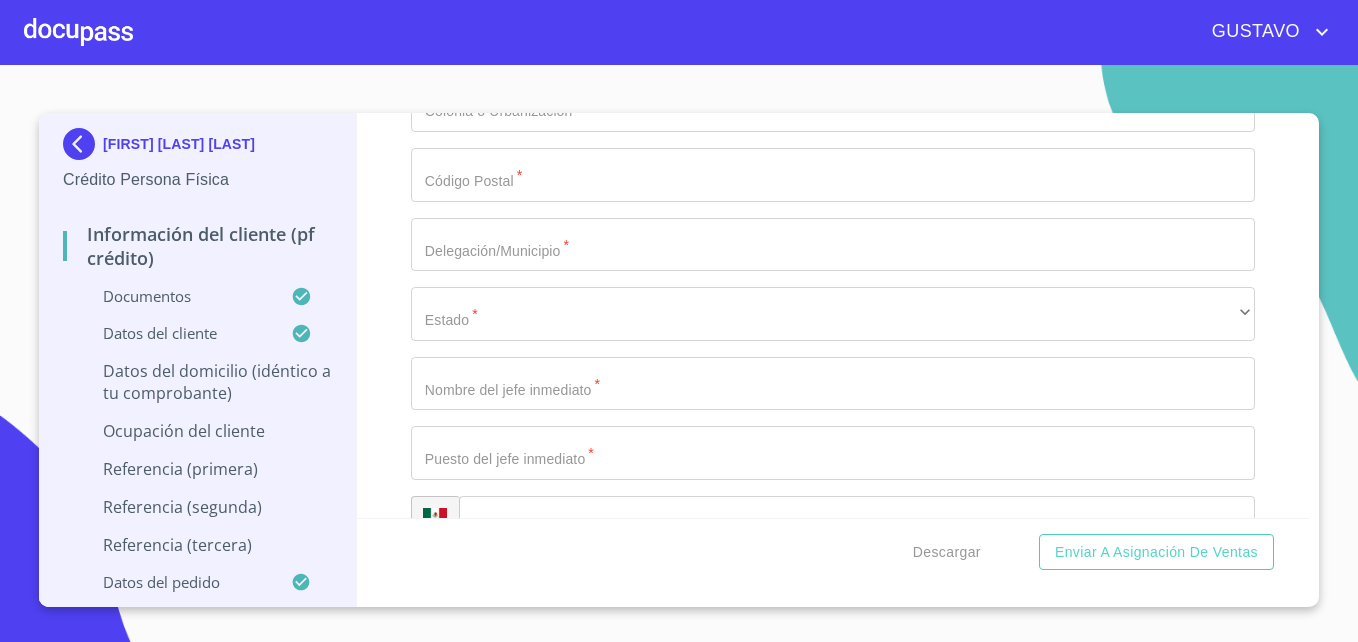 type on "ZAPOPAN" 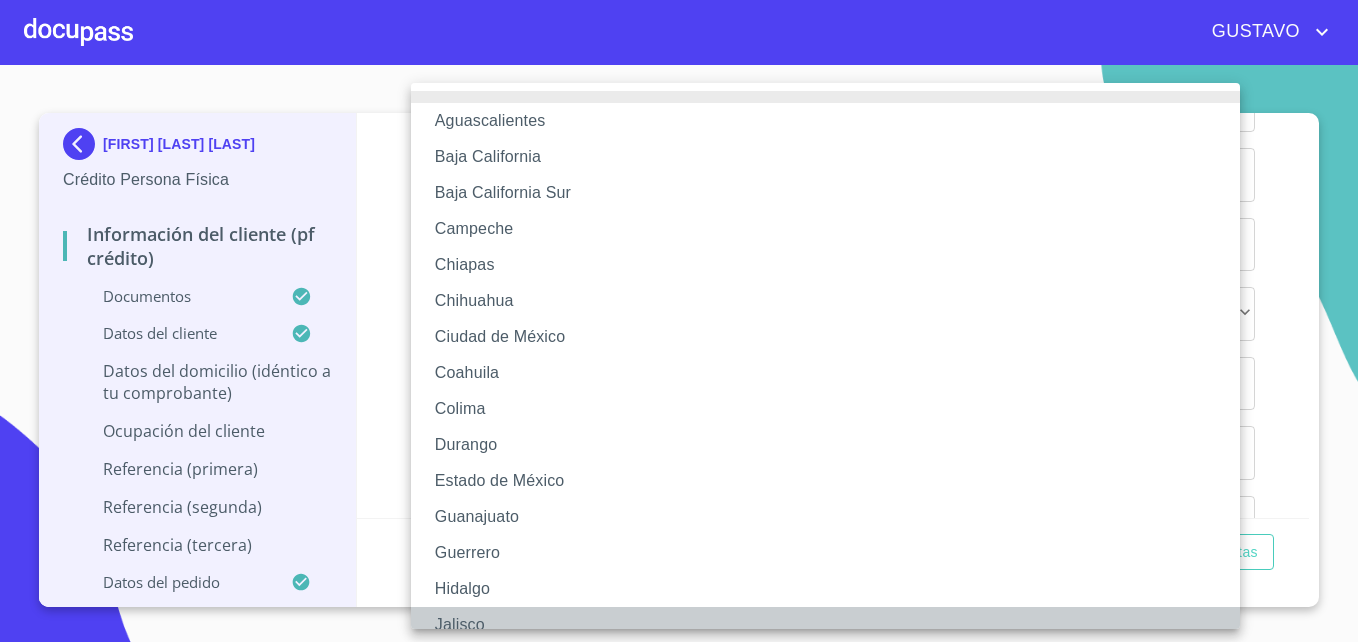 click on "Jalisco" at bounding box center [833, 625] 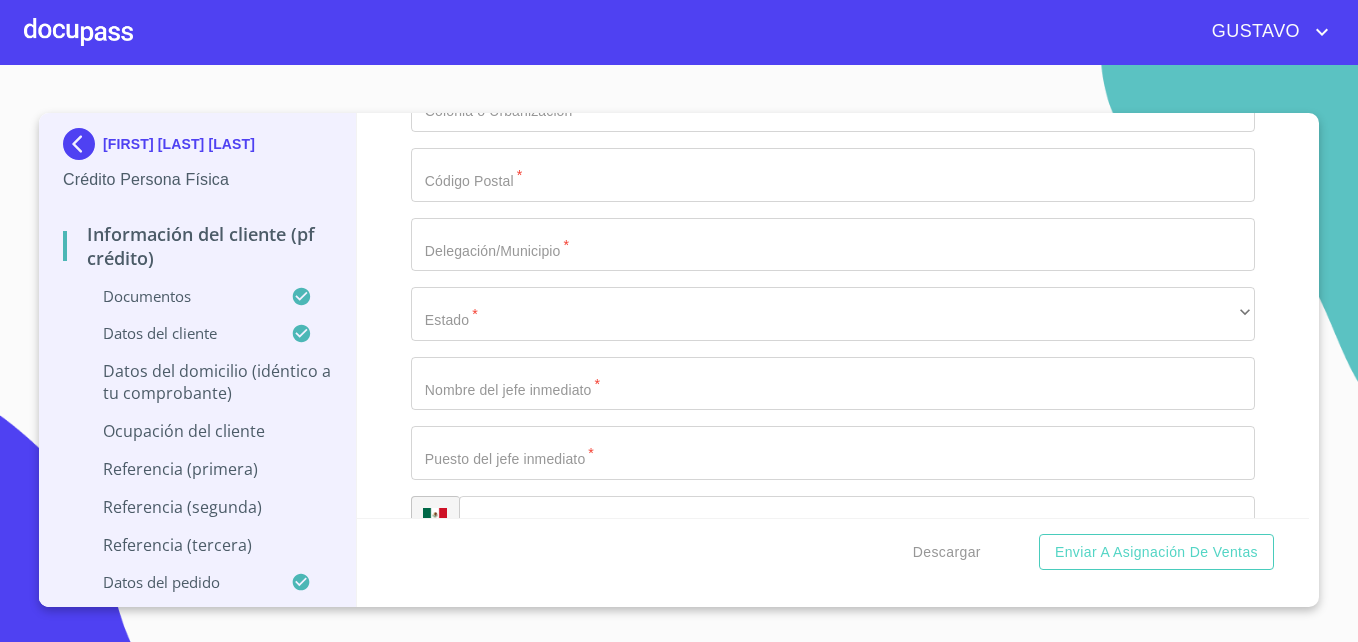click on "Documento de identificación.   *" at bounding box center [833, -950] 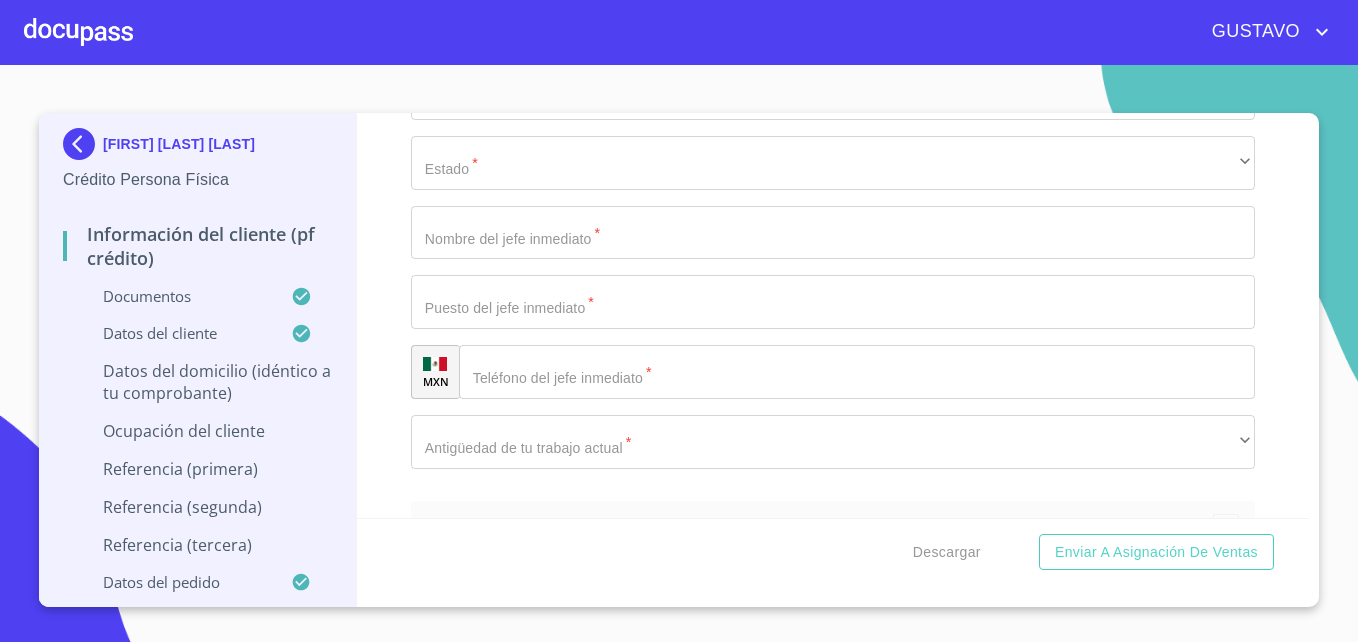 scroll, scrollTop: 8268, scrollLeft: 0, axis: vertical 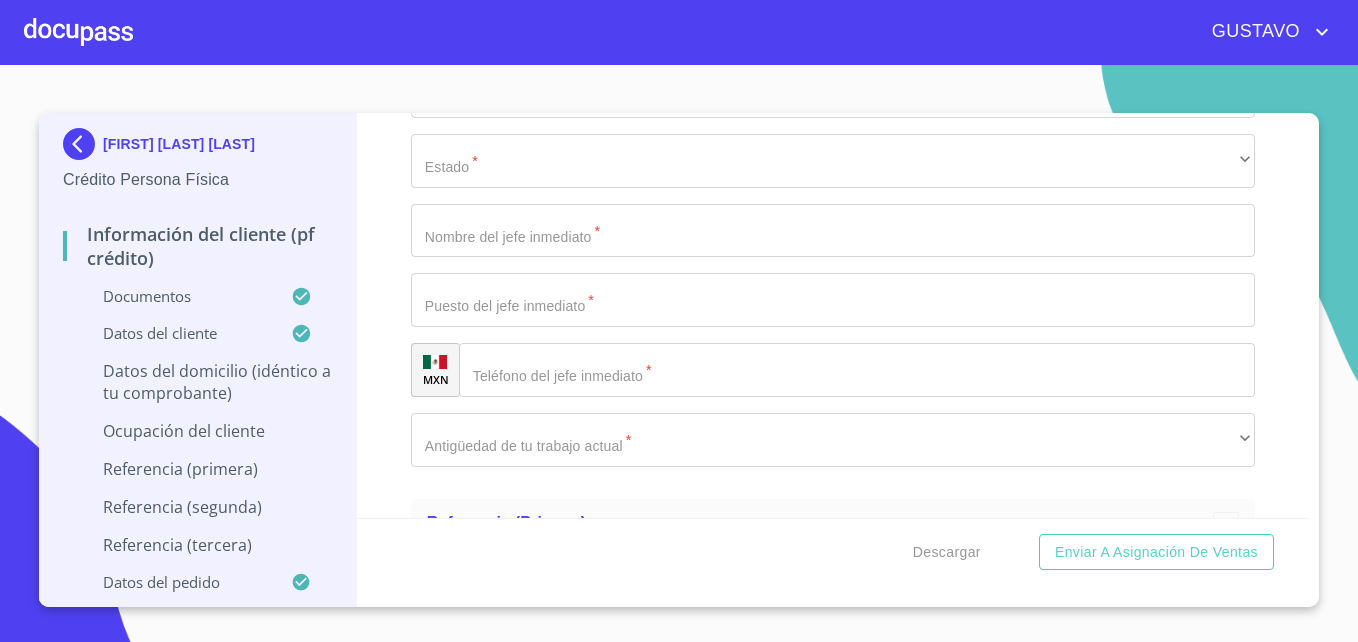 type on "45138" 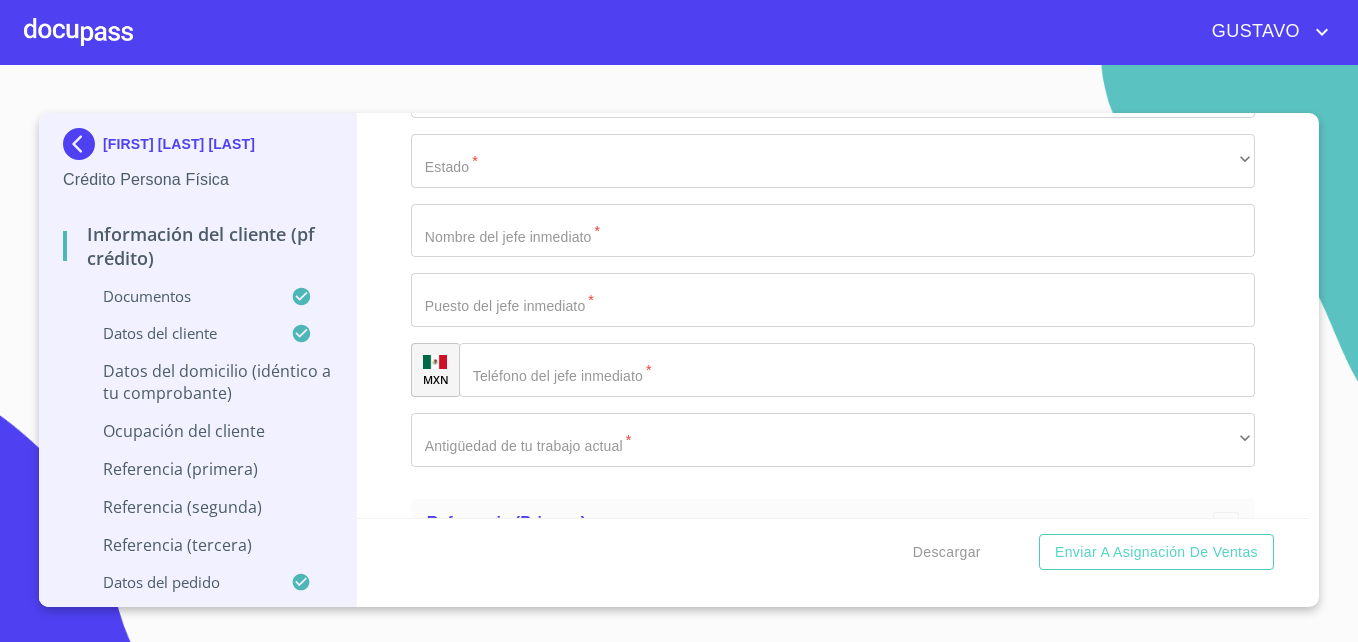 click on "​" at bounding box center (833, -1033) 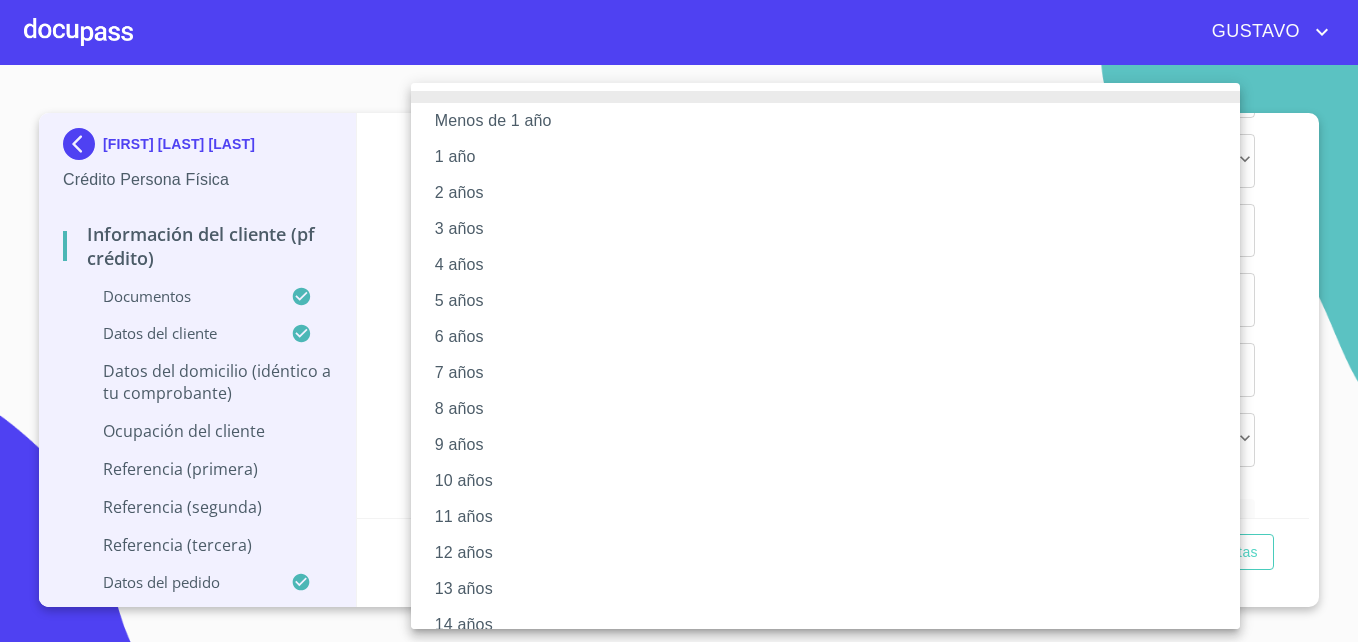 click at bounding box center [679, 321] 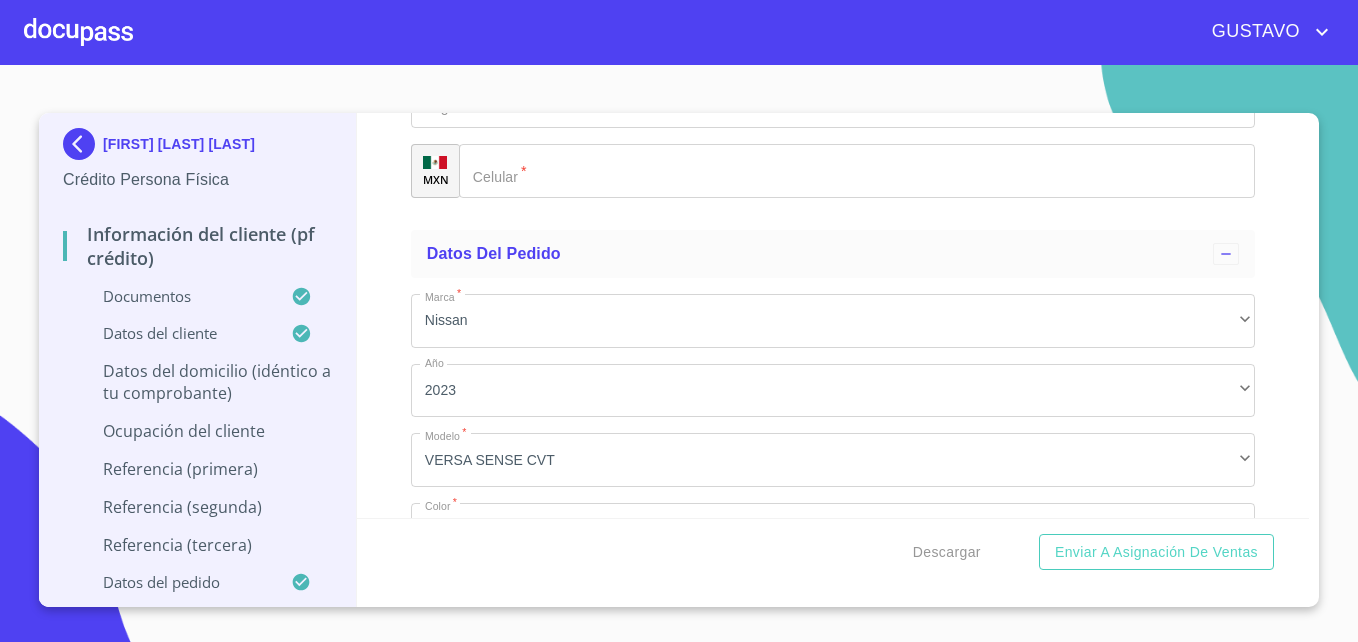 scroll, scrollTop: 10241, scrollLeft: 0, axis: vertical 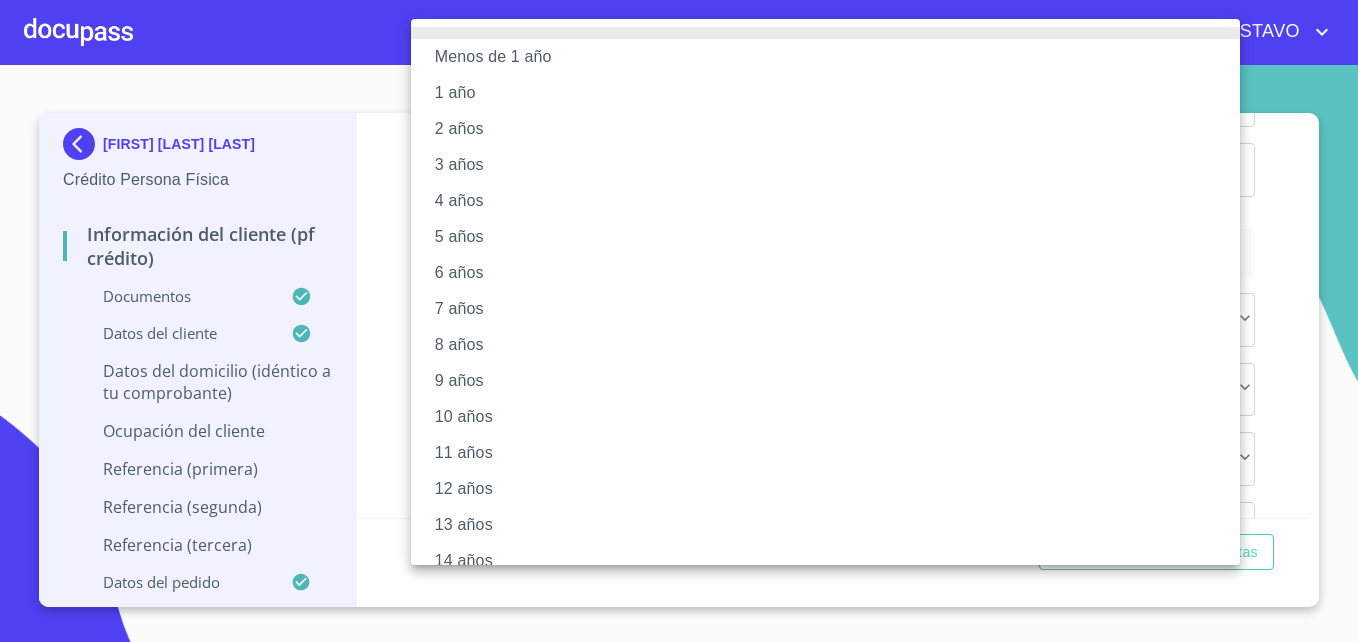 click at bounding box center (679, 321) 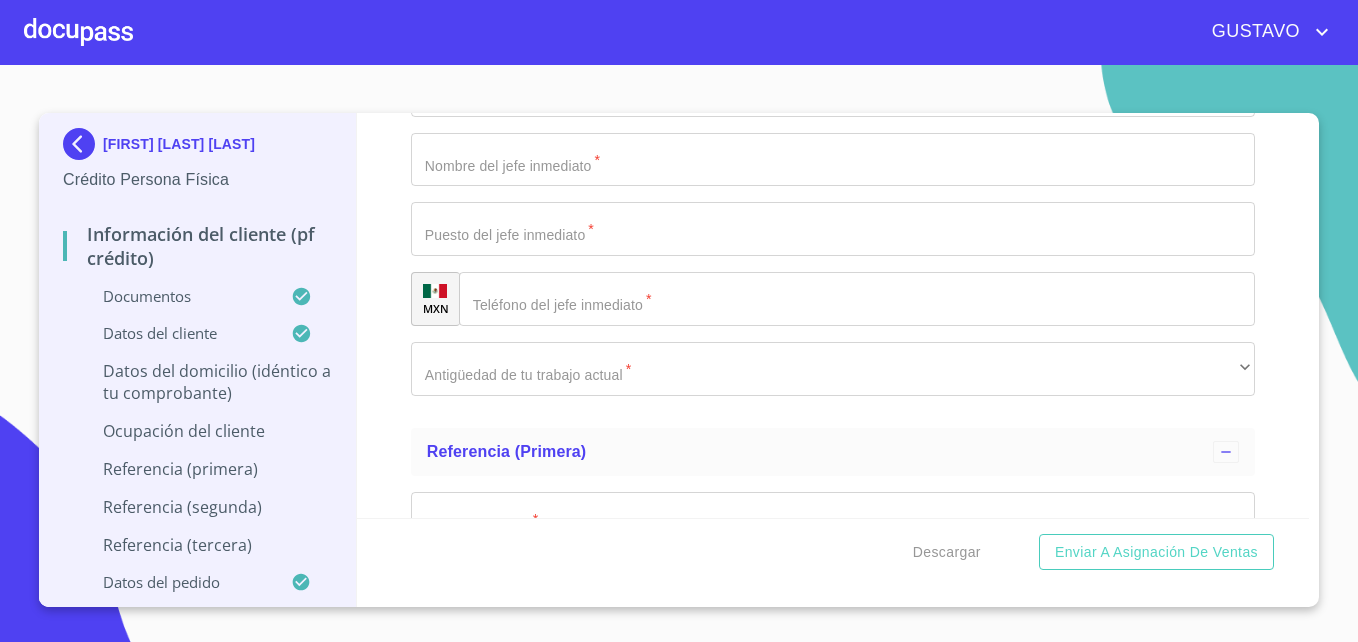 click at bounding box center (78, 32) 